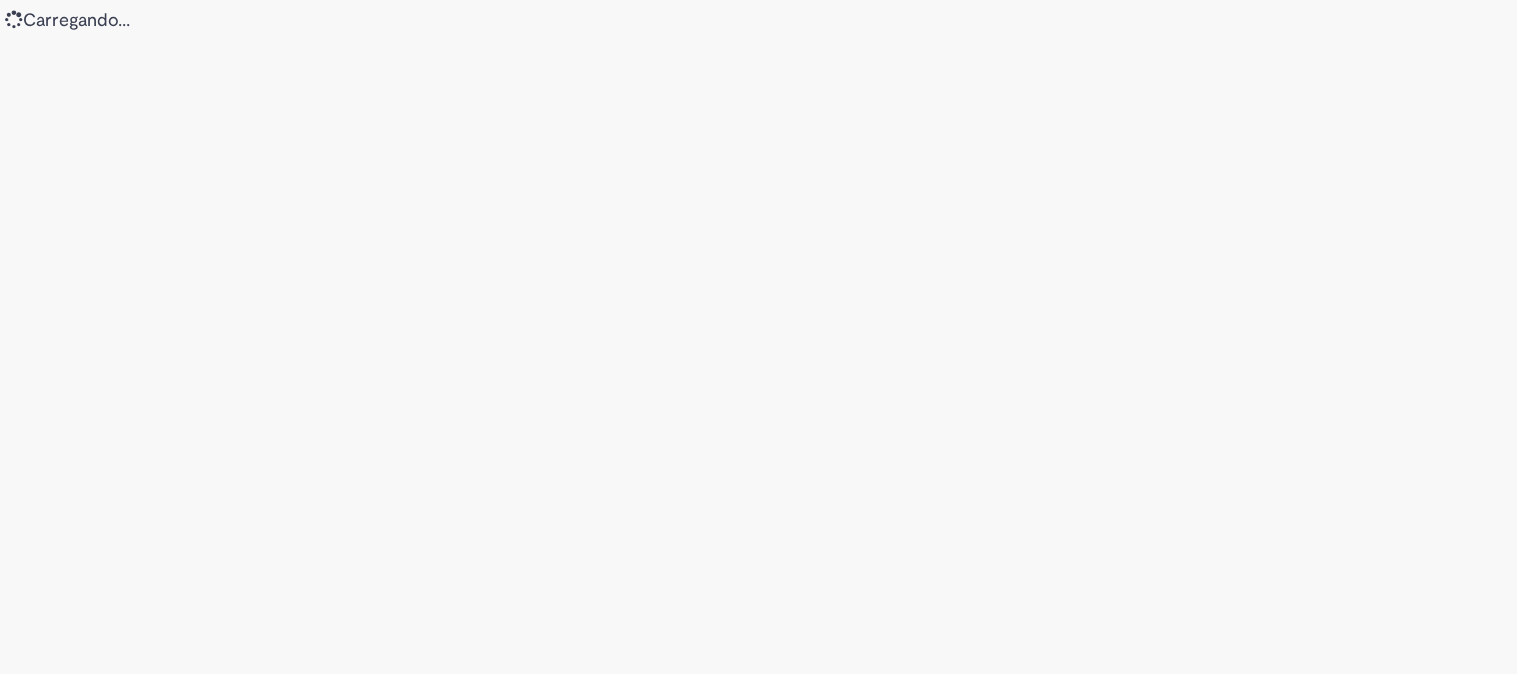 scroll, scrollTop: 0, scrollLeft: 0, axis: both 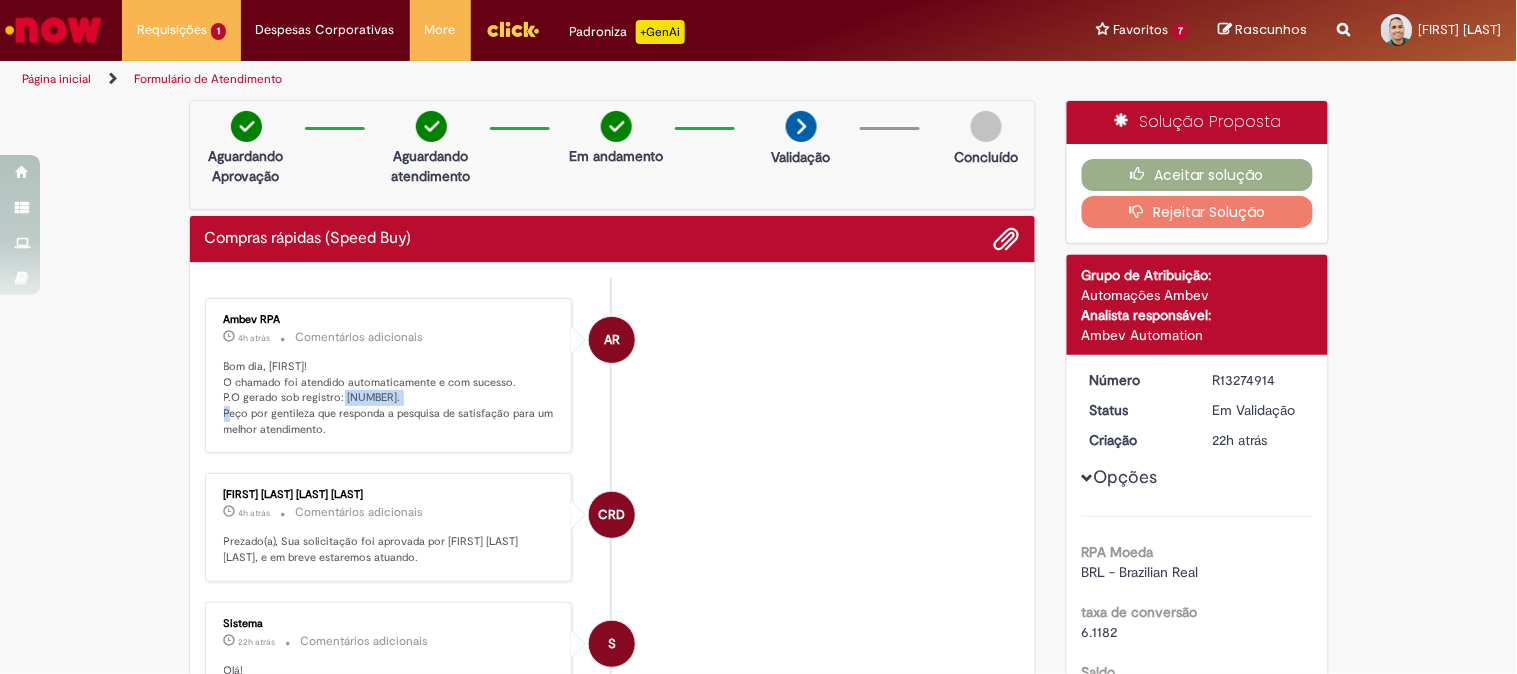 drag, startPoint x: 398, startPoint y: 393, endPoint x: 332, endPoint y: 398, distance: 66.189125 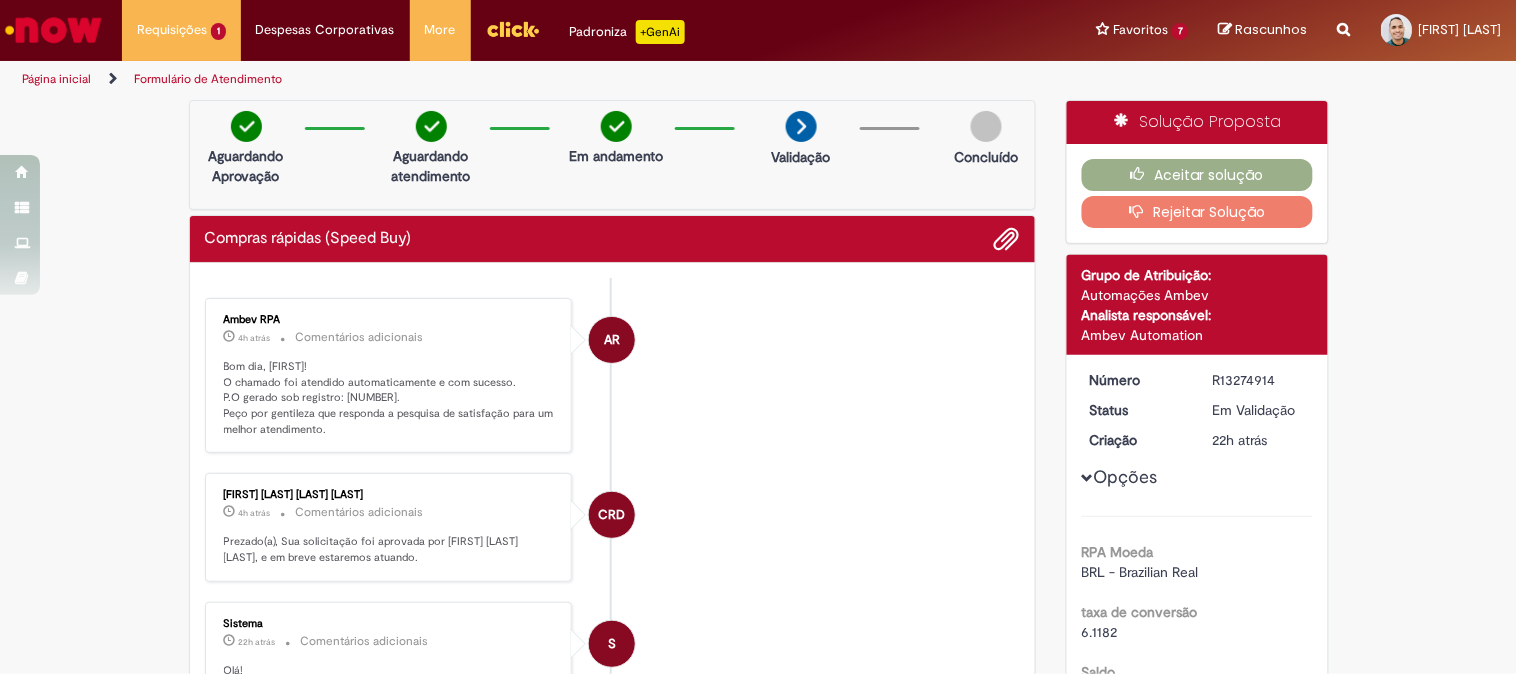 click on "Página inicial" at bounding box center (70, 79) 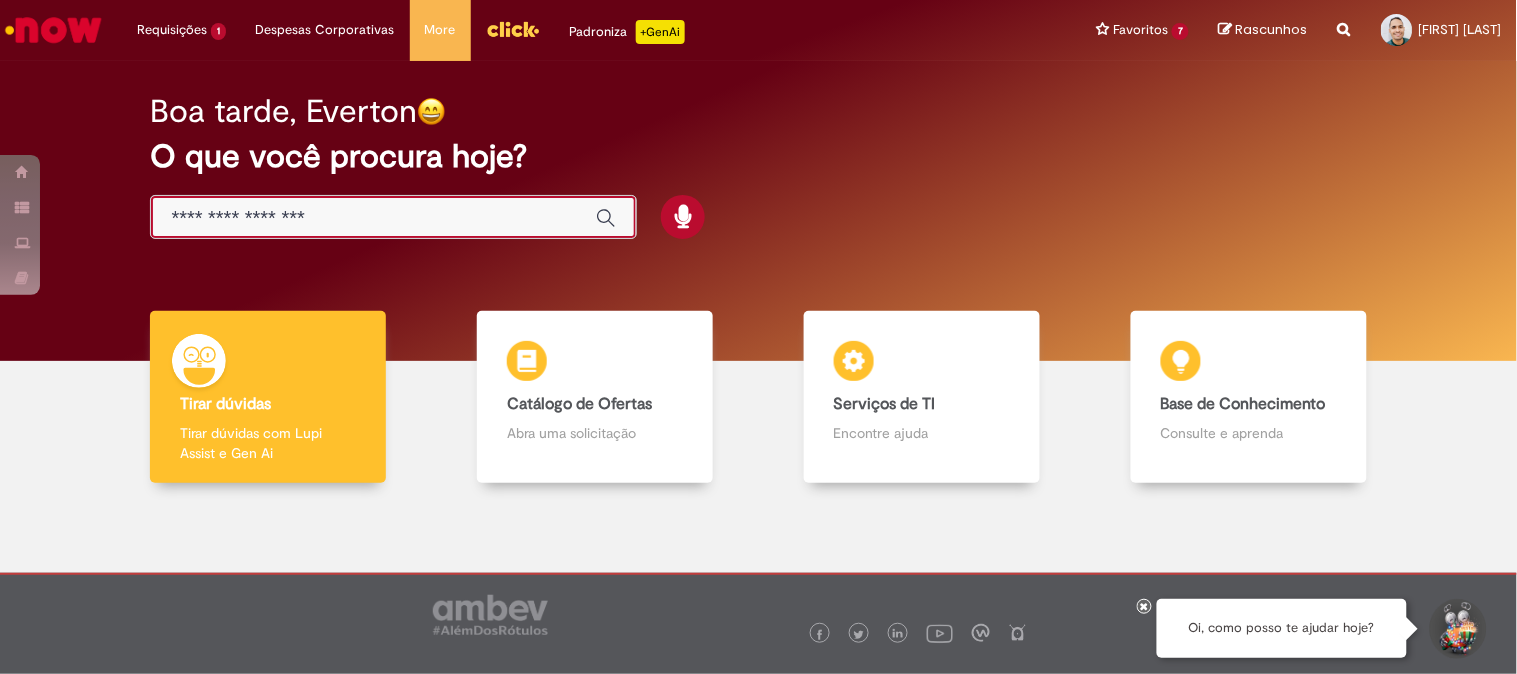 click at bounding box center (373, 218) 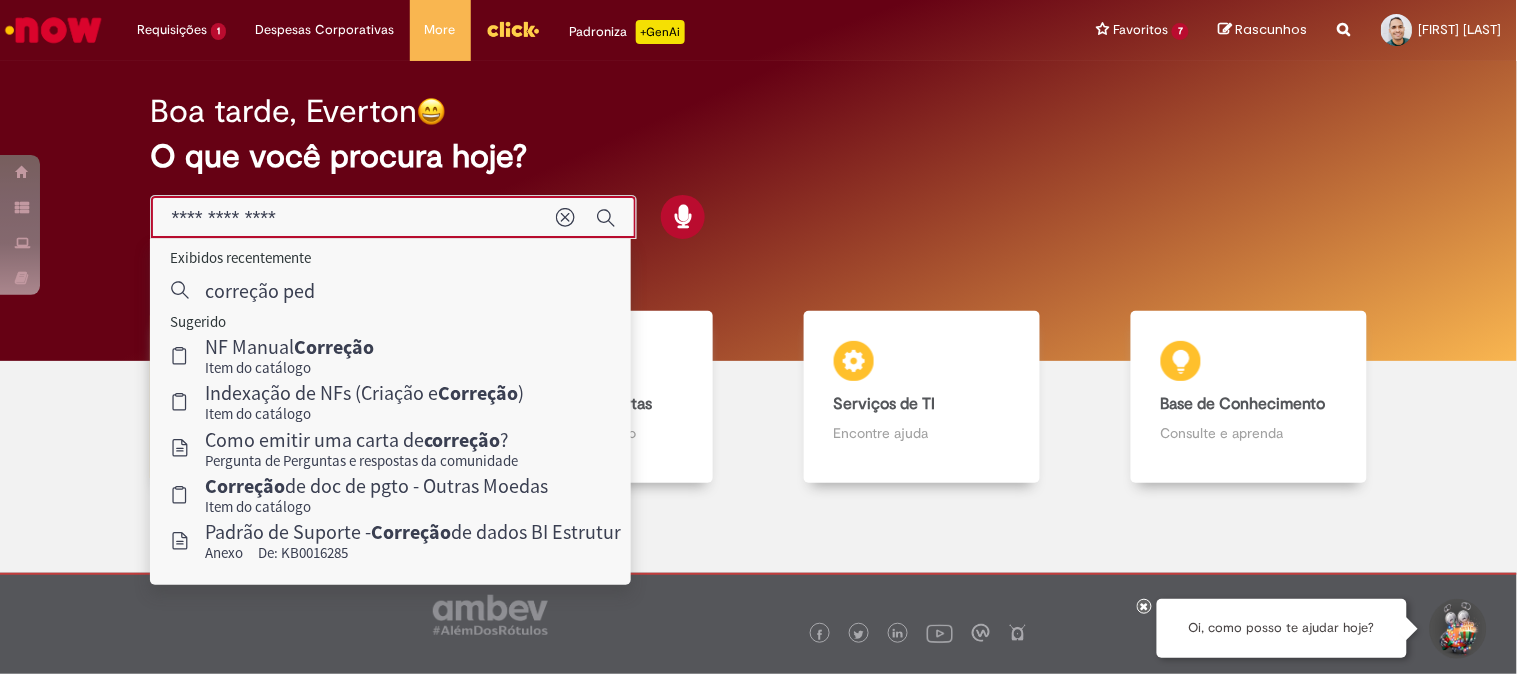 type on "**********" 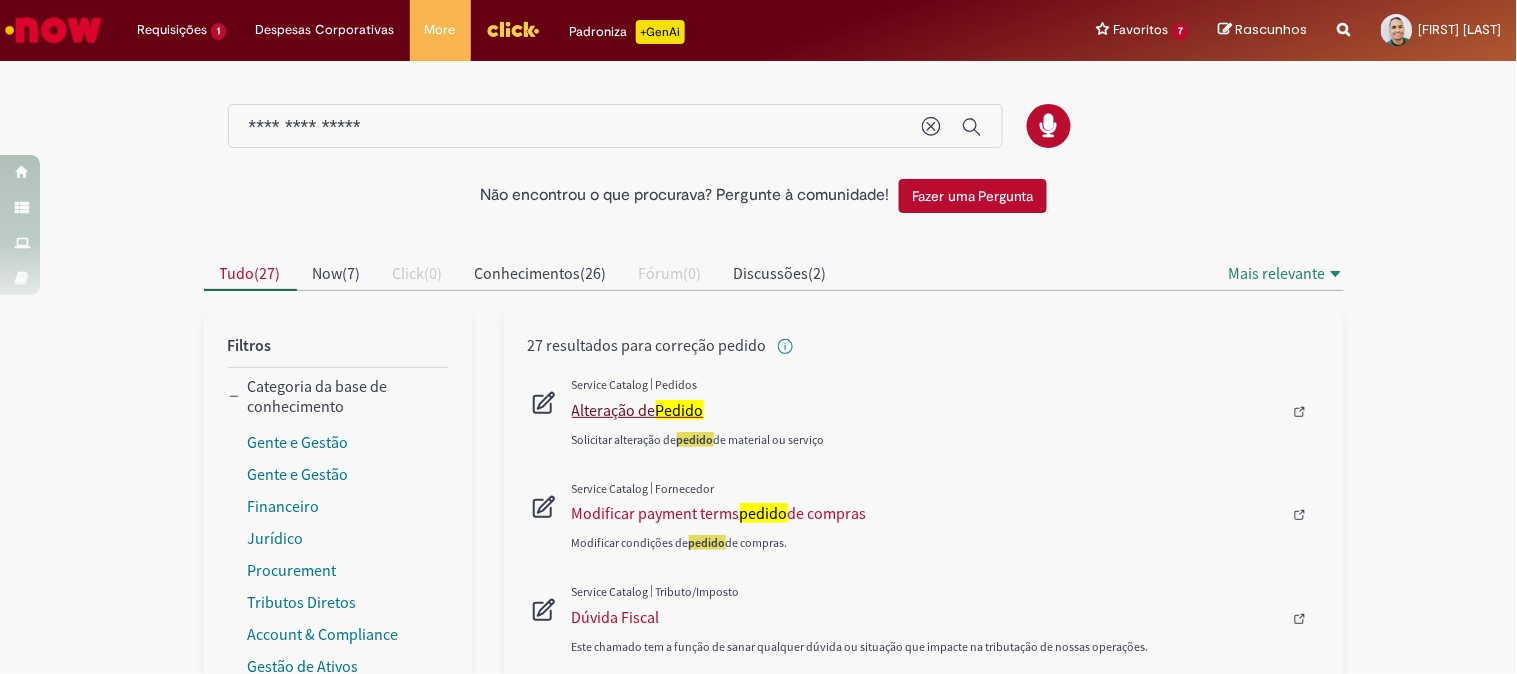 click on "Alteração de  Pedido" at bounding box center [927, 410] 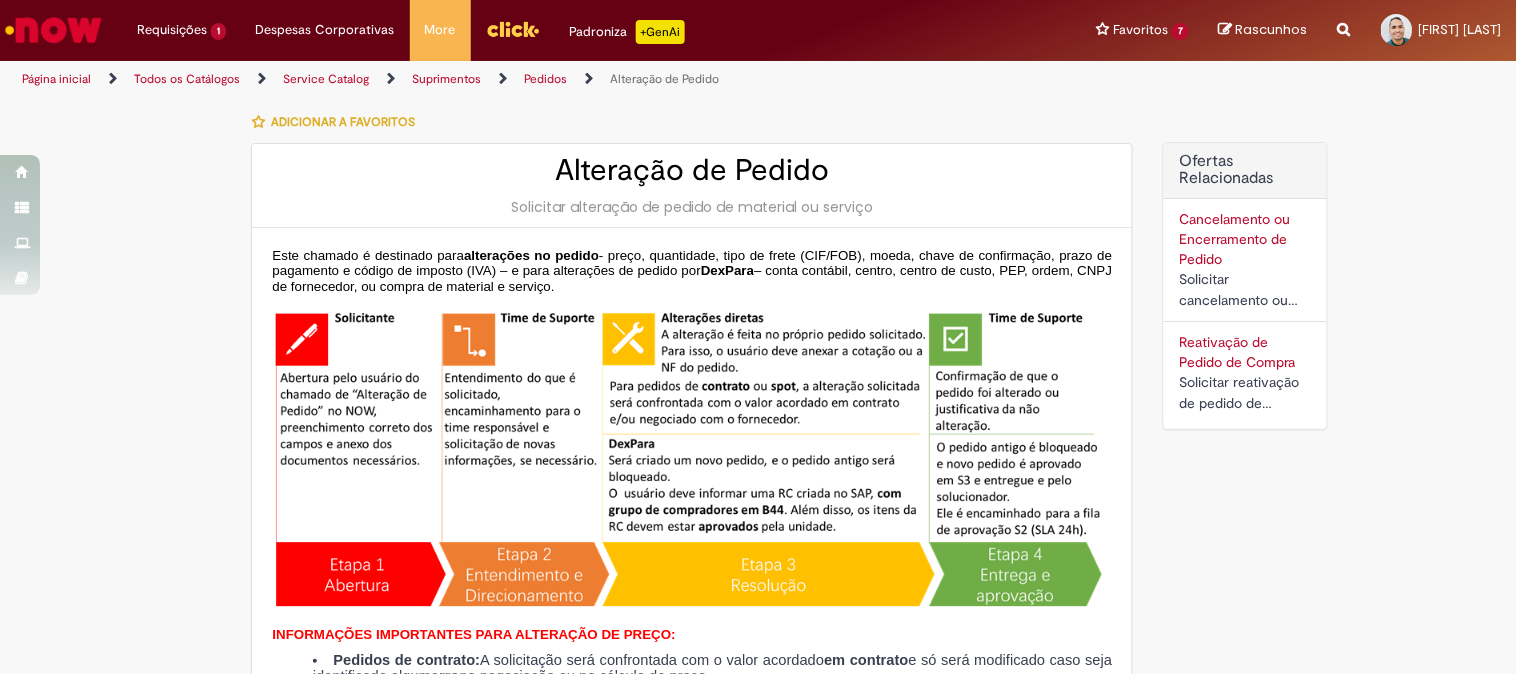 type on "********" 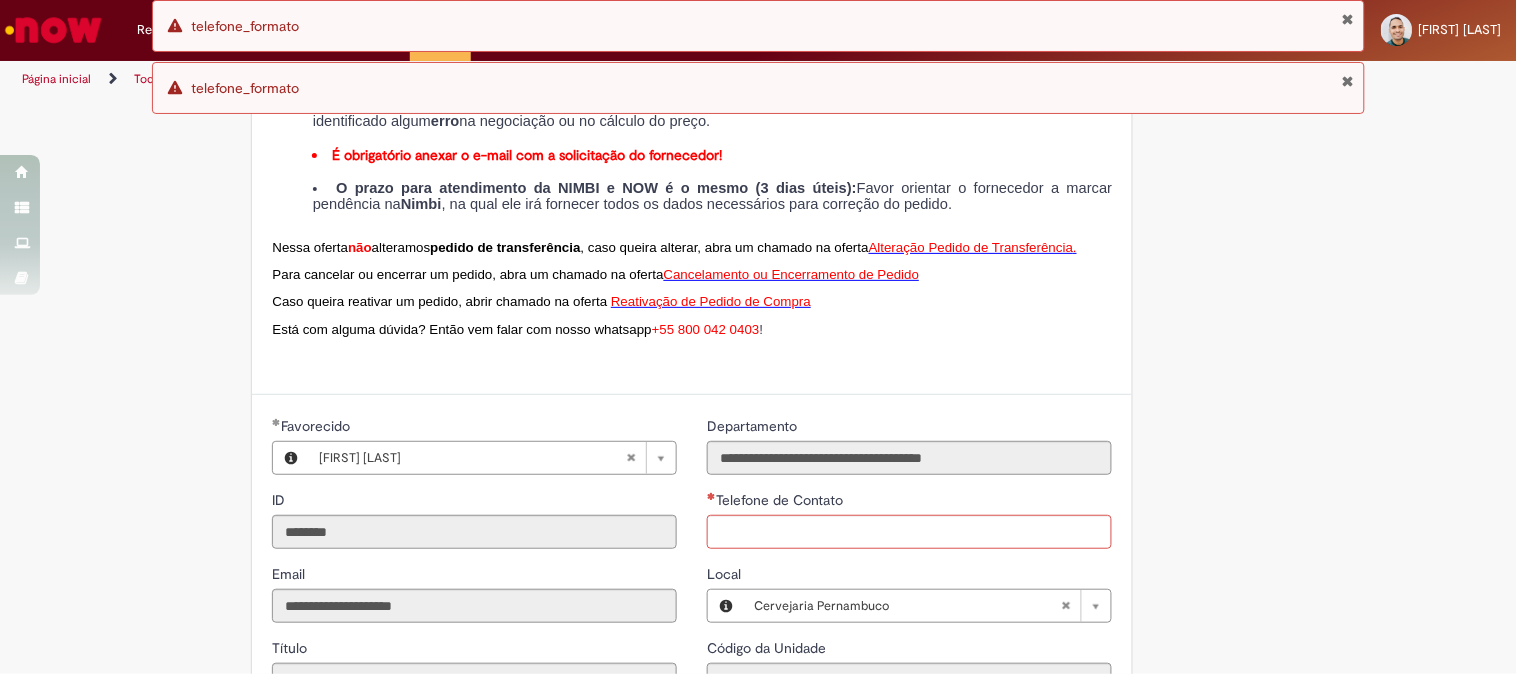 scroll, scrollTop: 888, scrollLeft: 0, axis: vertical 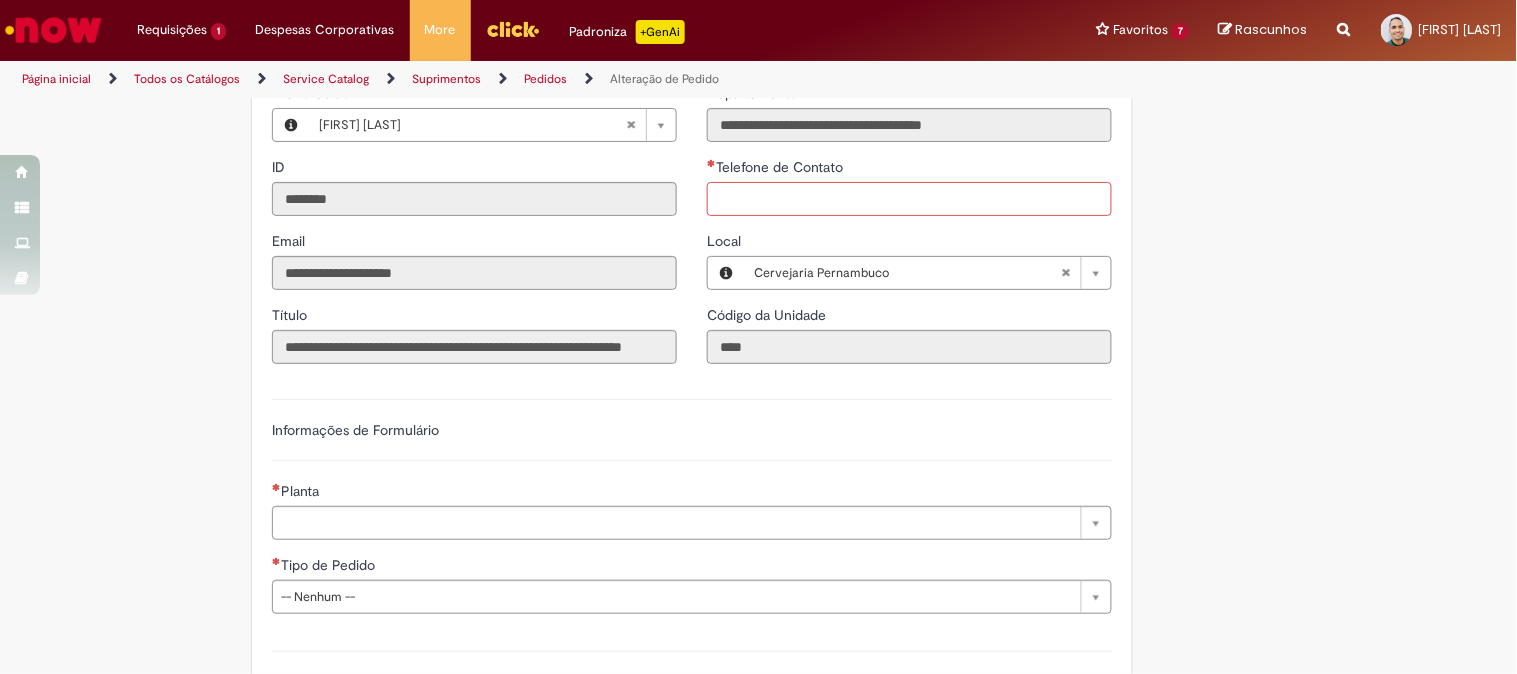 click on "Telefone de Contato" at bounding box center (909, 199) 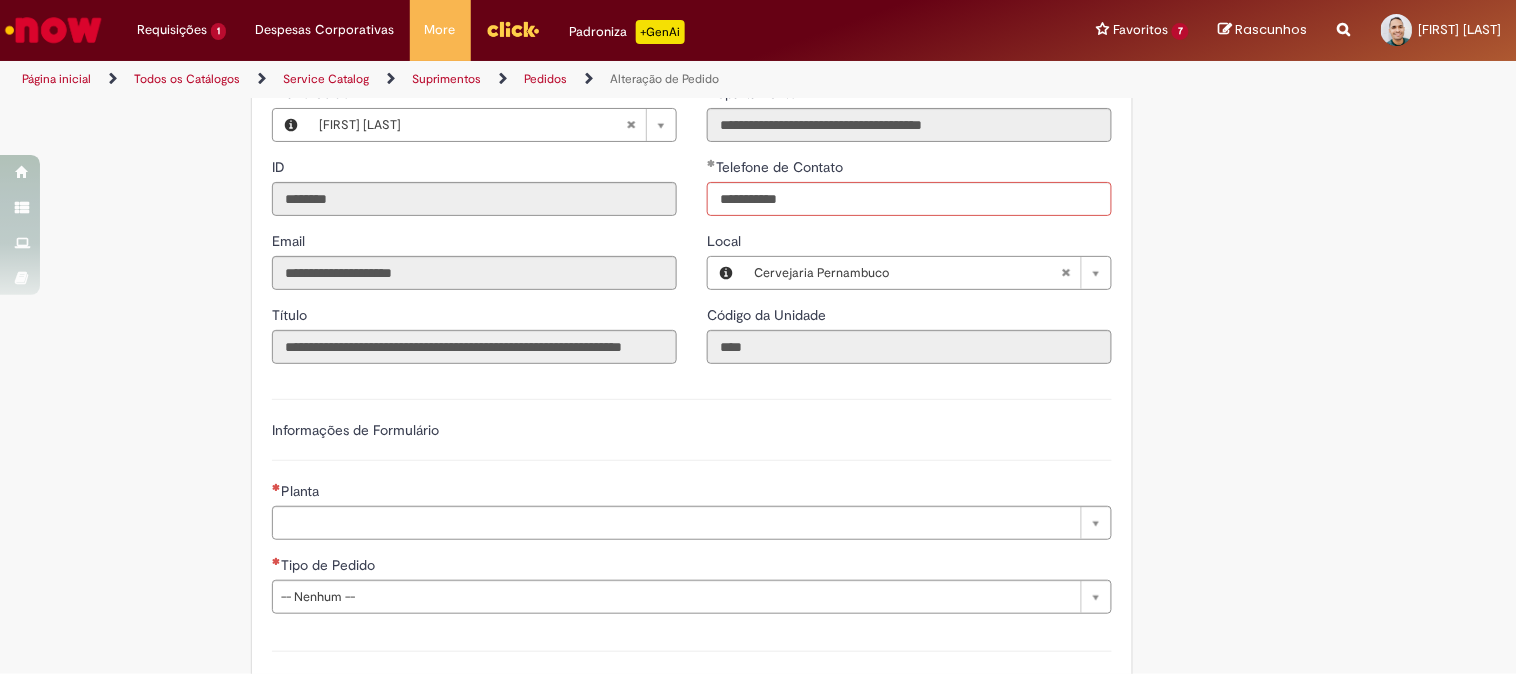 type on "**********" 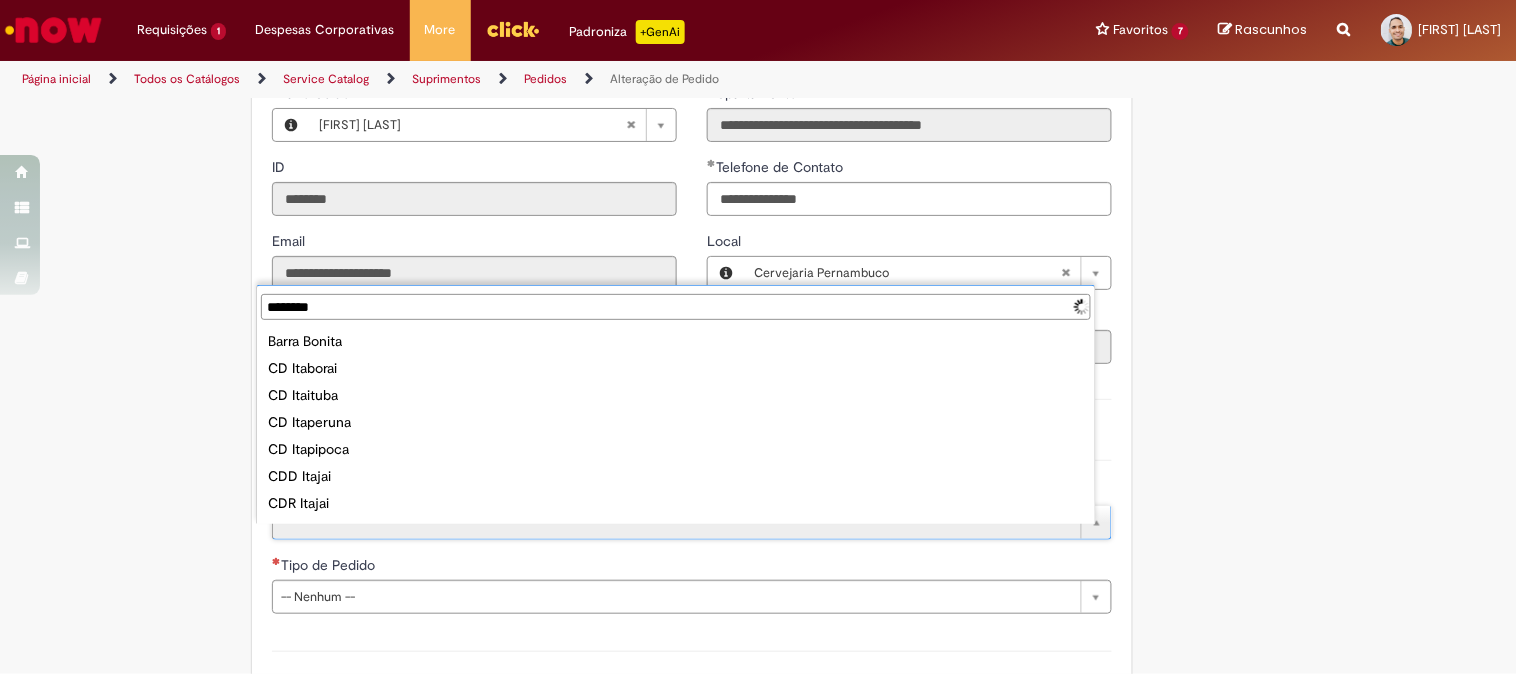 type on "*********" 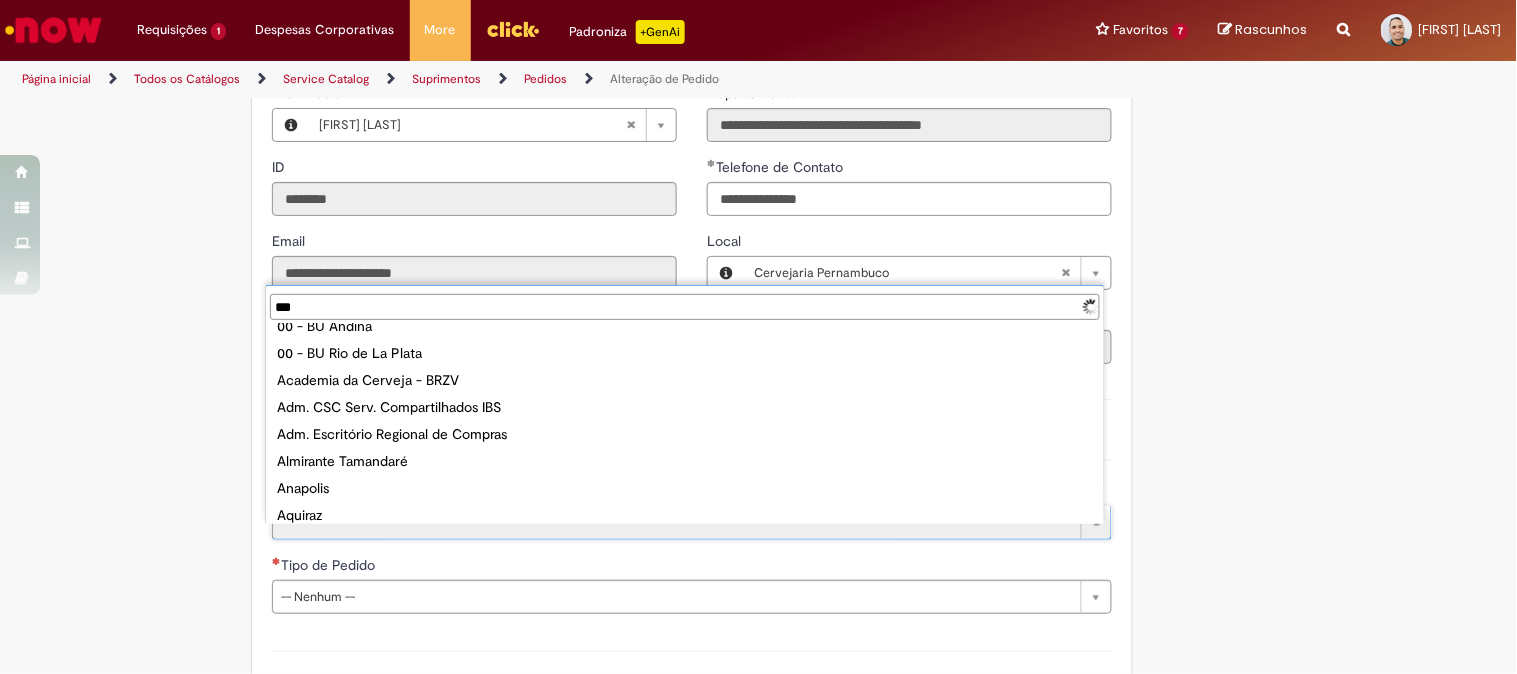 scroll, scrollTop: 0, scrollLeft: 0, axis: both 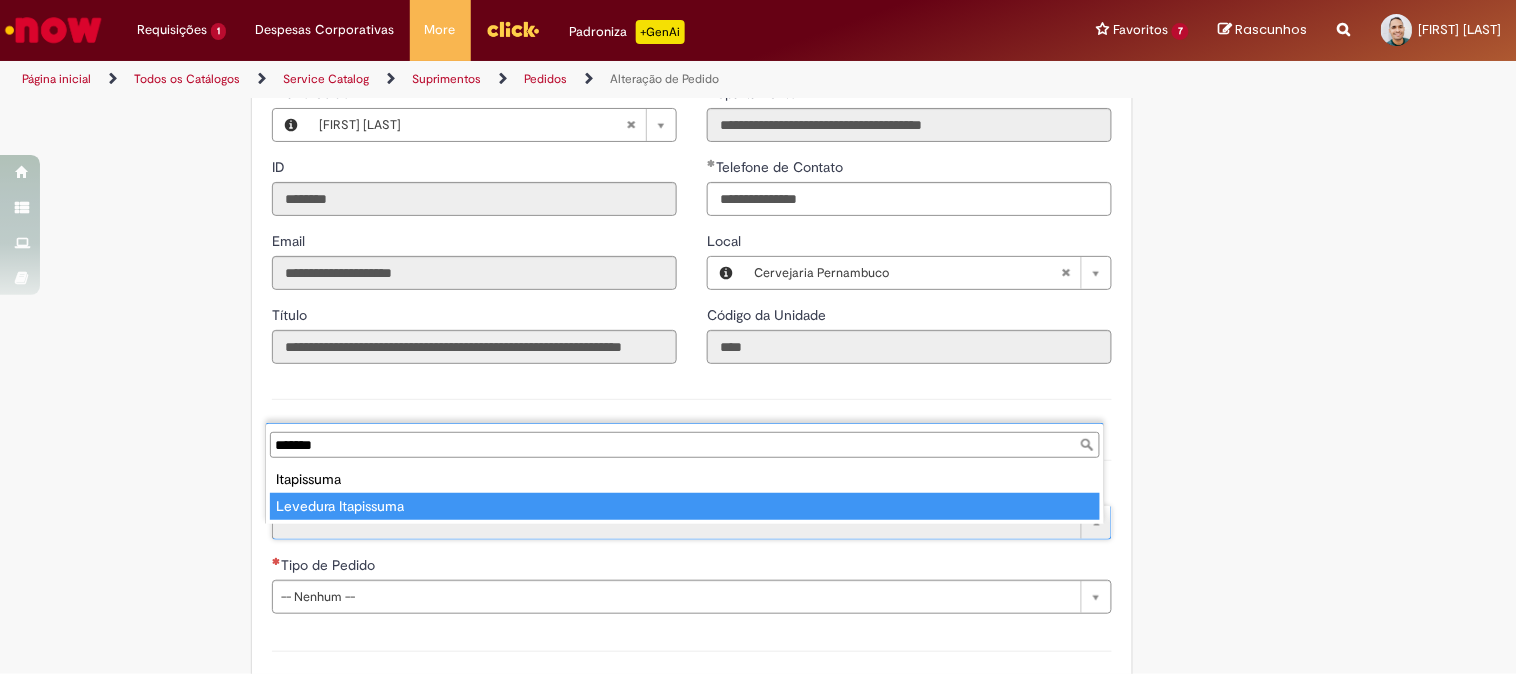 type on "*******" 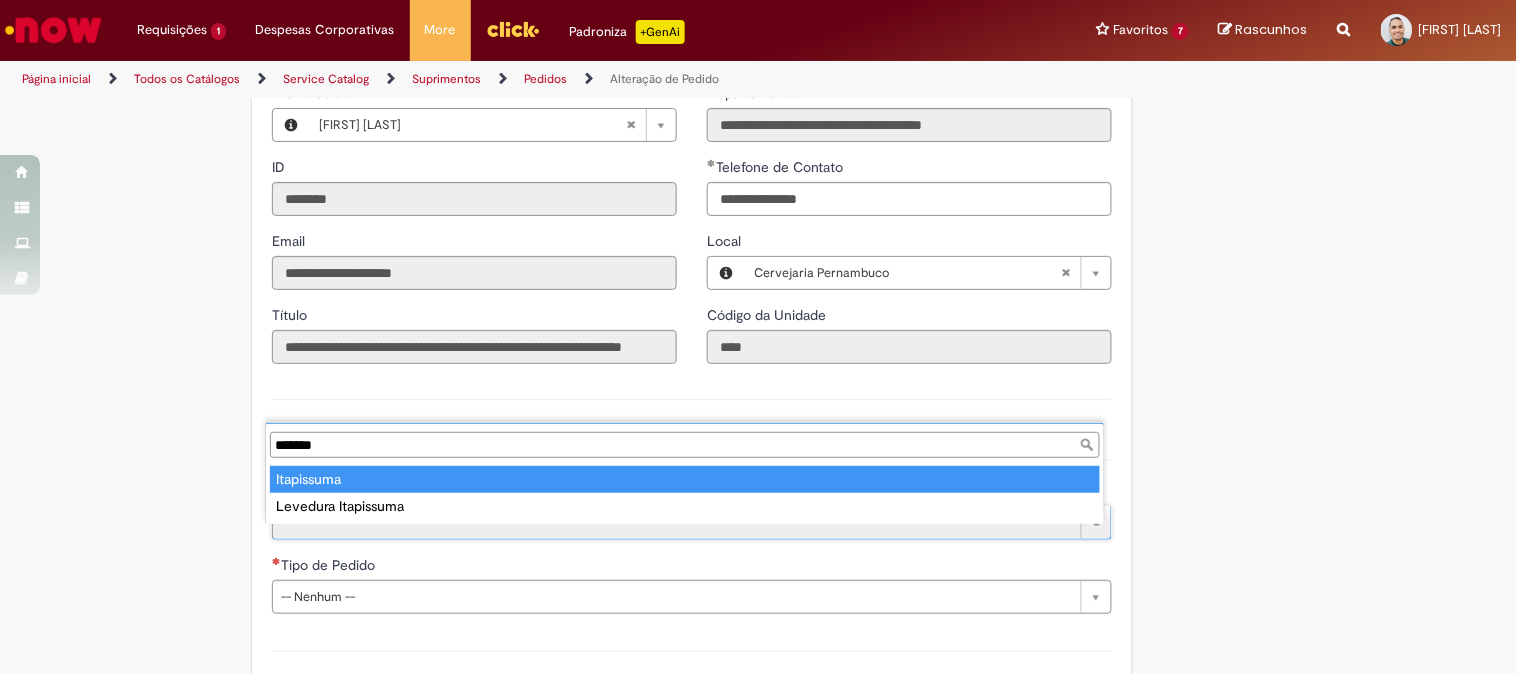type on "**********" 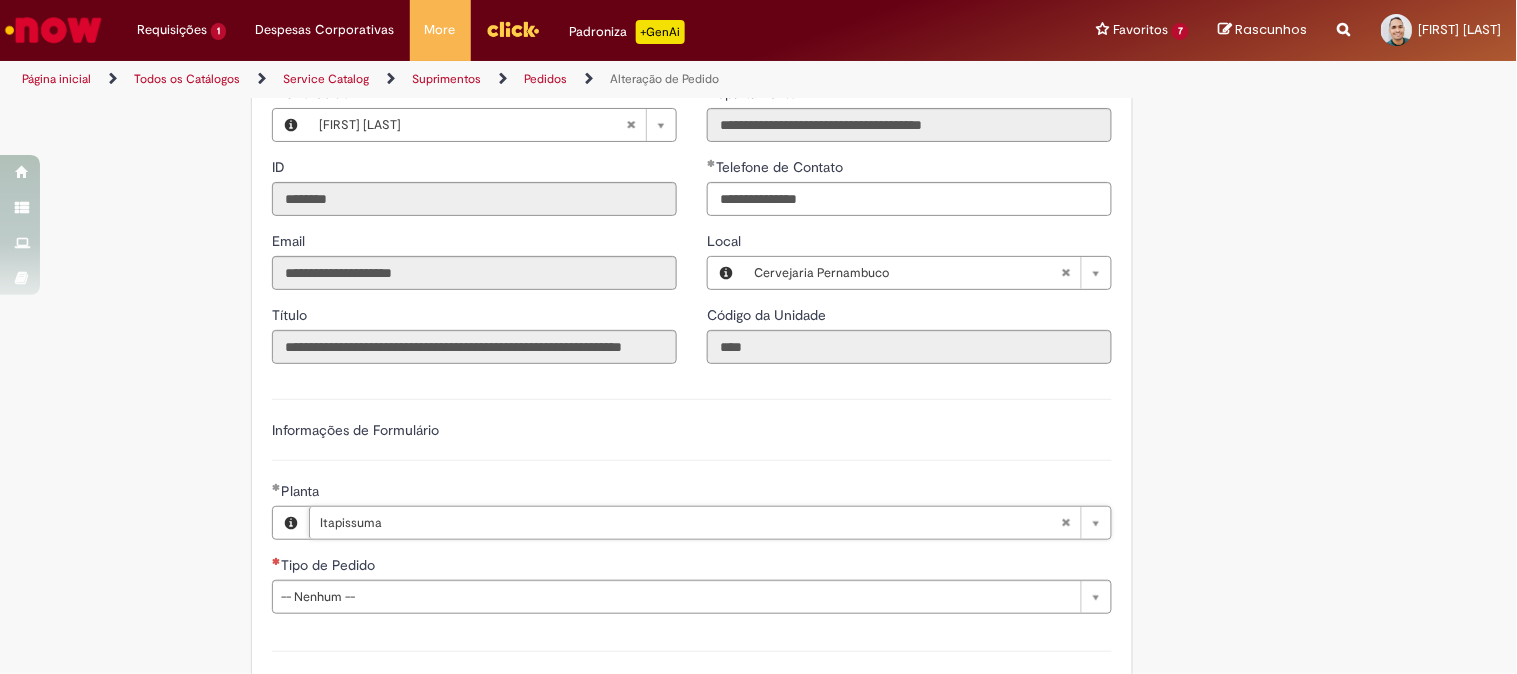 scroll, scrollTop: 1000, scrollLeft: 0, axis: vertical 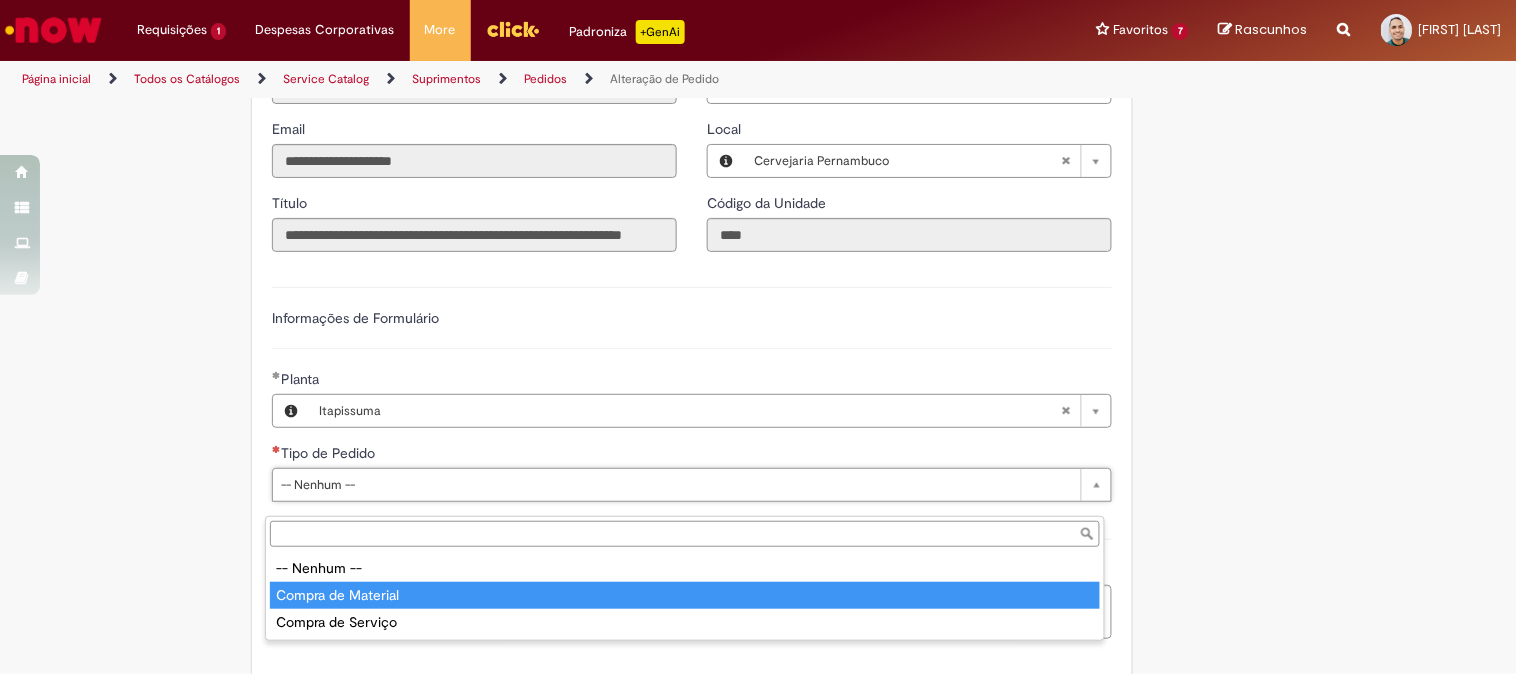 type on "**********" 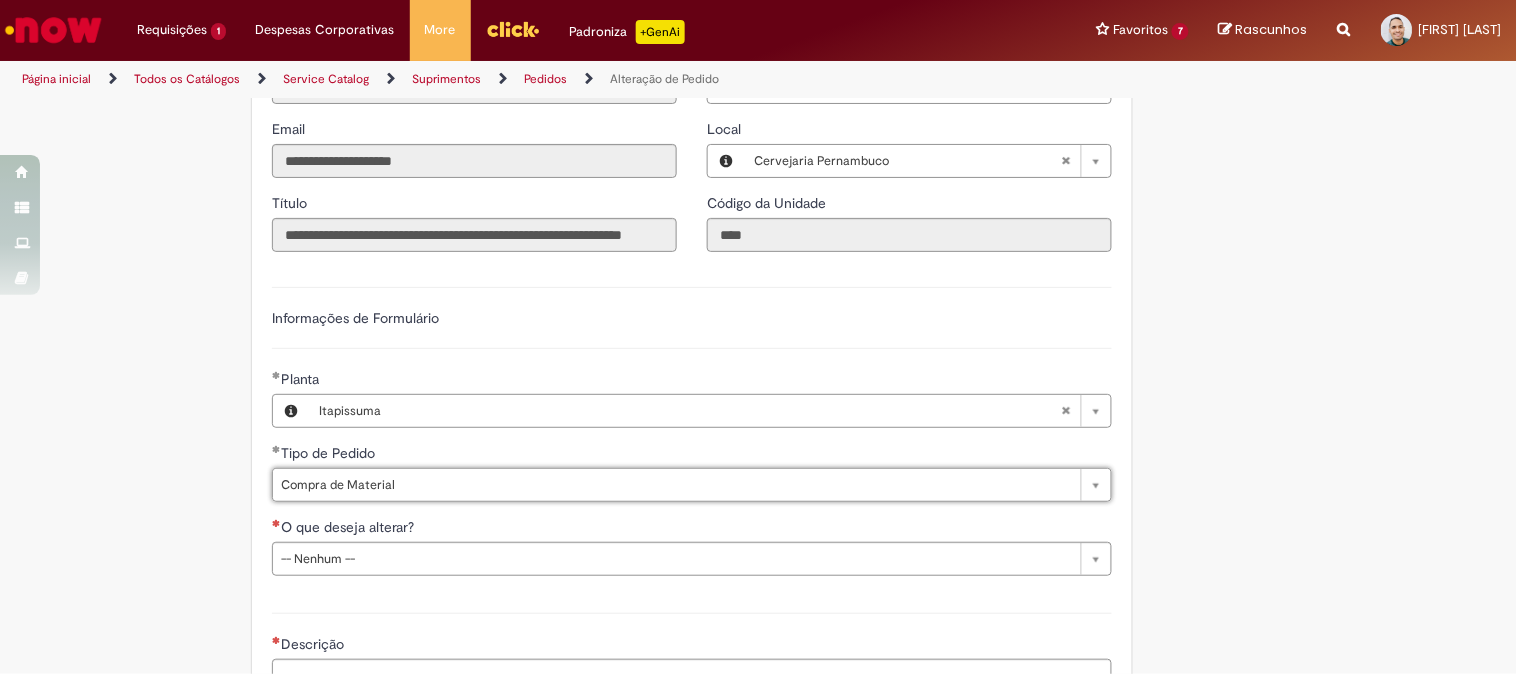 scroll, scrollTop: 1222, scrollLeft: 0, axis: vertical 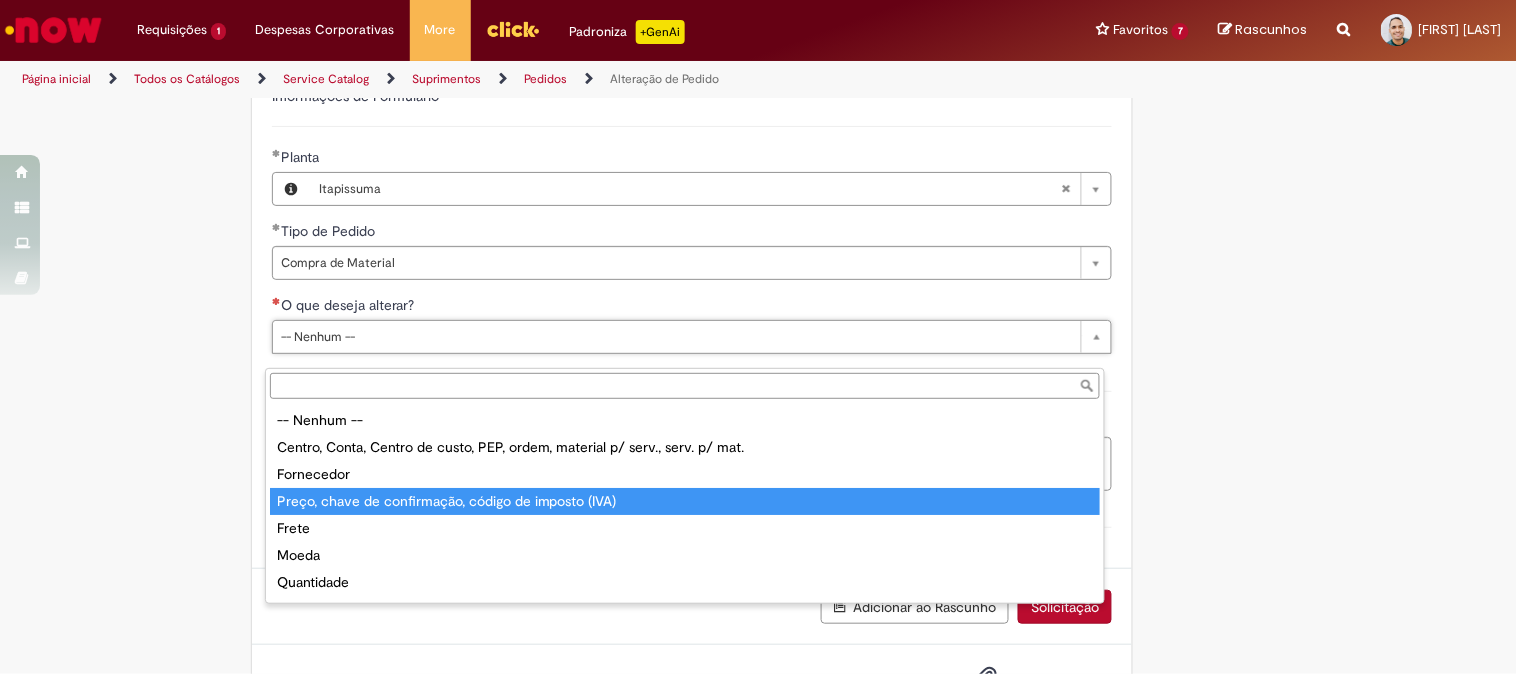 type on "**********" 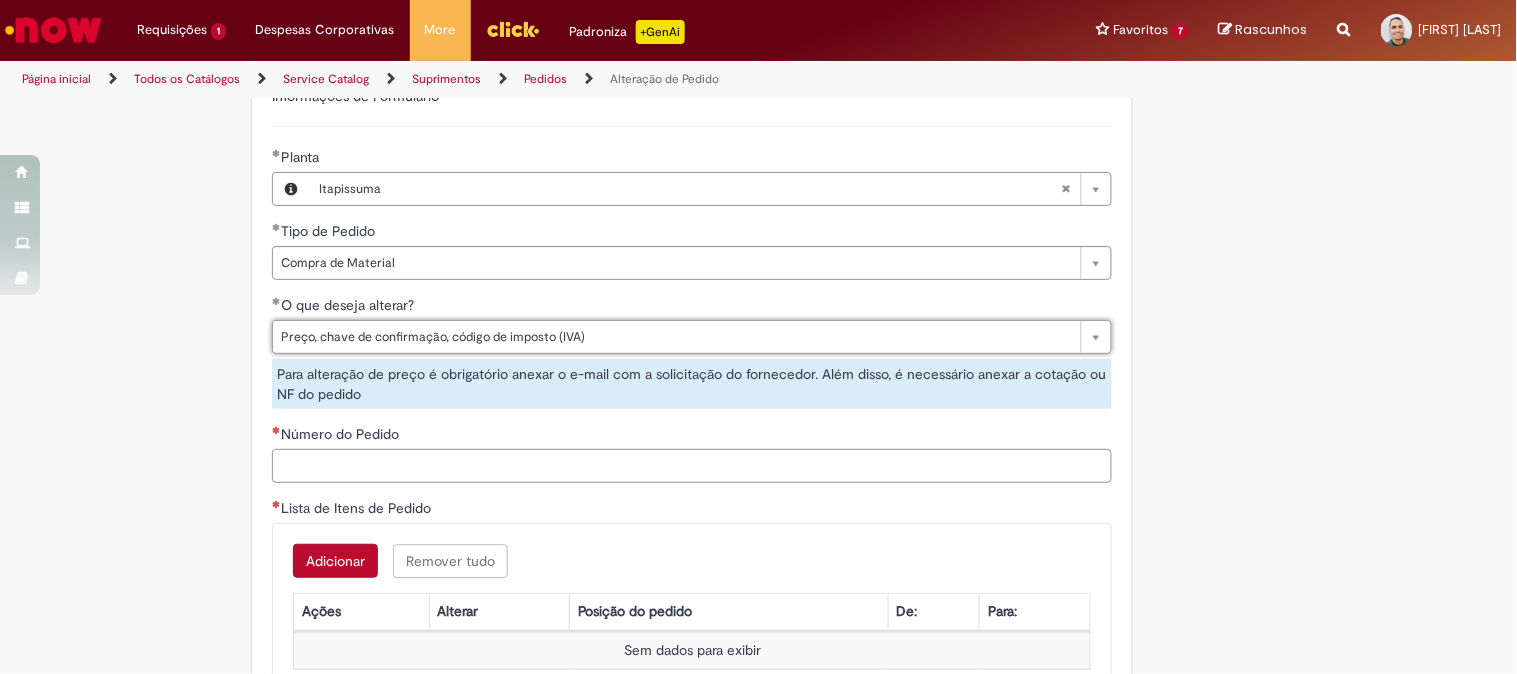 click on "Número do Pedido" at bounding box center [692, 466] 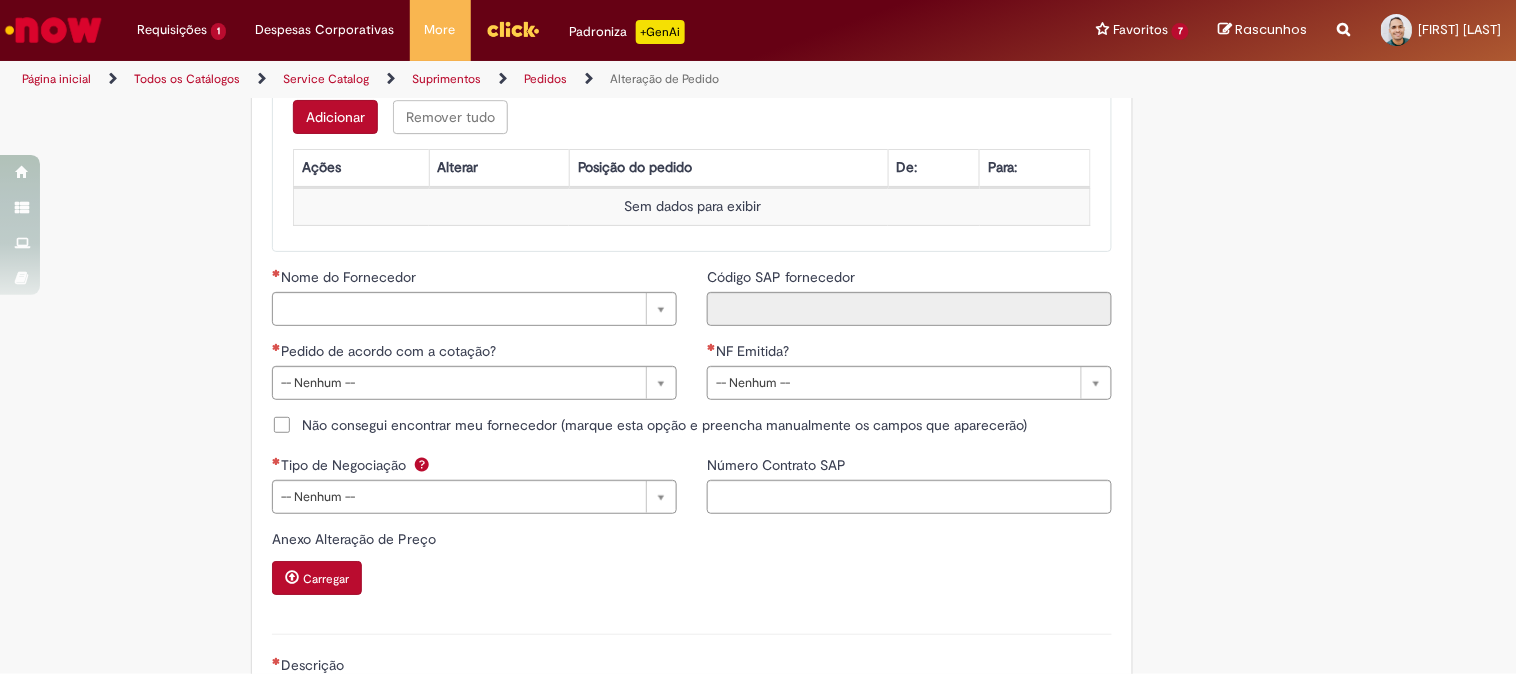 scroll, scrollTop: 1222, scrollLeft: 0, axis: vertical 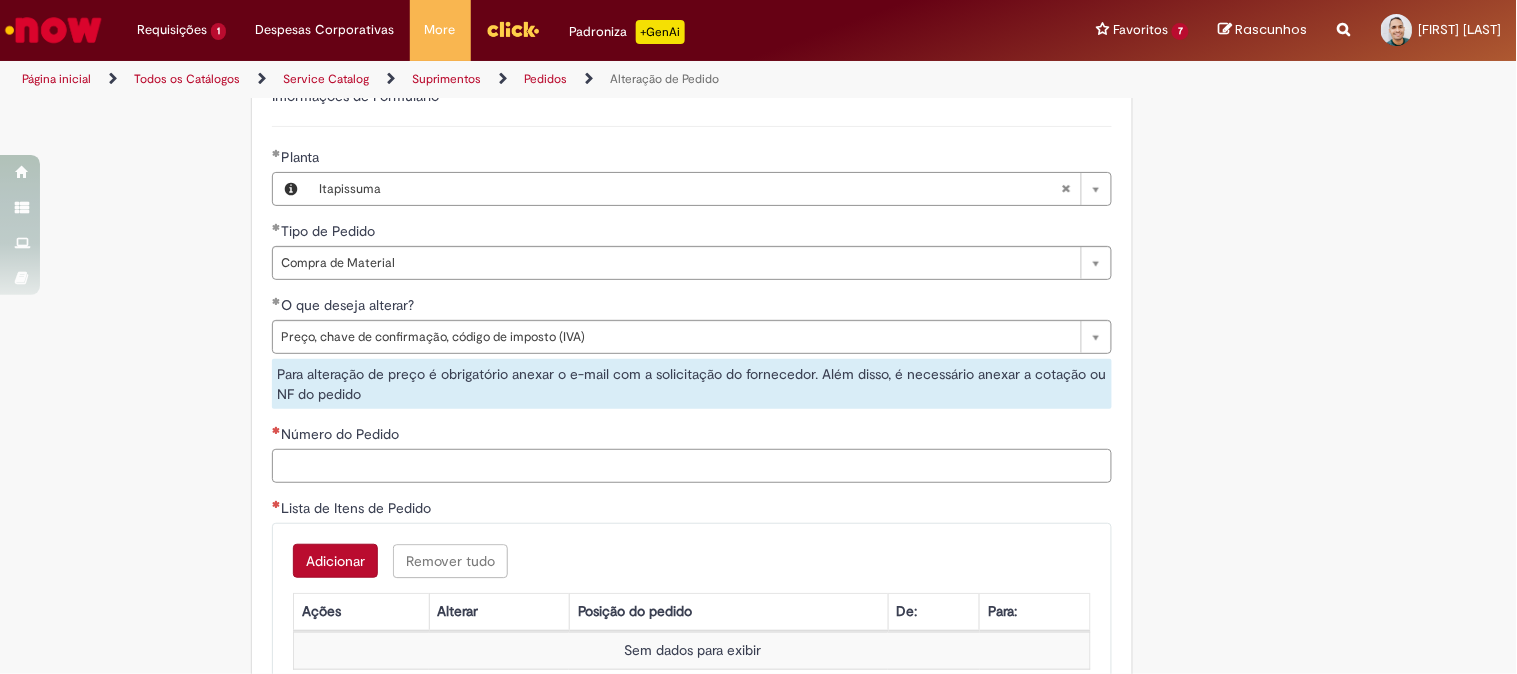 click on "Número do Pedido" at bounding box center (692, 466) 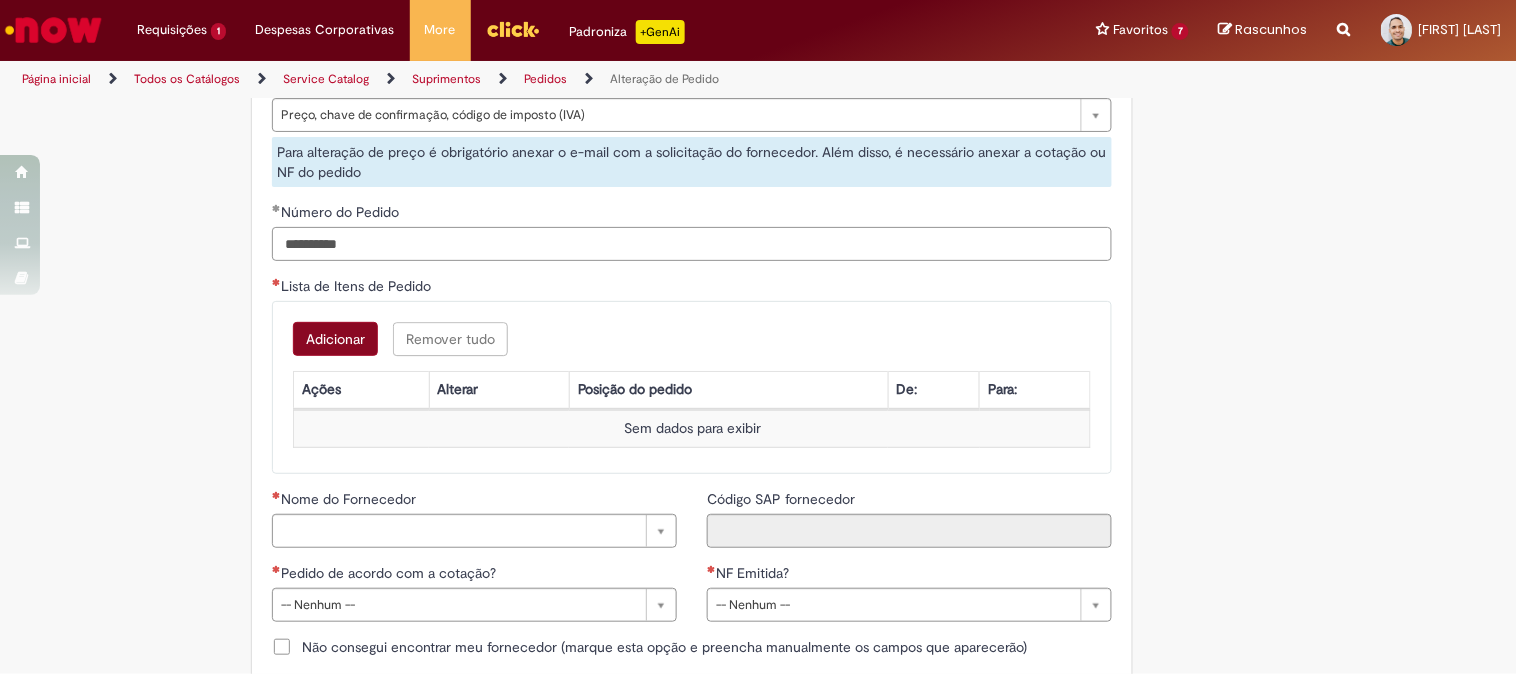 scroll, scrollTop: 1555, scrollLeft: 0, axis: vertical 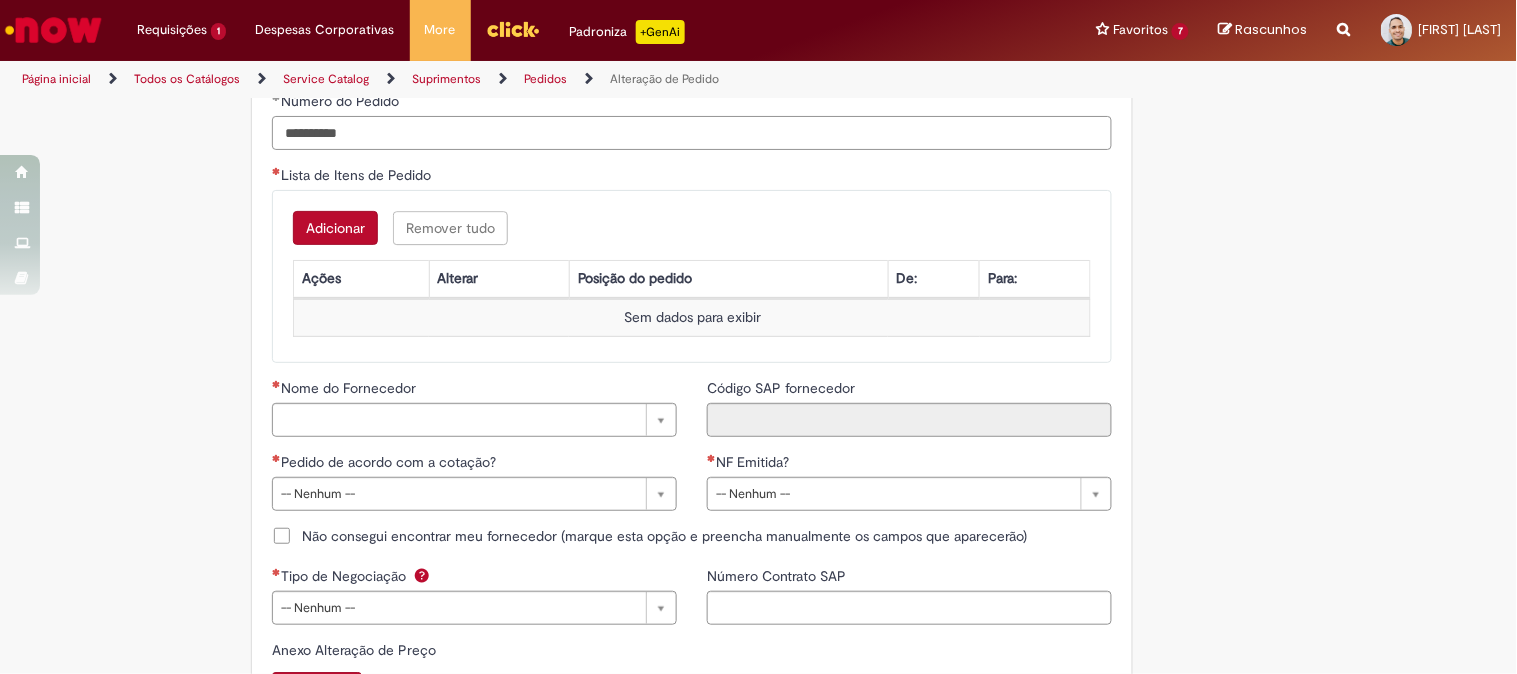type on "**********" 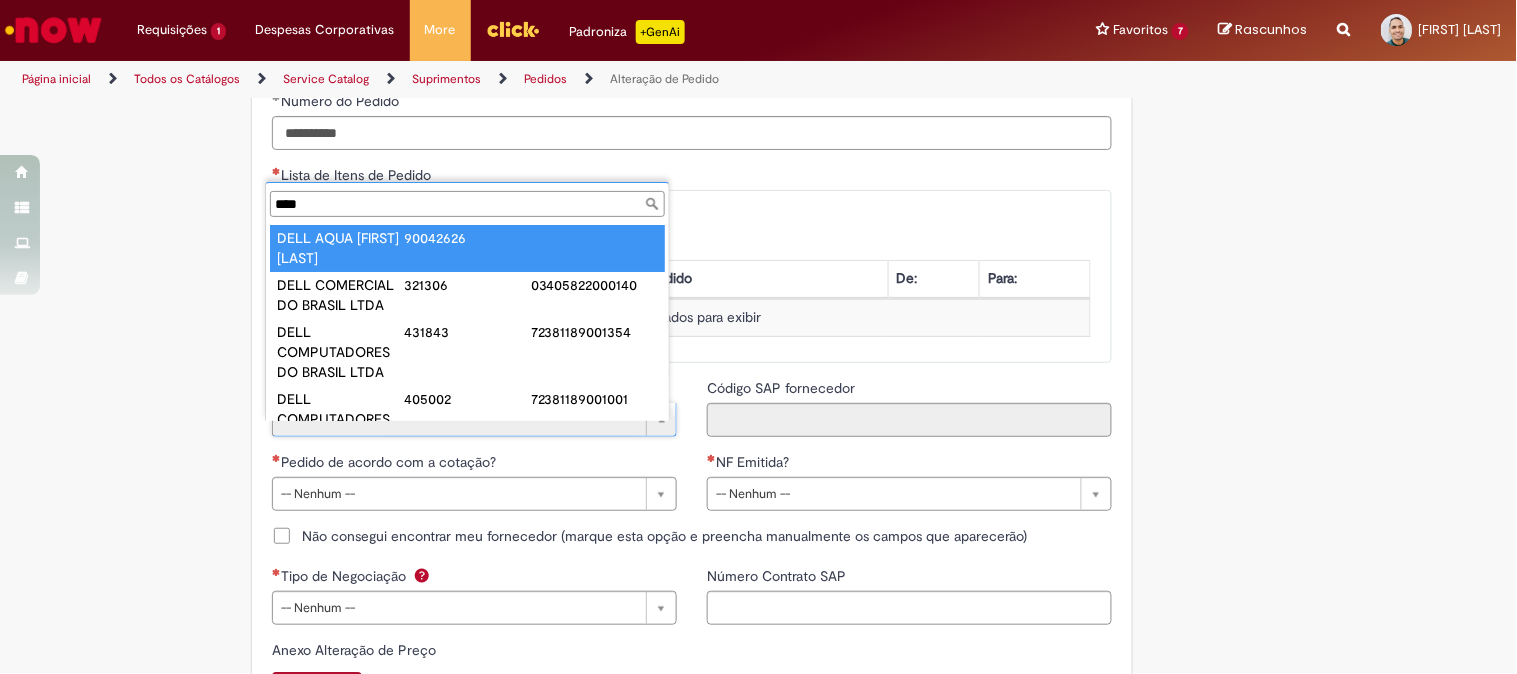 scroll, scrollTop: 27, scrollLeft: 0, axis: vertical 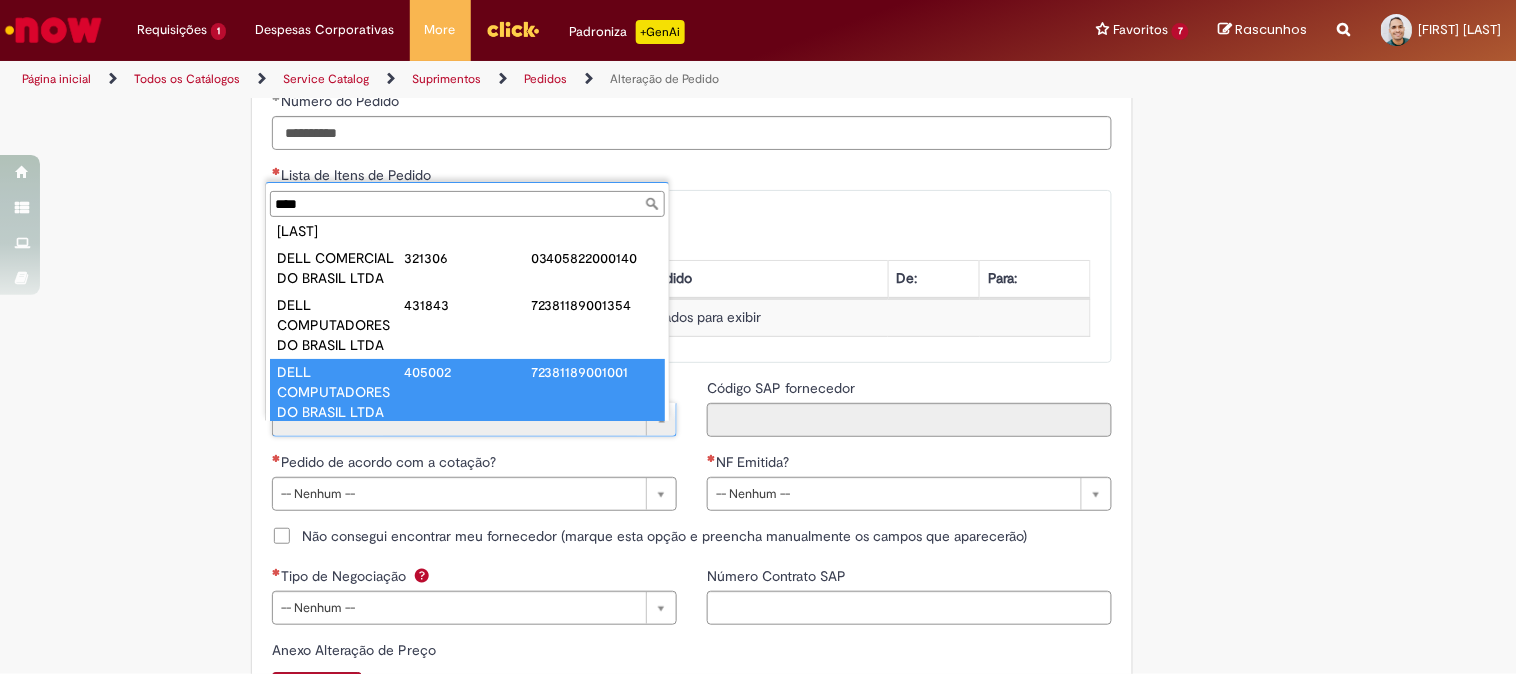 type on "****" 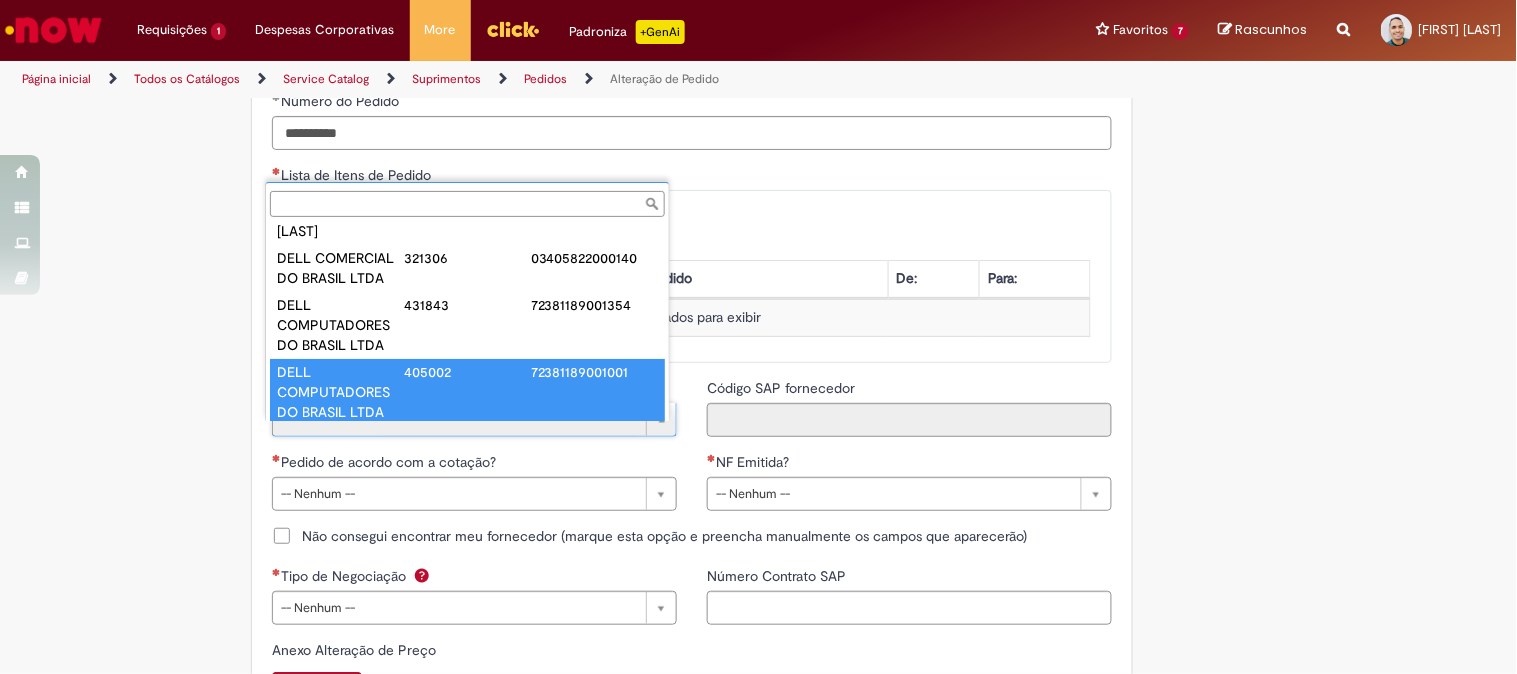 type on "******" 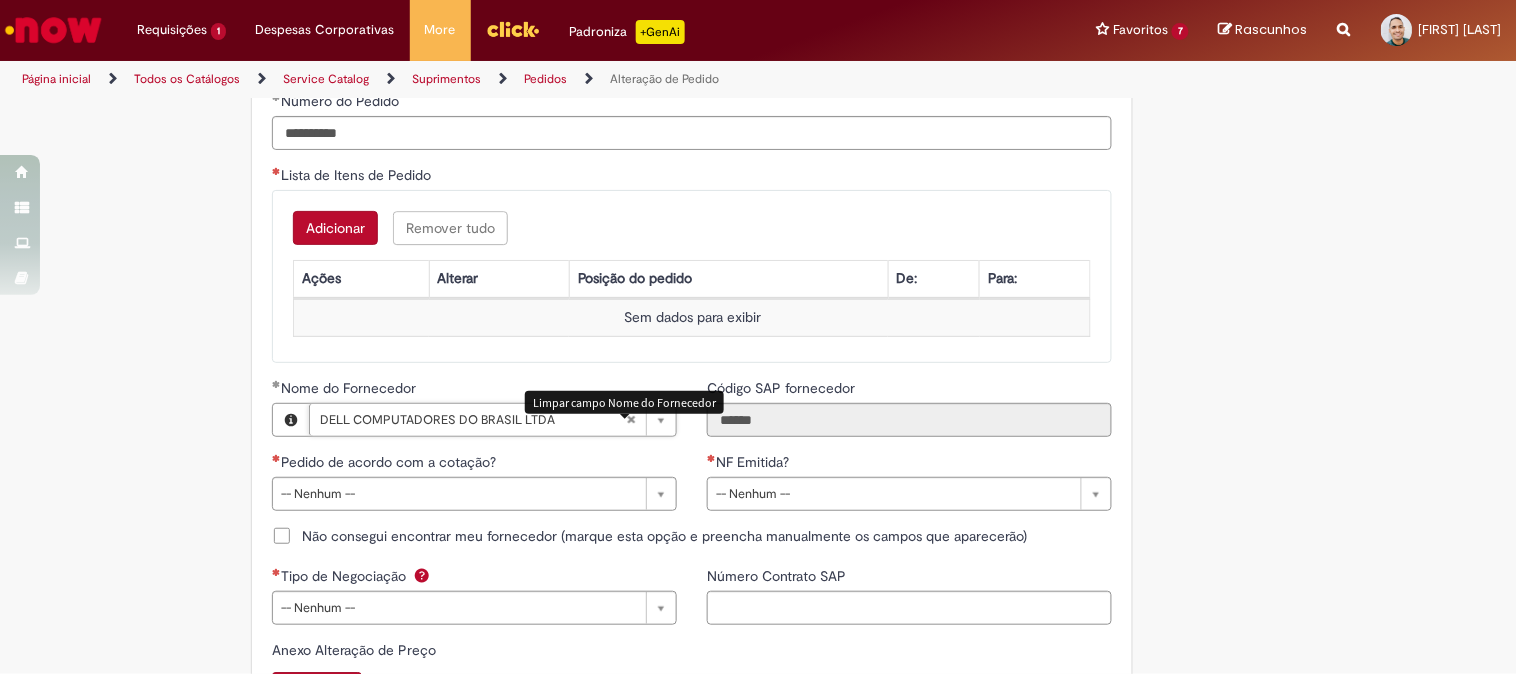 click at bounding box center (631, 420) 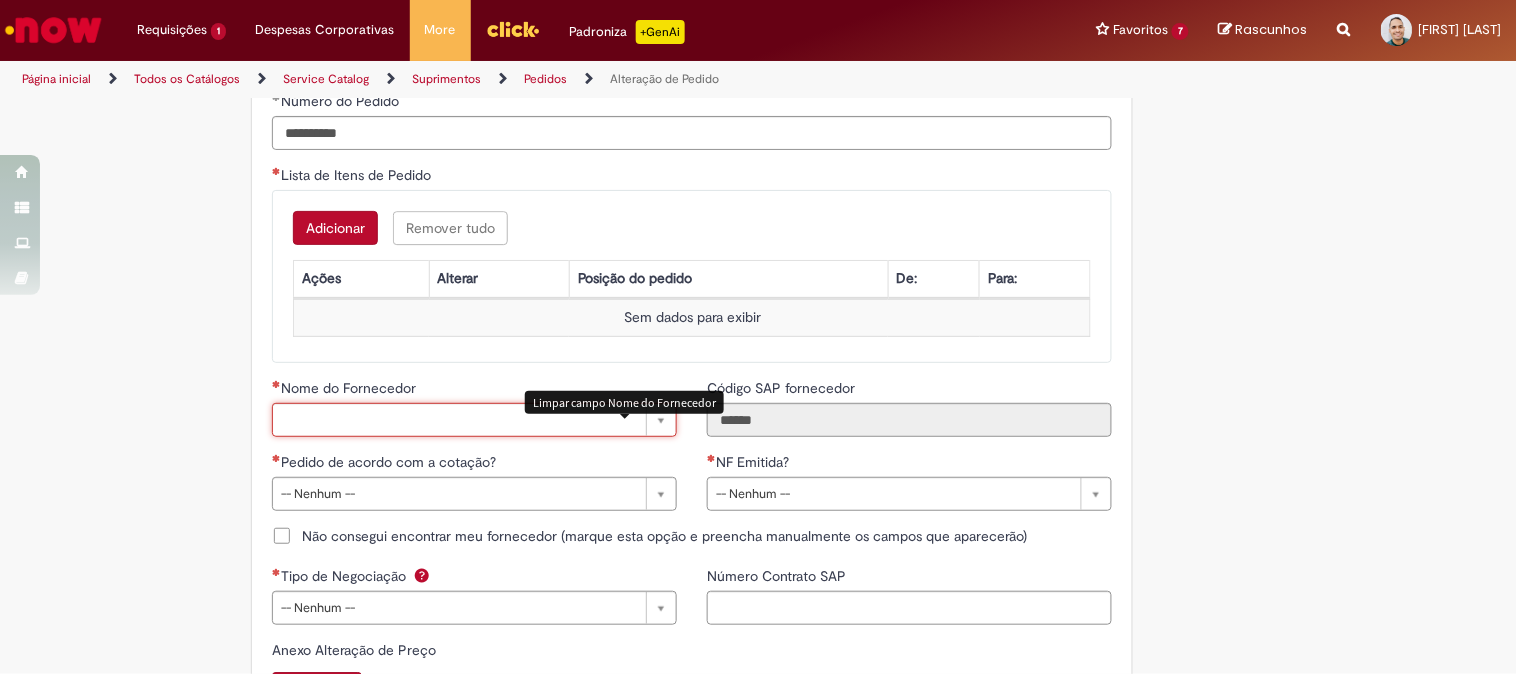 scroll, scrollTop: 0, scrollLeft: 0, axis: both 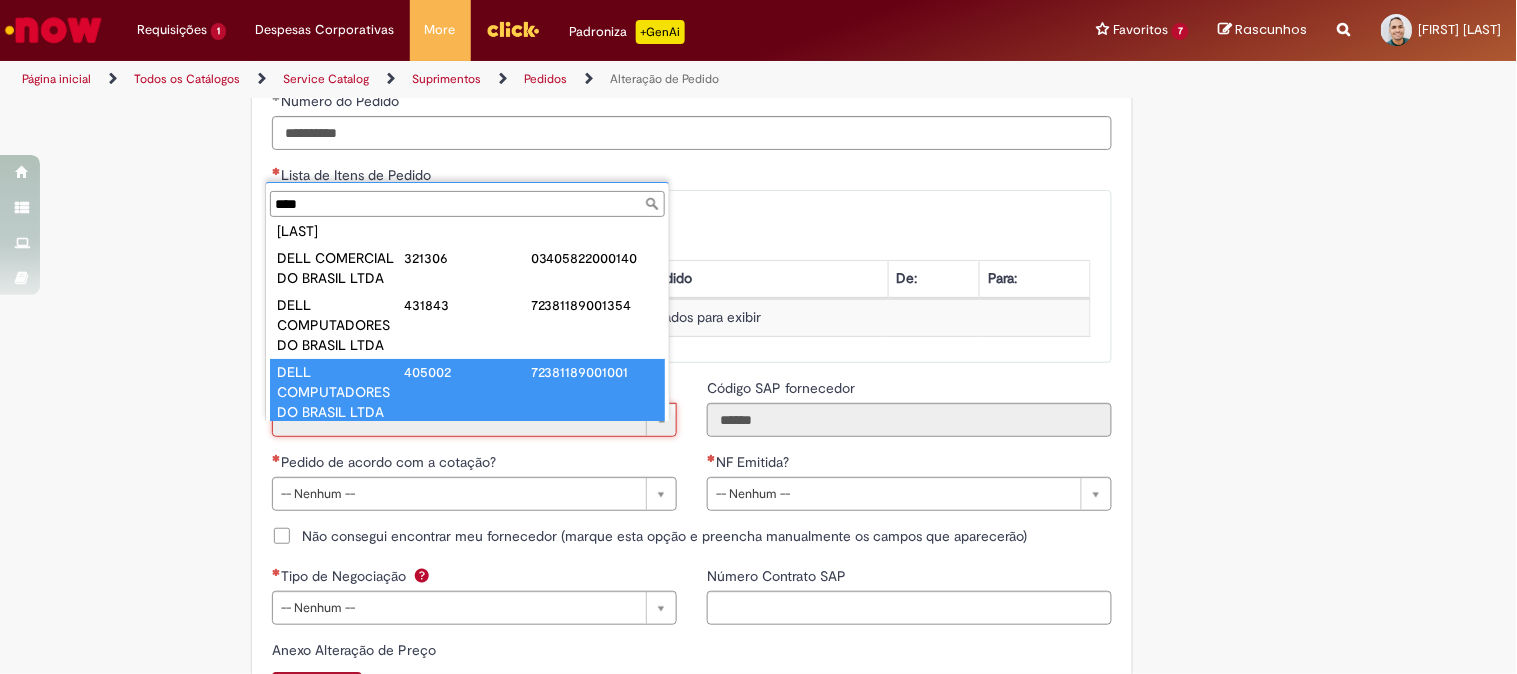 type on "****" 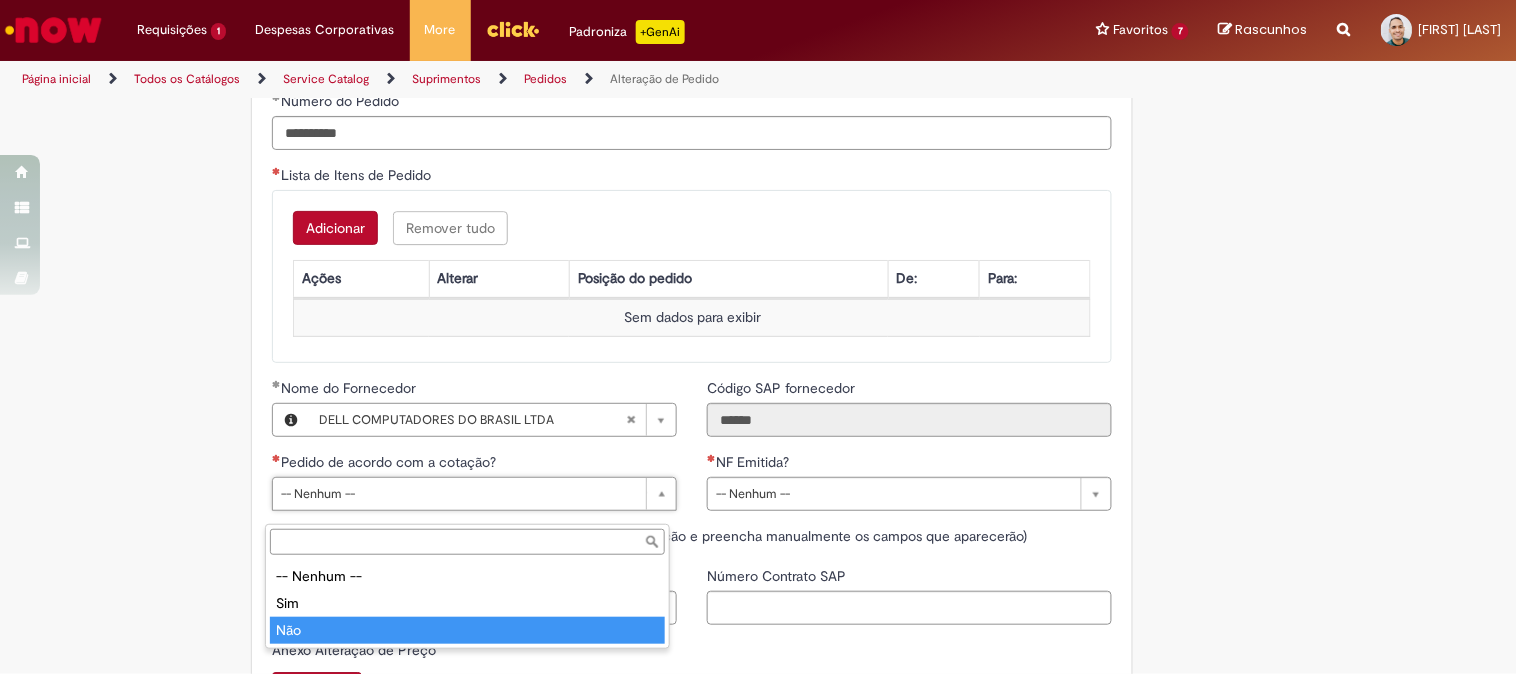 type on "***" 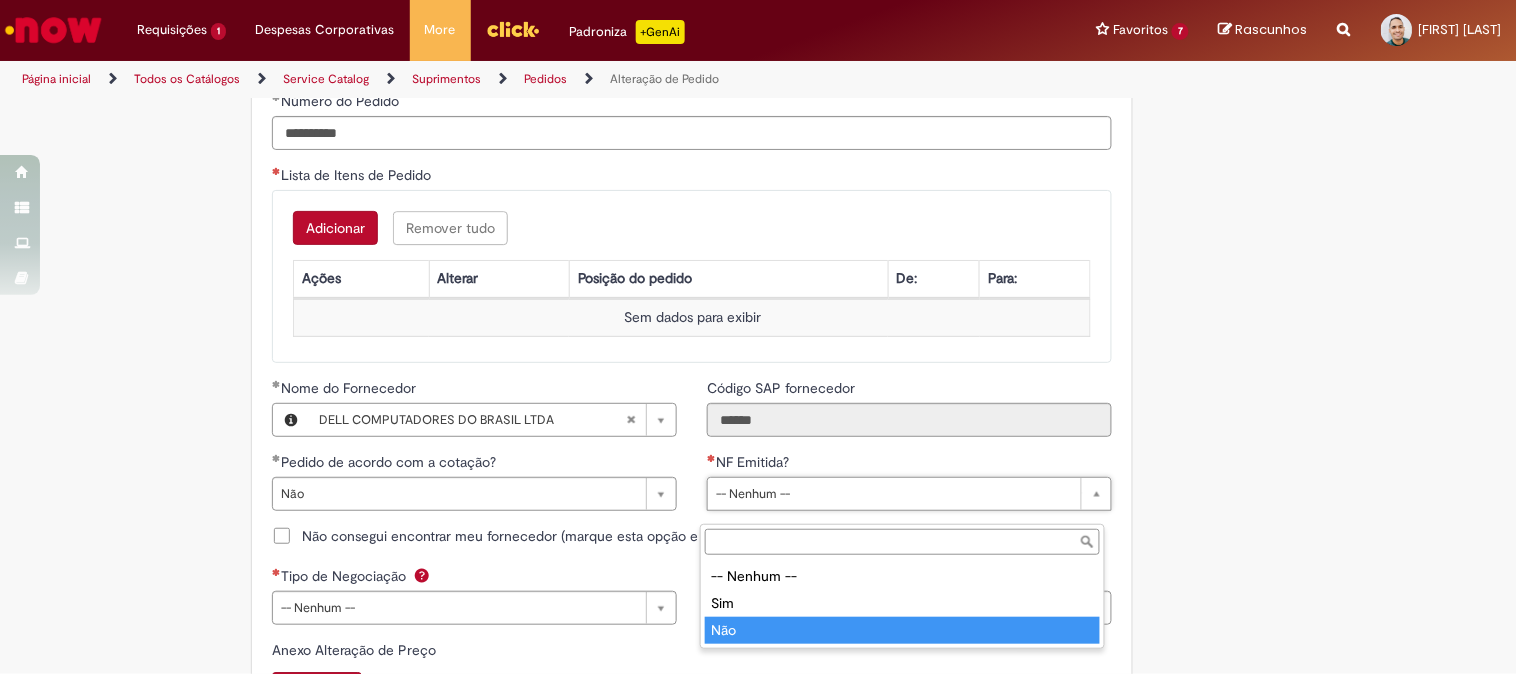 type on "***" 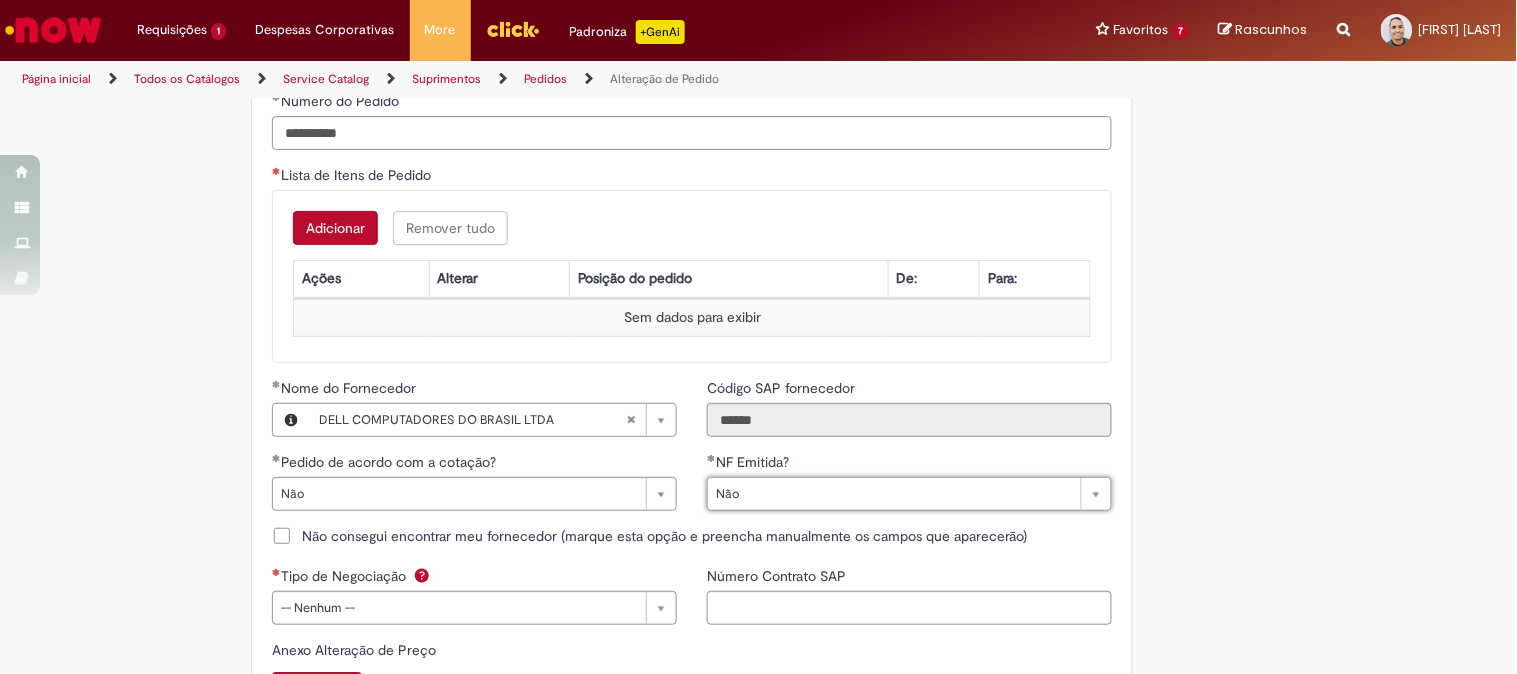 scroll, scrollTop: 1666, scrollLeft: 0, axis: vertical 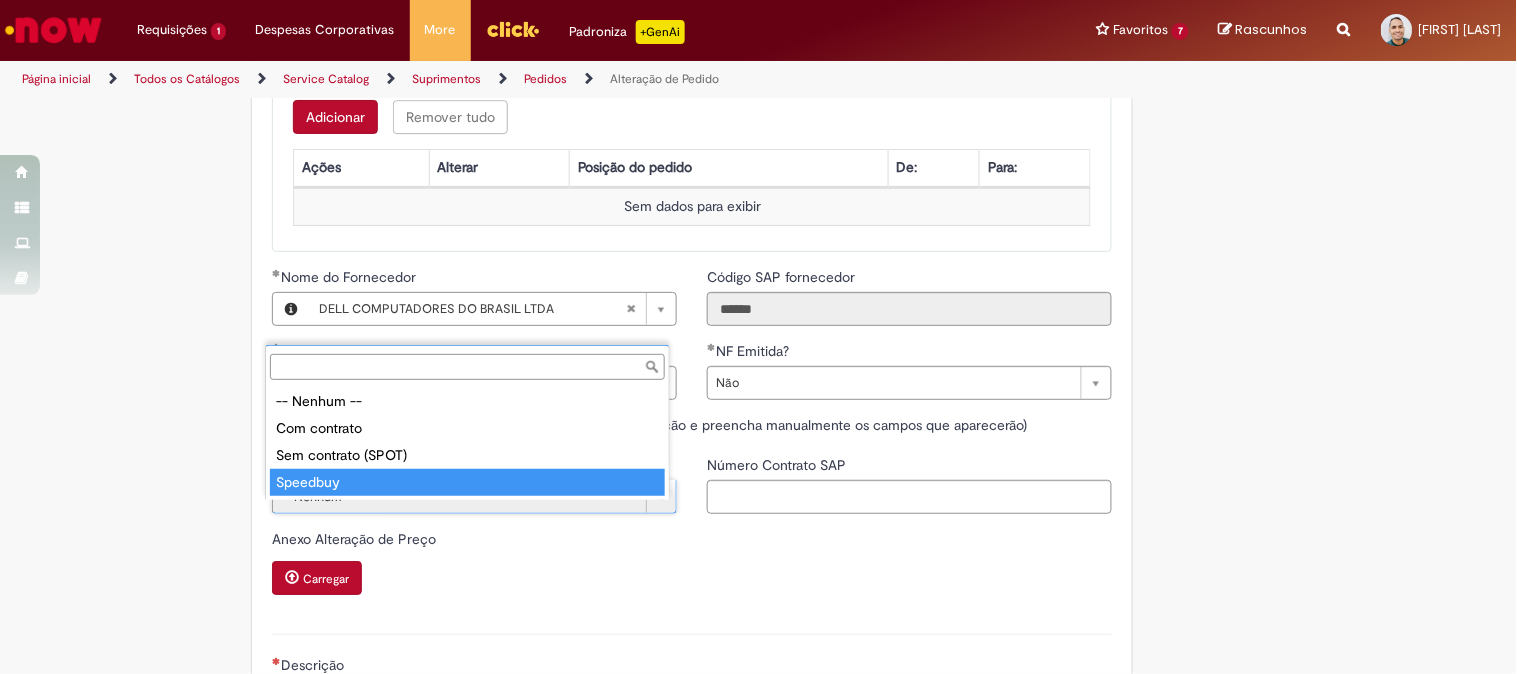 type on "********" 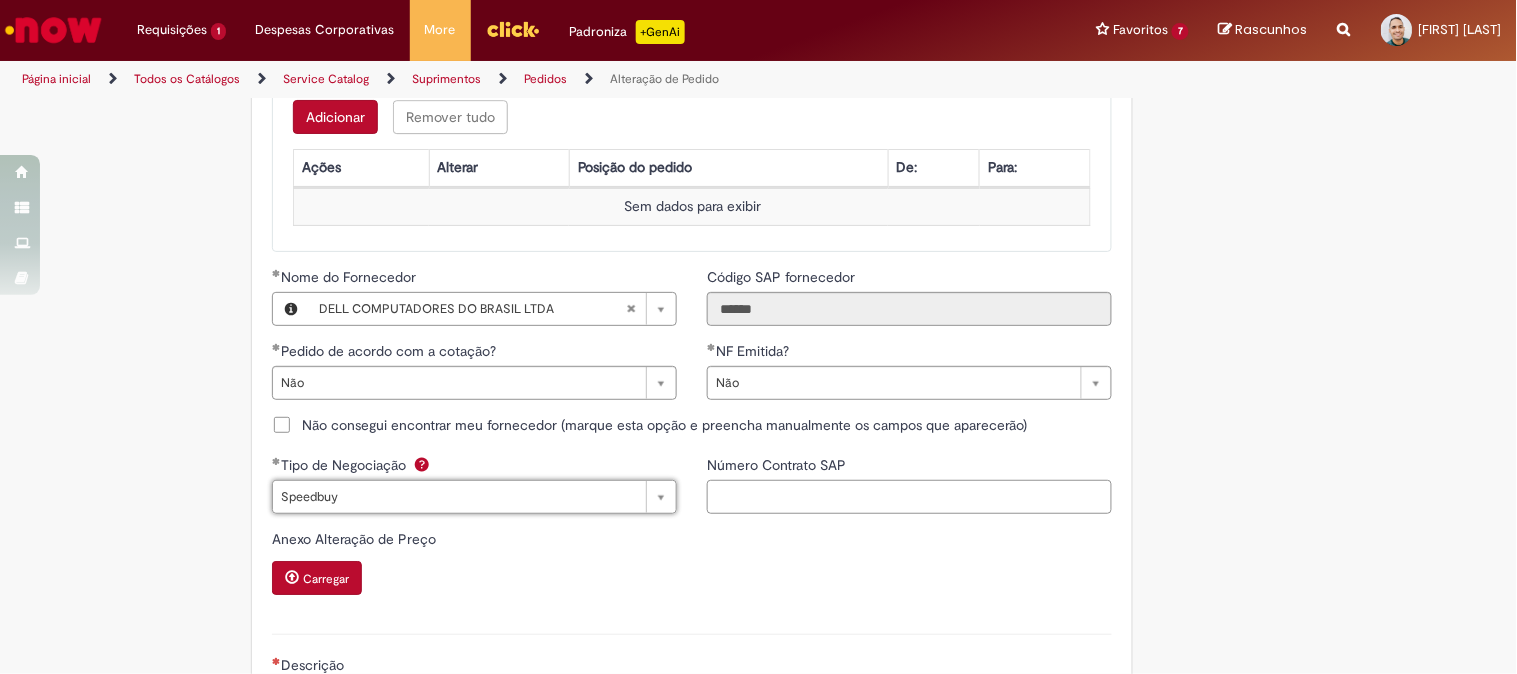 click on "Número Contrato SAP" at bounding box center (909, 497) 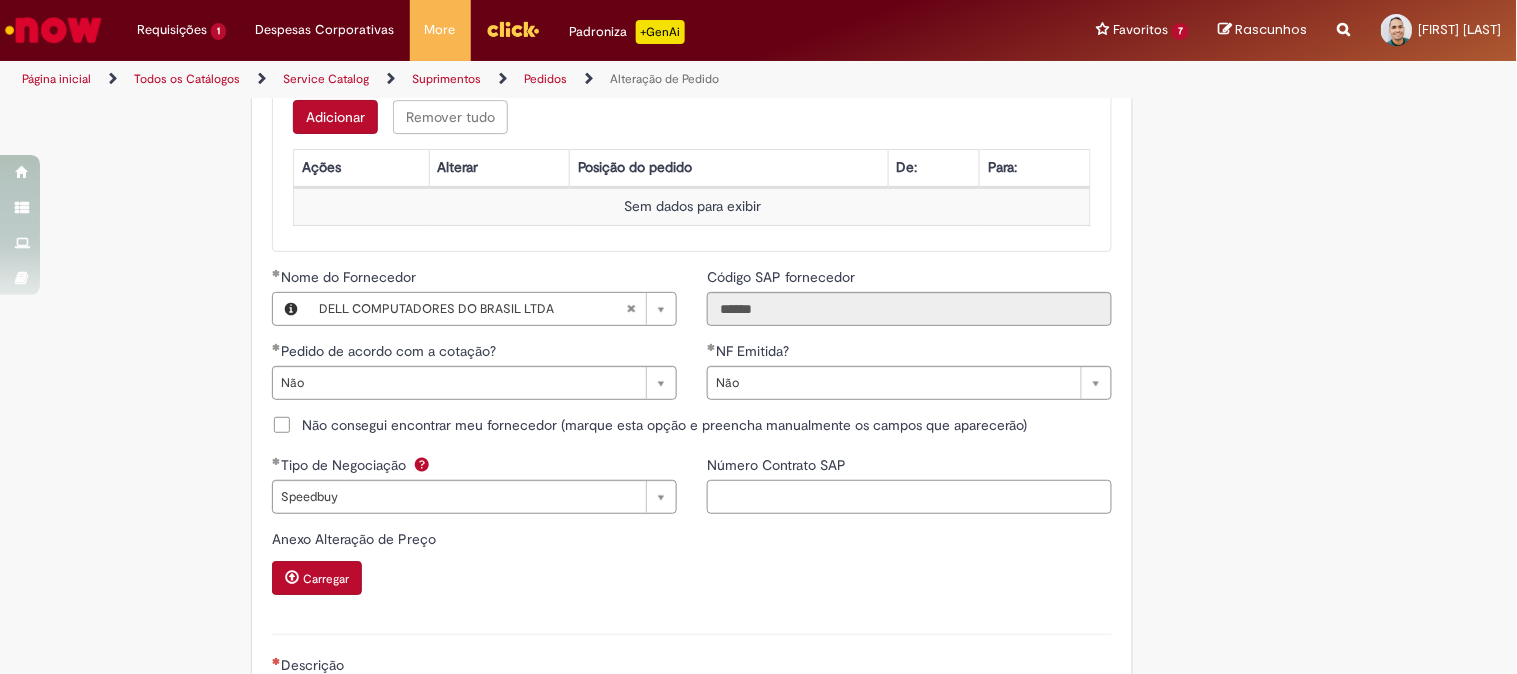 scroll, scrollTop: 1777, scrollLeft: 0, axis: vertical 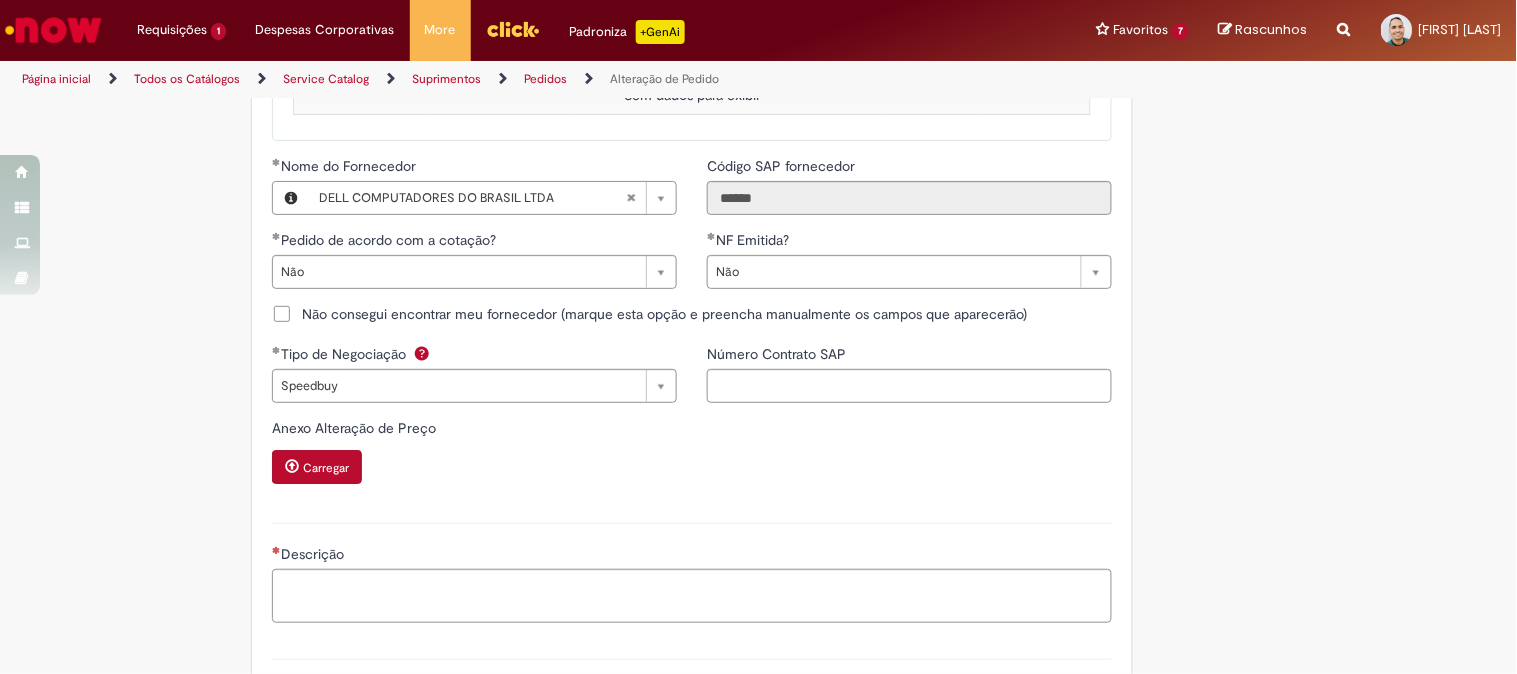 click on "Carregar" at bounding box center (326, 468) 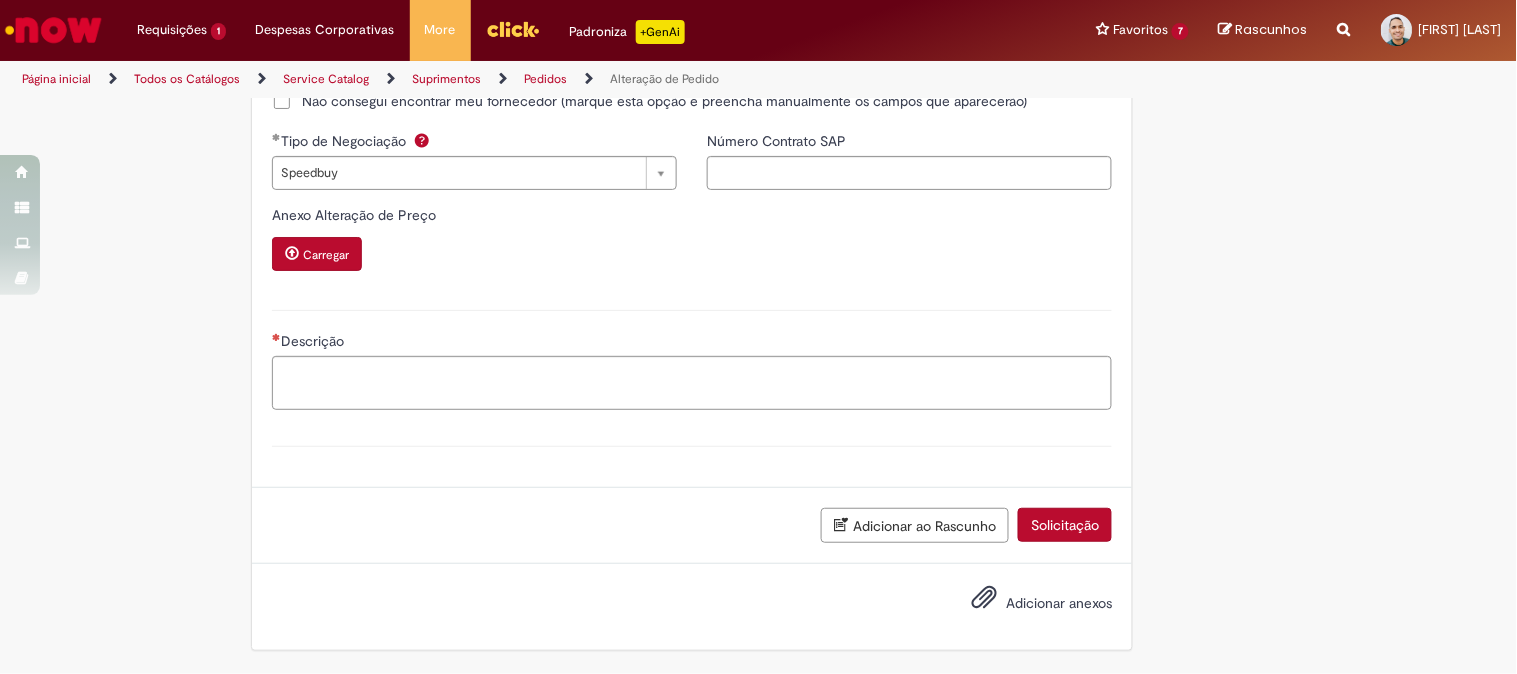scroll, scrollTop: 1900, scrollLeft: 0, axis: vertical 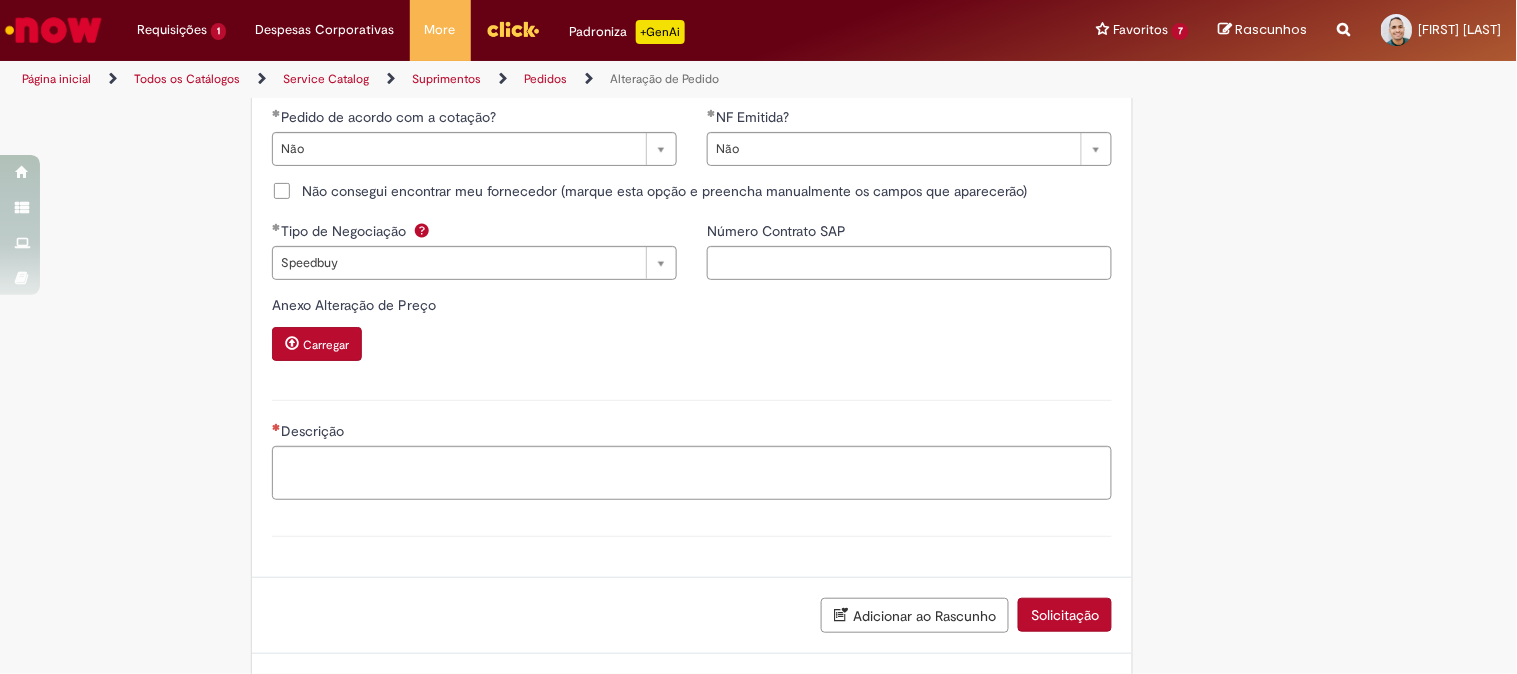 click on "Carregar" at bounding box center [317, 344] 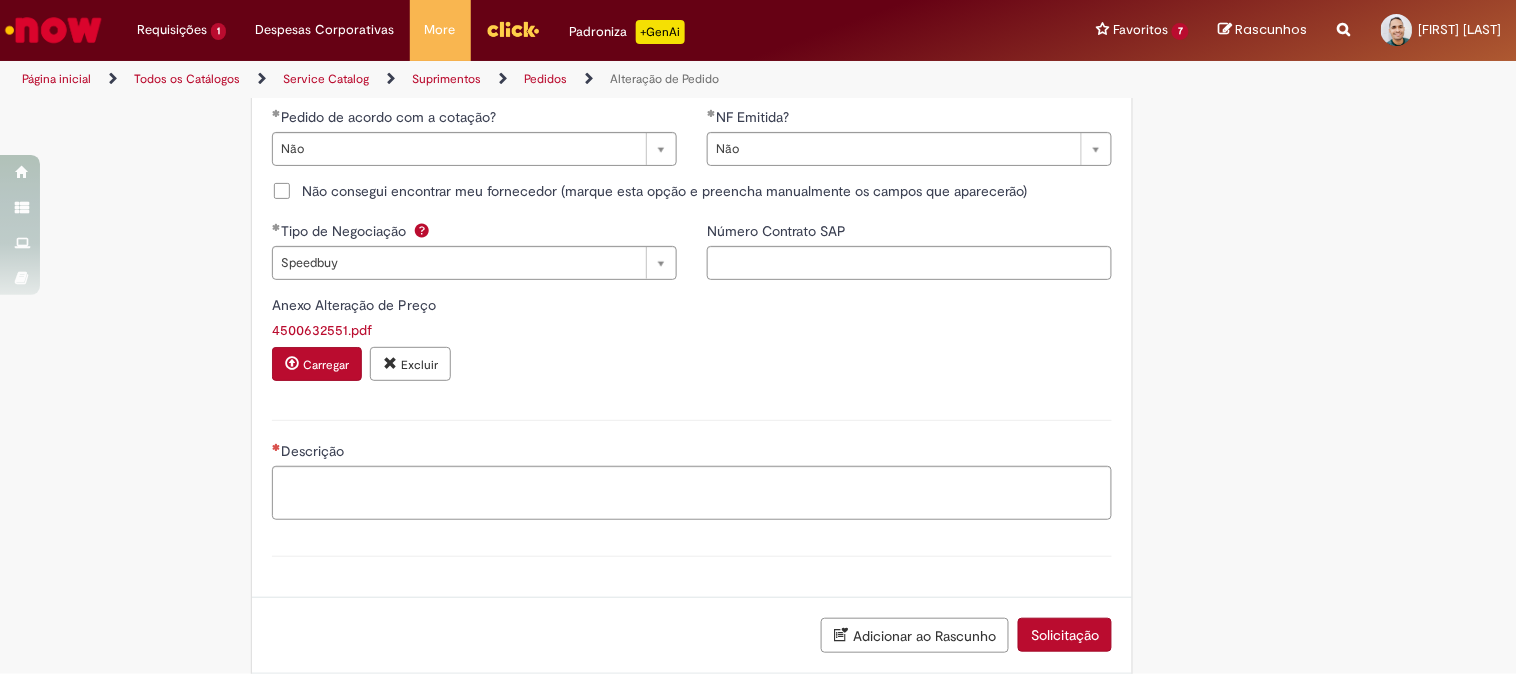 scroll, scrollTop: 2031, scrollLeft: 0, axis: vertical 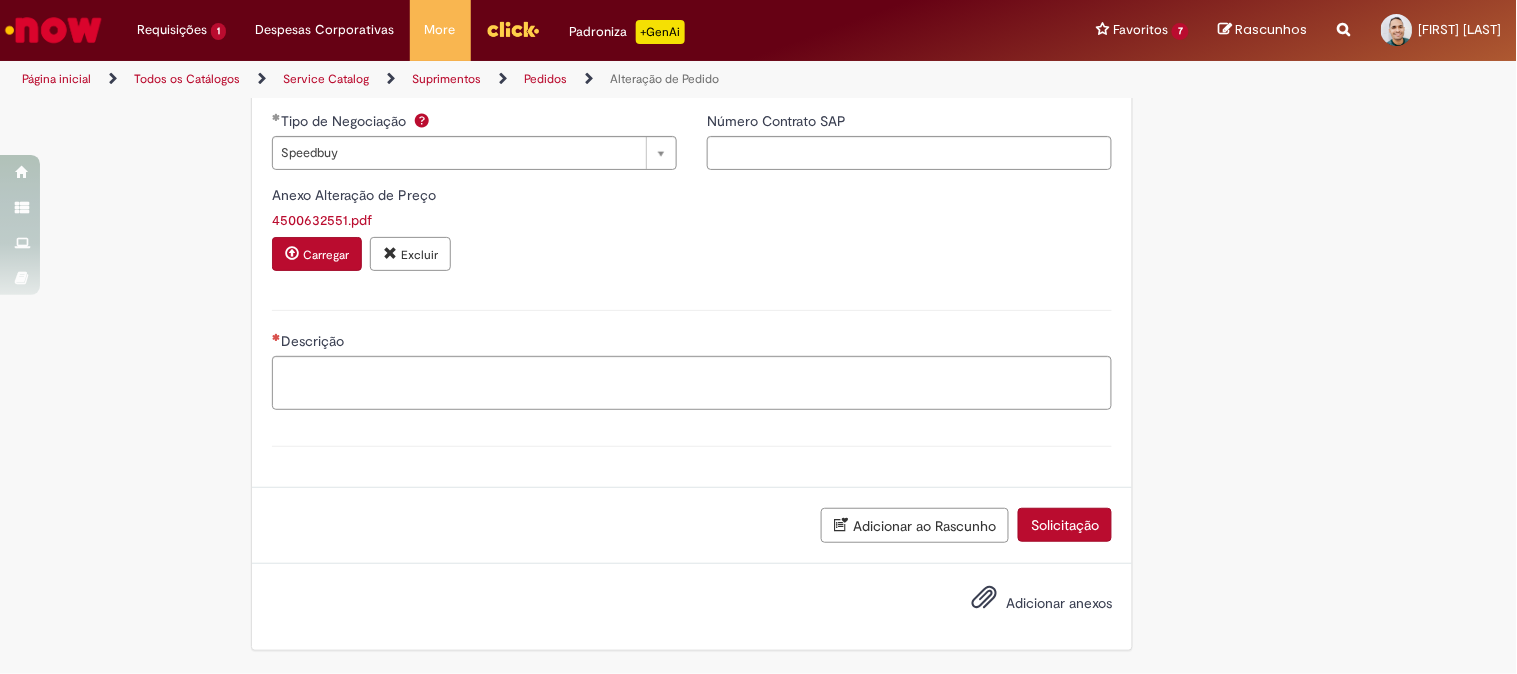 click on "Adicionar anexos" at bounding box center [1059, 603] 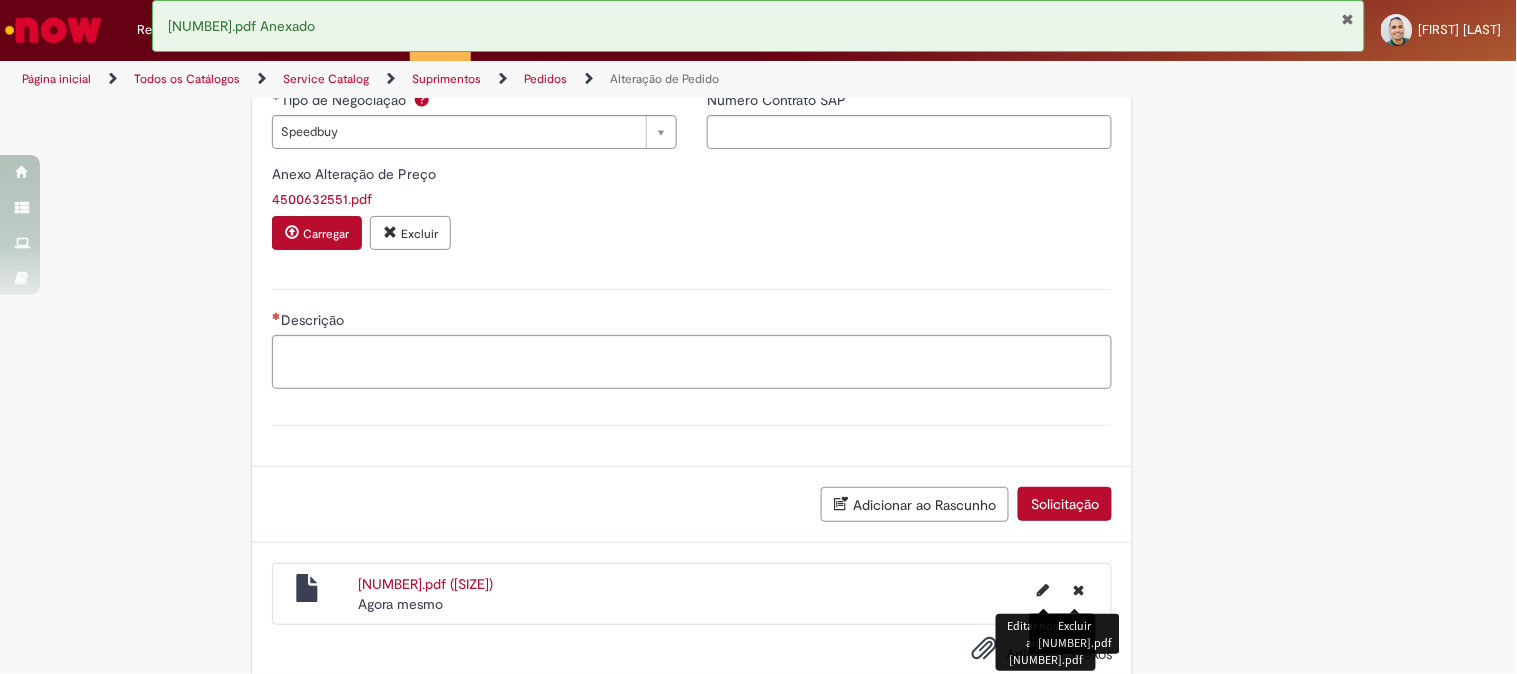 scroll, scrollTop: 2103, scrollLeft: 0, axis: vertical 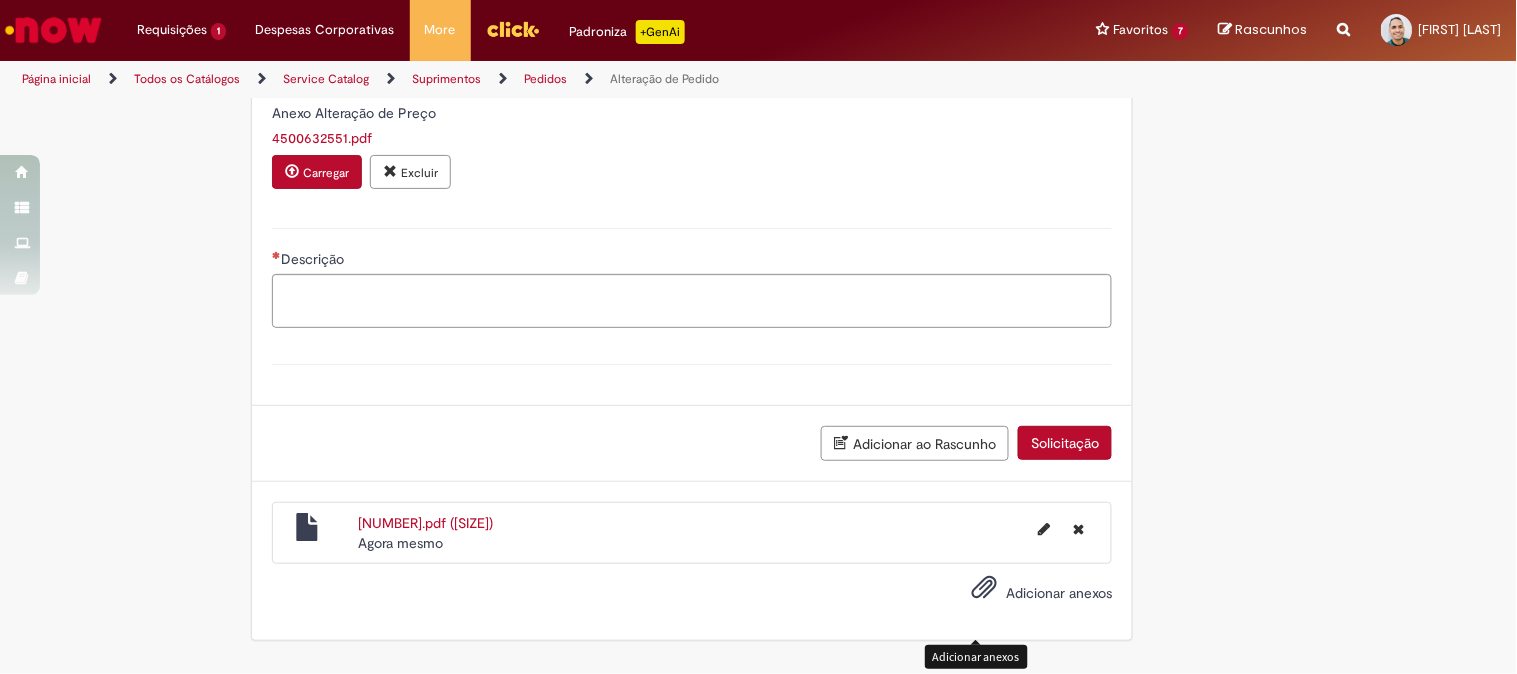 click at bounding box center (984, 588) 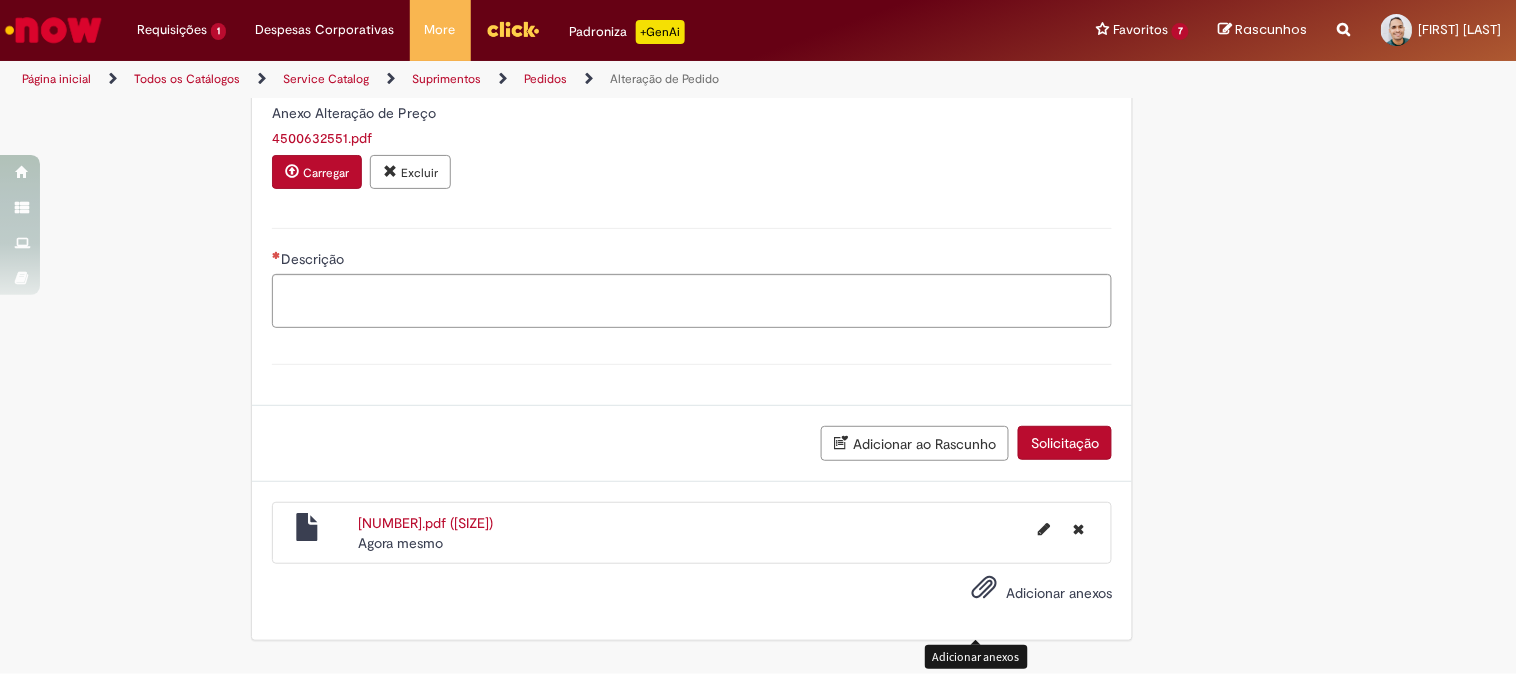 click on "[NUMBER].pdf ([SIZE])" at bounding box center (425, 523) 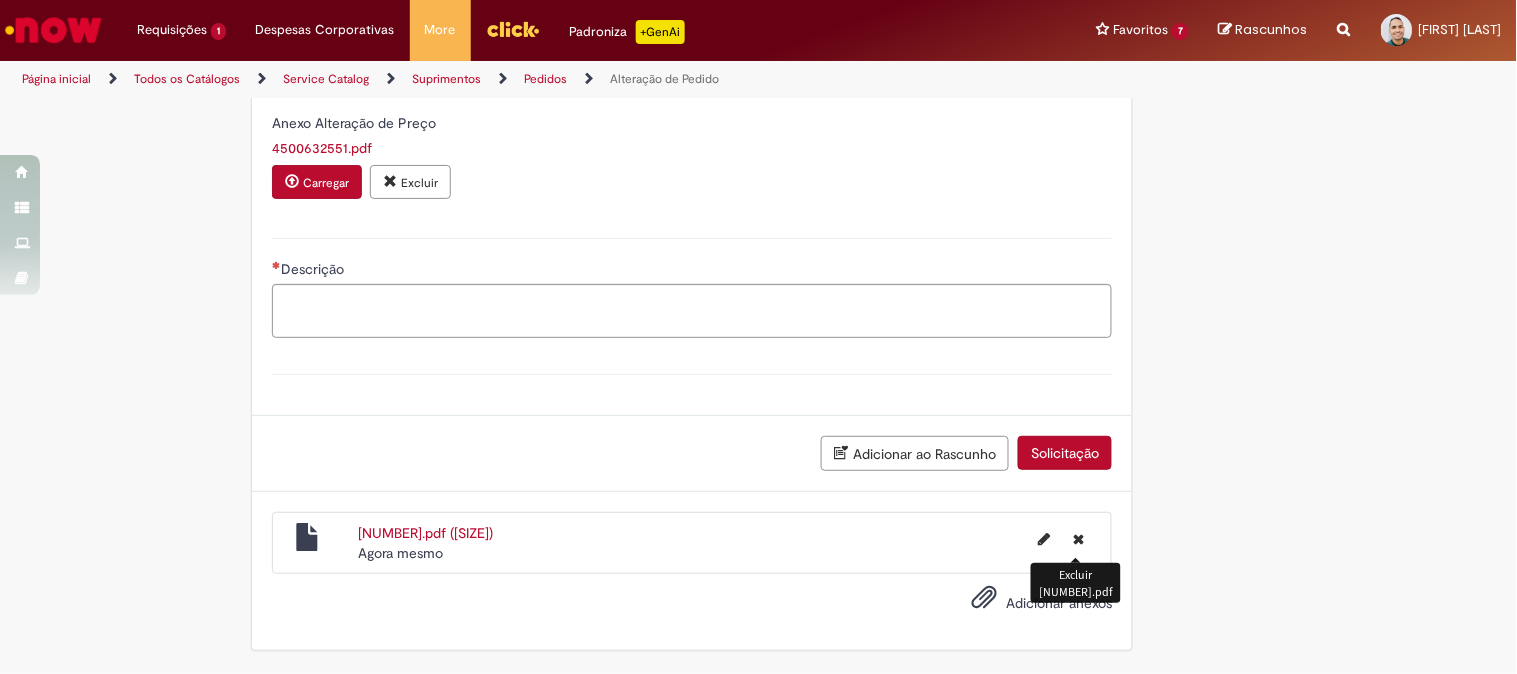 click at bounding box center (1078, 539) 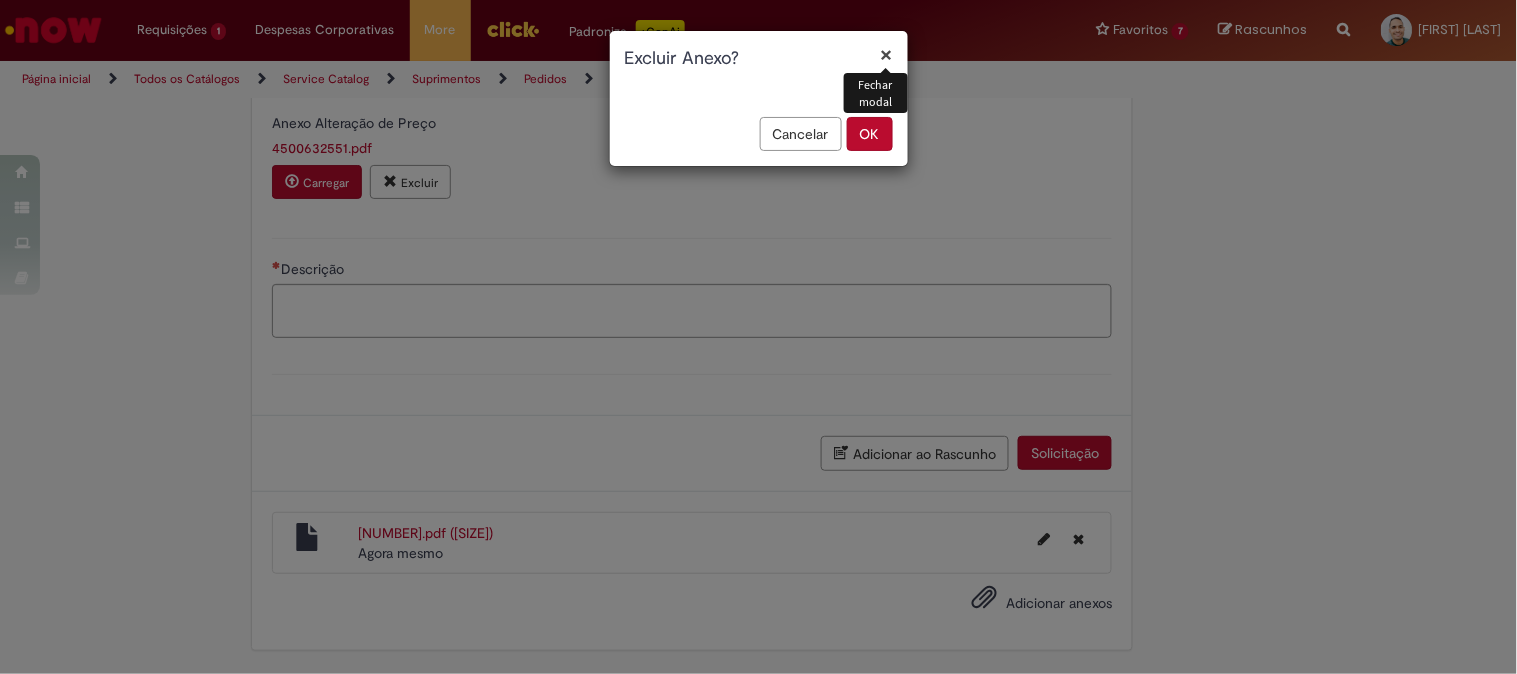 click on "OK" at bounding box center [870, 134] 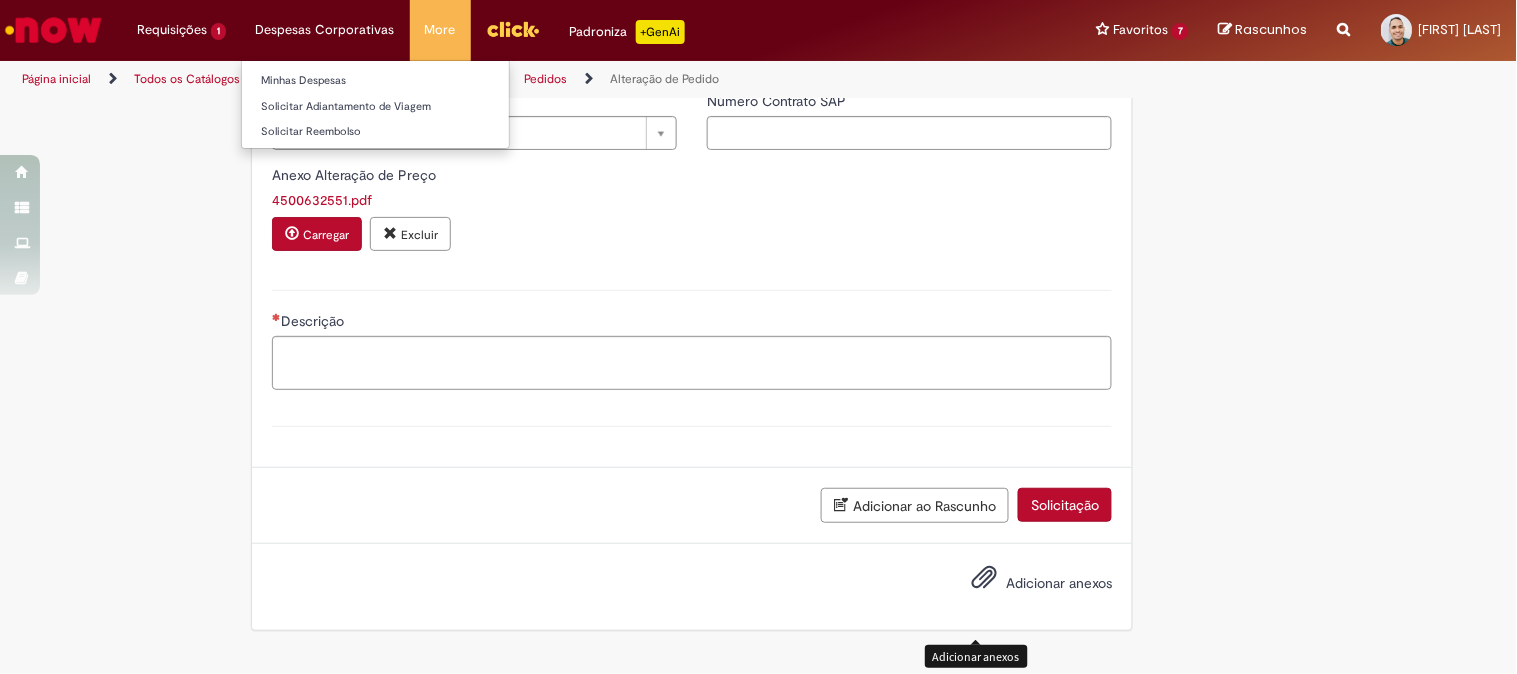 scroll, scrollTop: 2031, scrollLeft: 0, axis: vertical 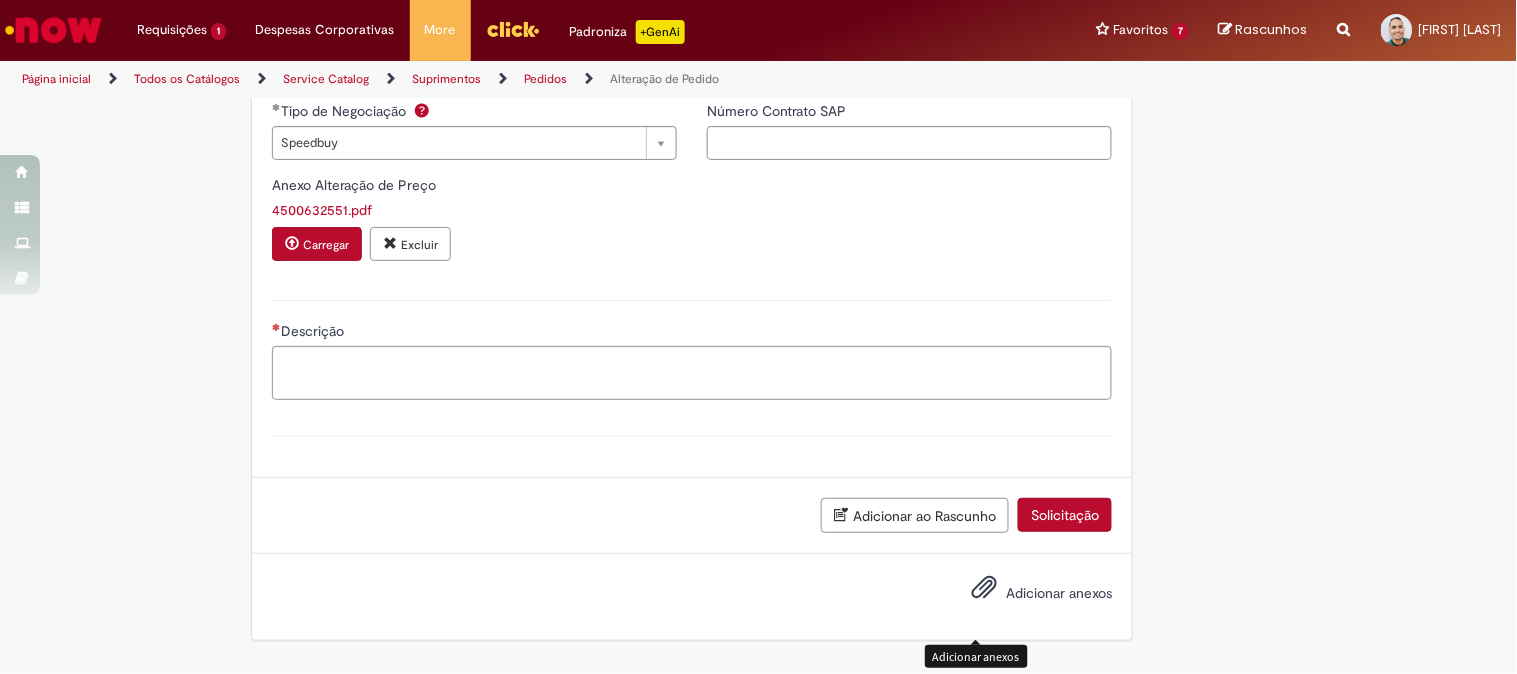 click on "Adicionar anexos" at bounding box center [1059, 593] 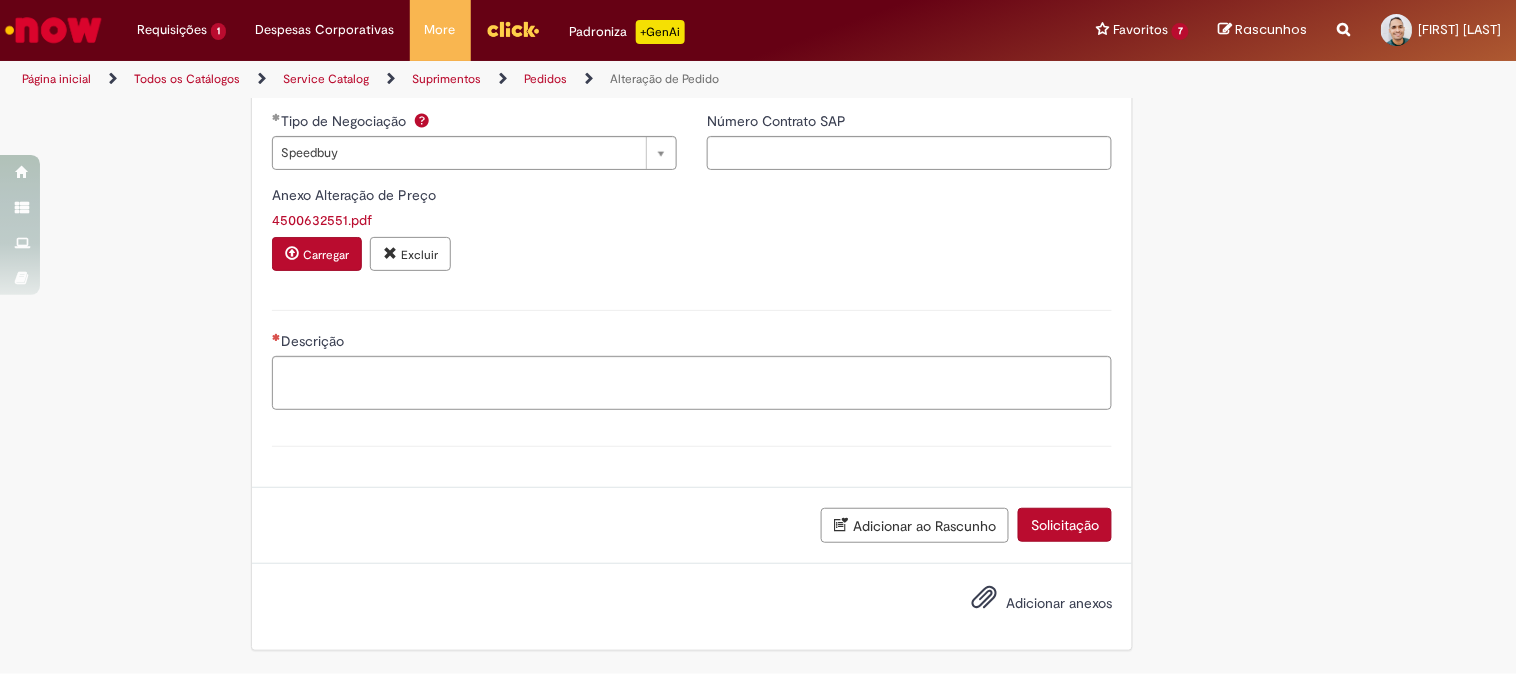 click on "Excluir" at bounding box center [410, 254] 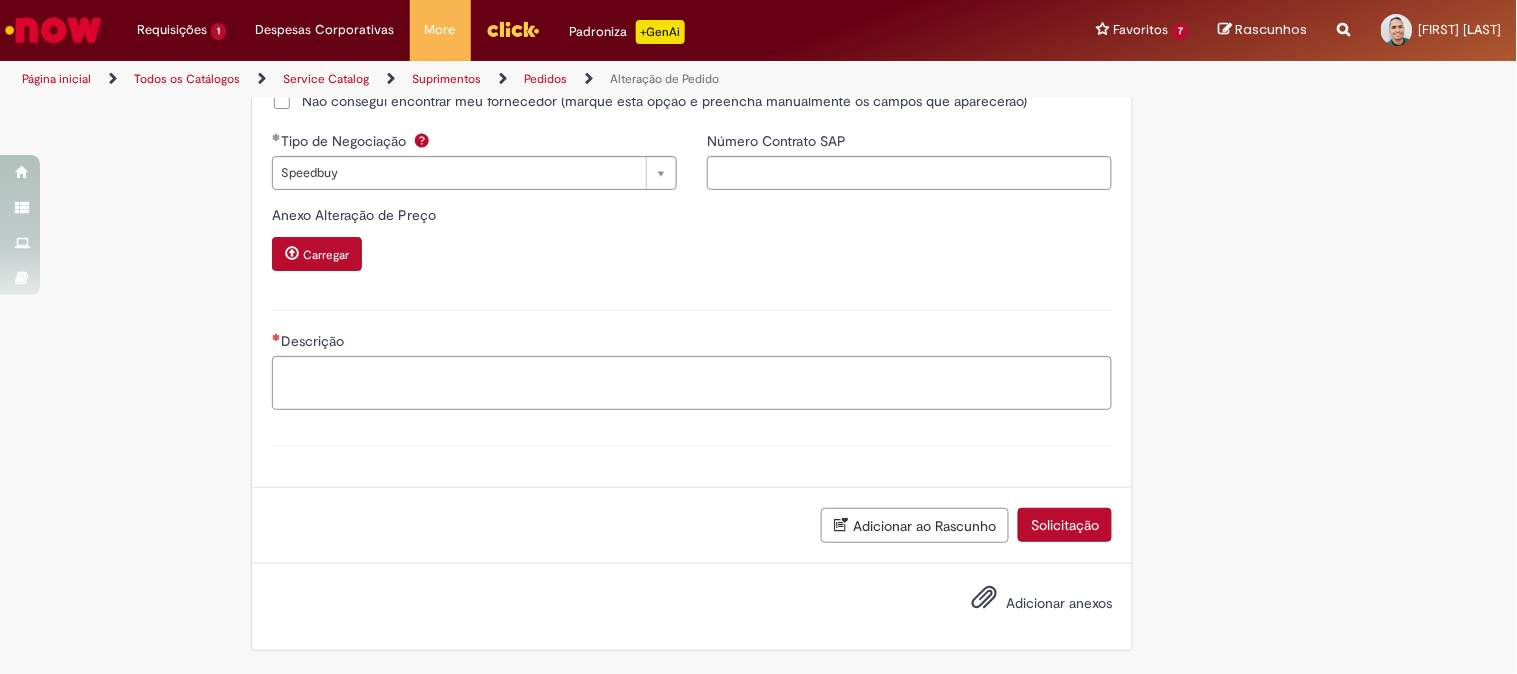 scroll, scrollTop: 2011, scrollLeft: 0, axis: vertical 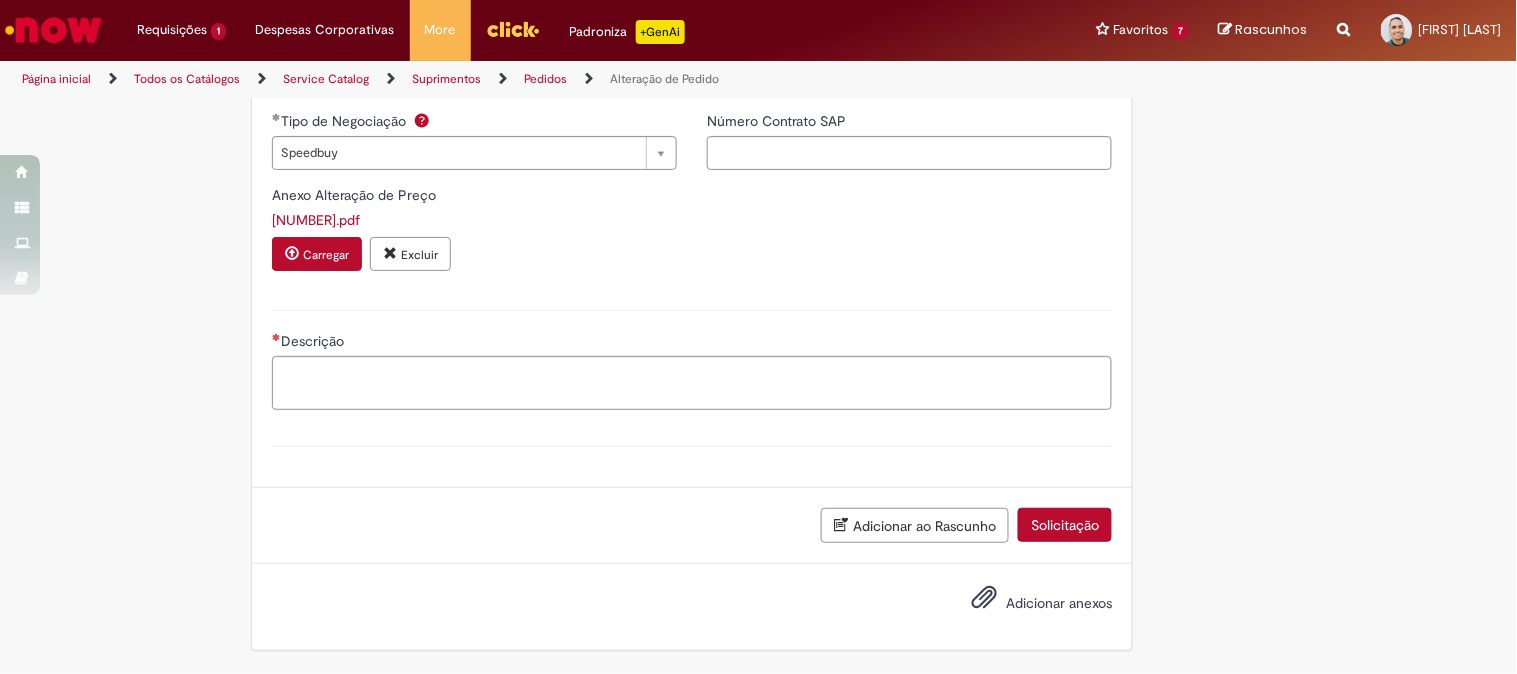 click on "Adicionar anexos" at bounding box center [1059, 603] 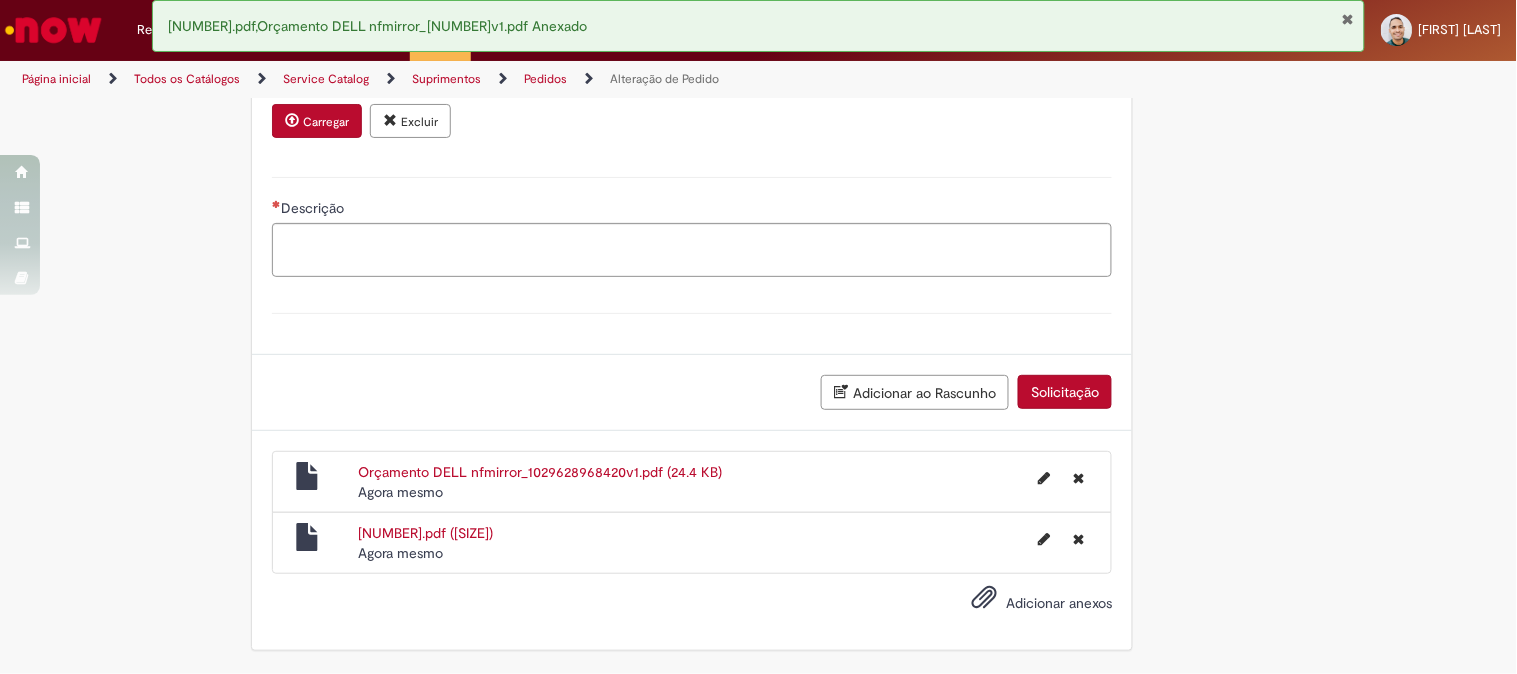 scroll, scrollTop: 2053, scrollLeft: 0, axis: vertical 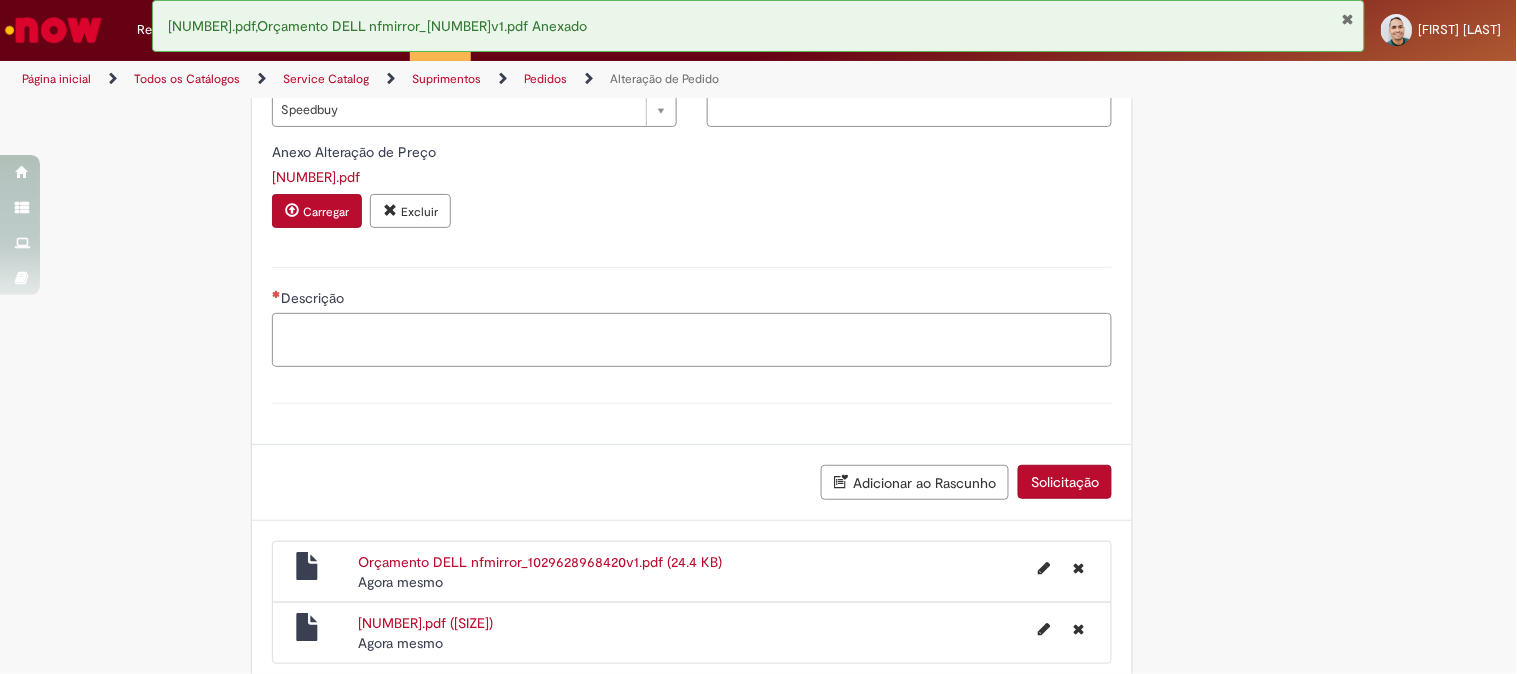 click on "Descrição" at bounding box center [692, 340] 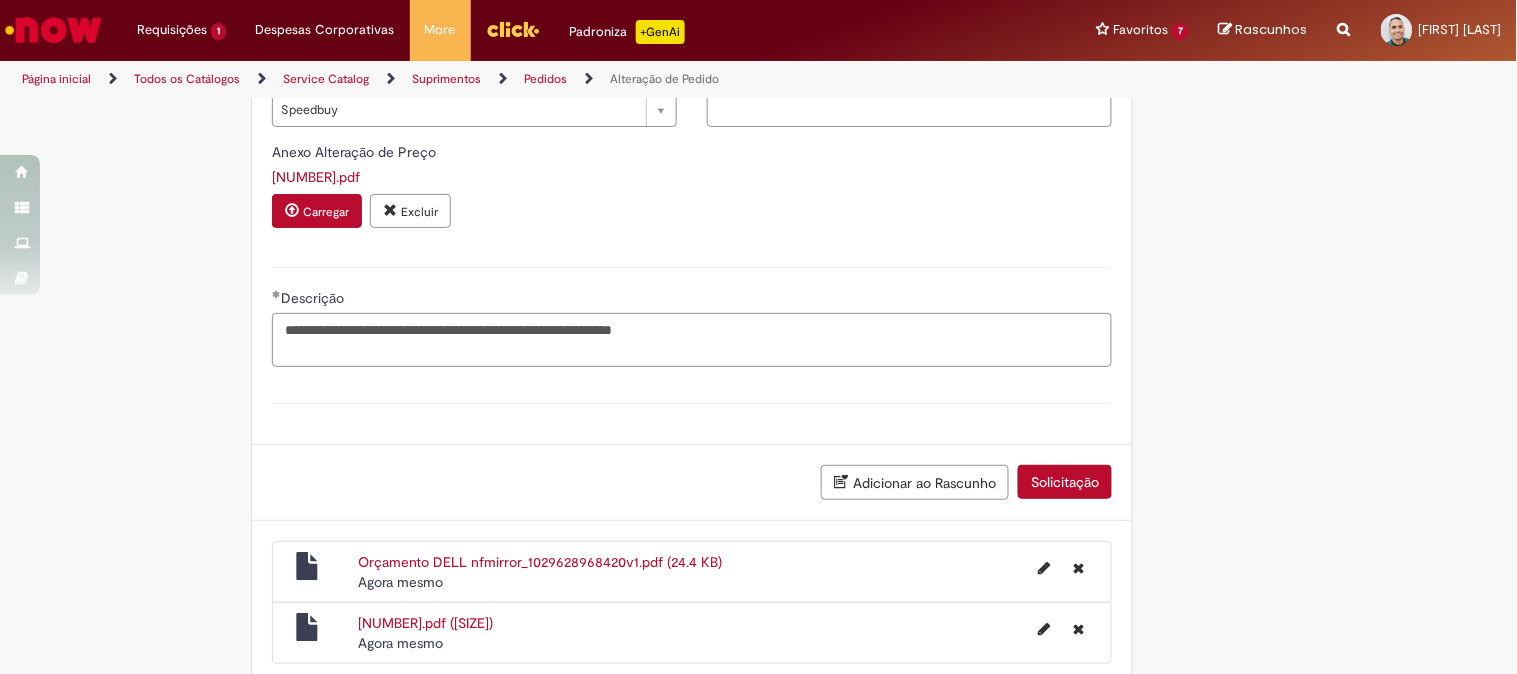 type on "**********" 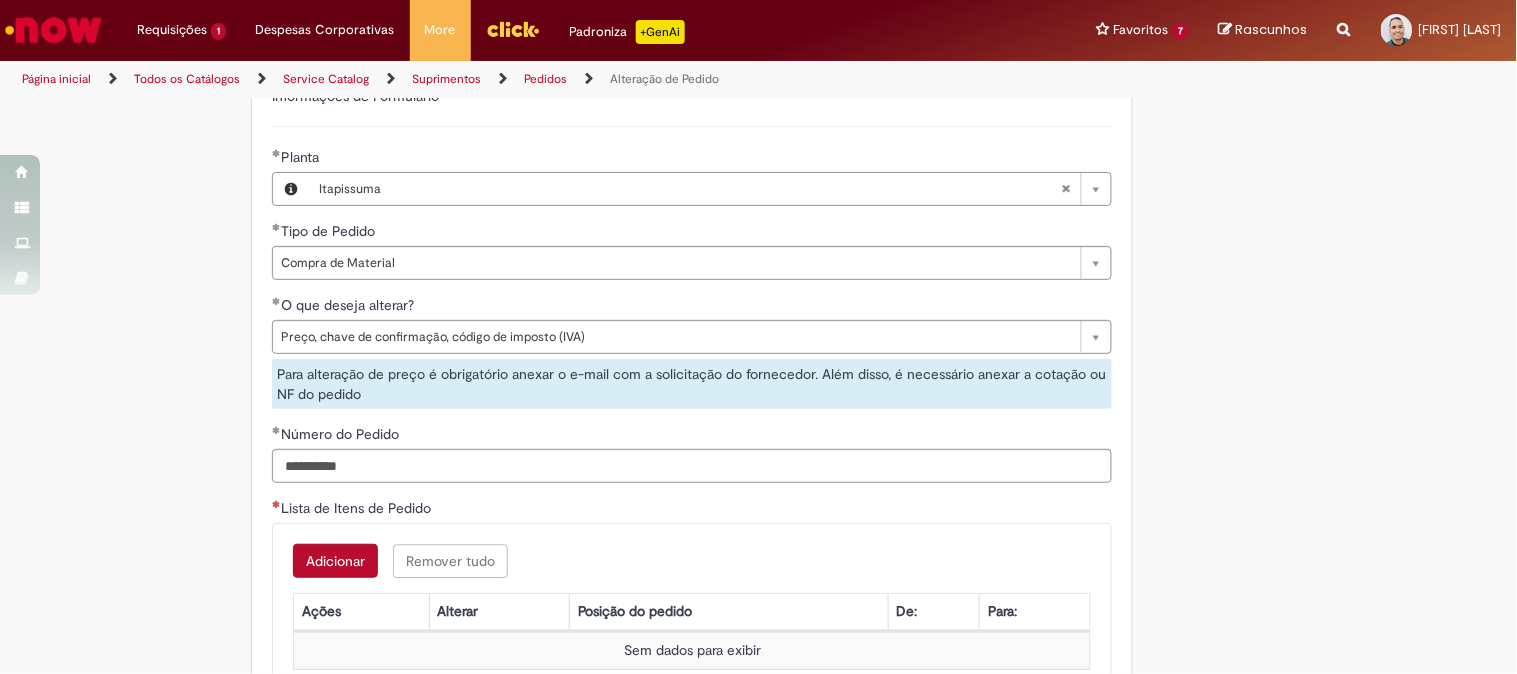 scroll, scrollTop: 1333, scrollLeft: 0, axis: vertical 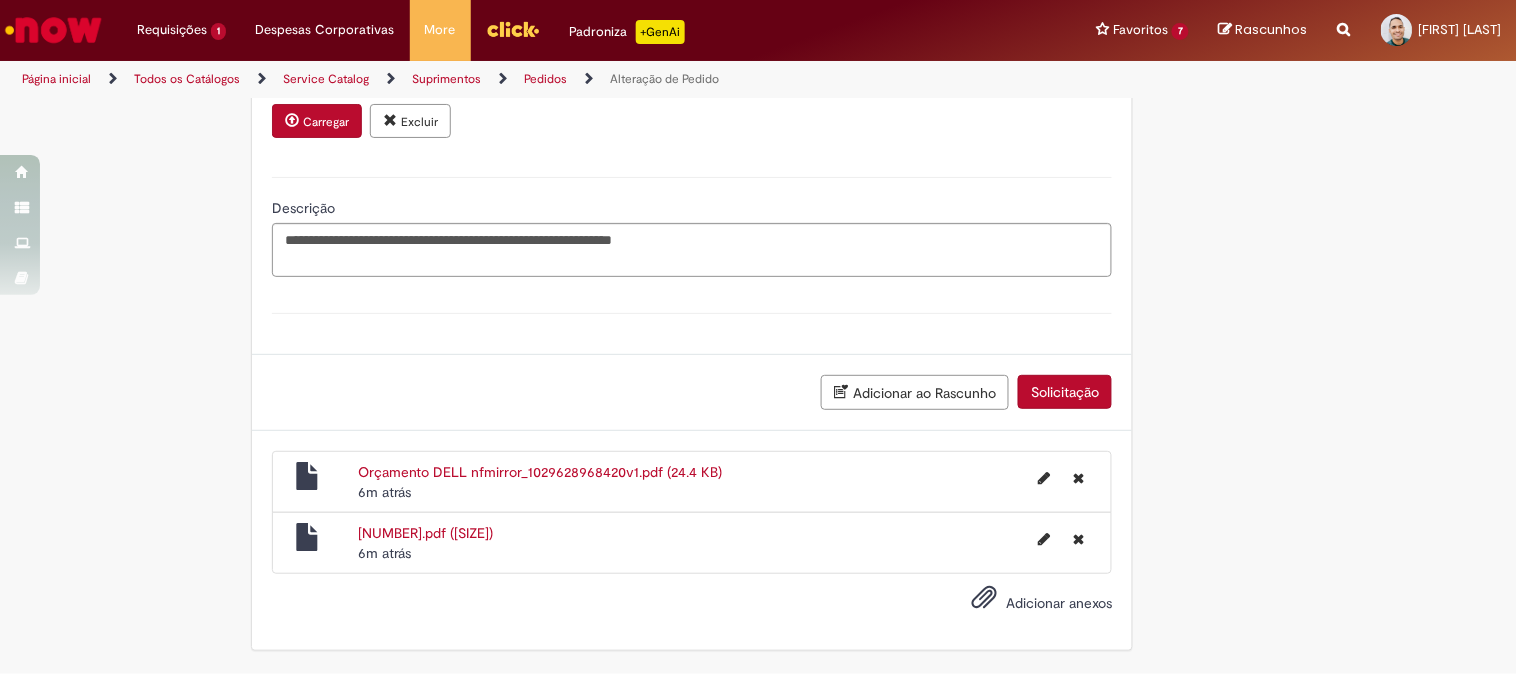 click on "Adicionar anexos" at bounding box center [1059, 603] 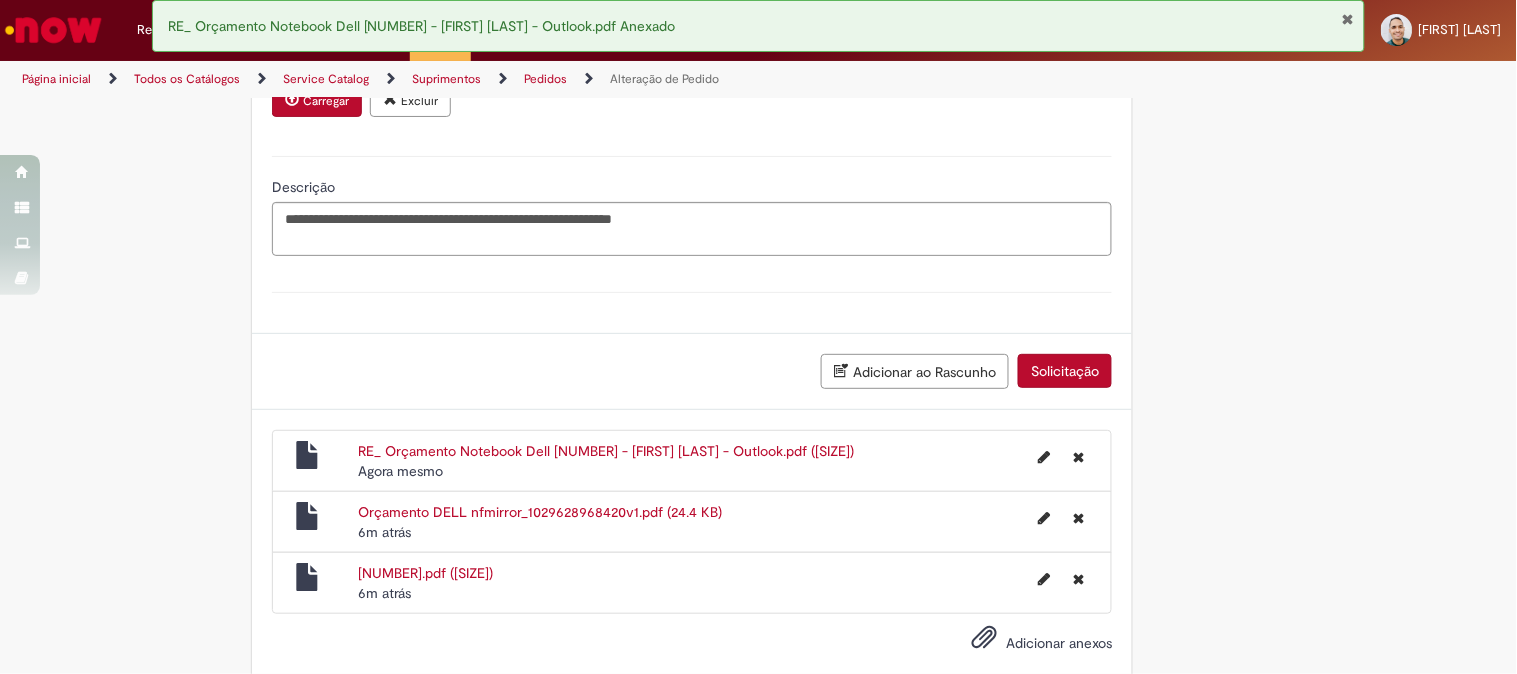 scroll, scrollTop: 2245, scrollLeft: 0, axis: vertical 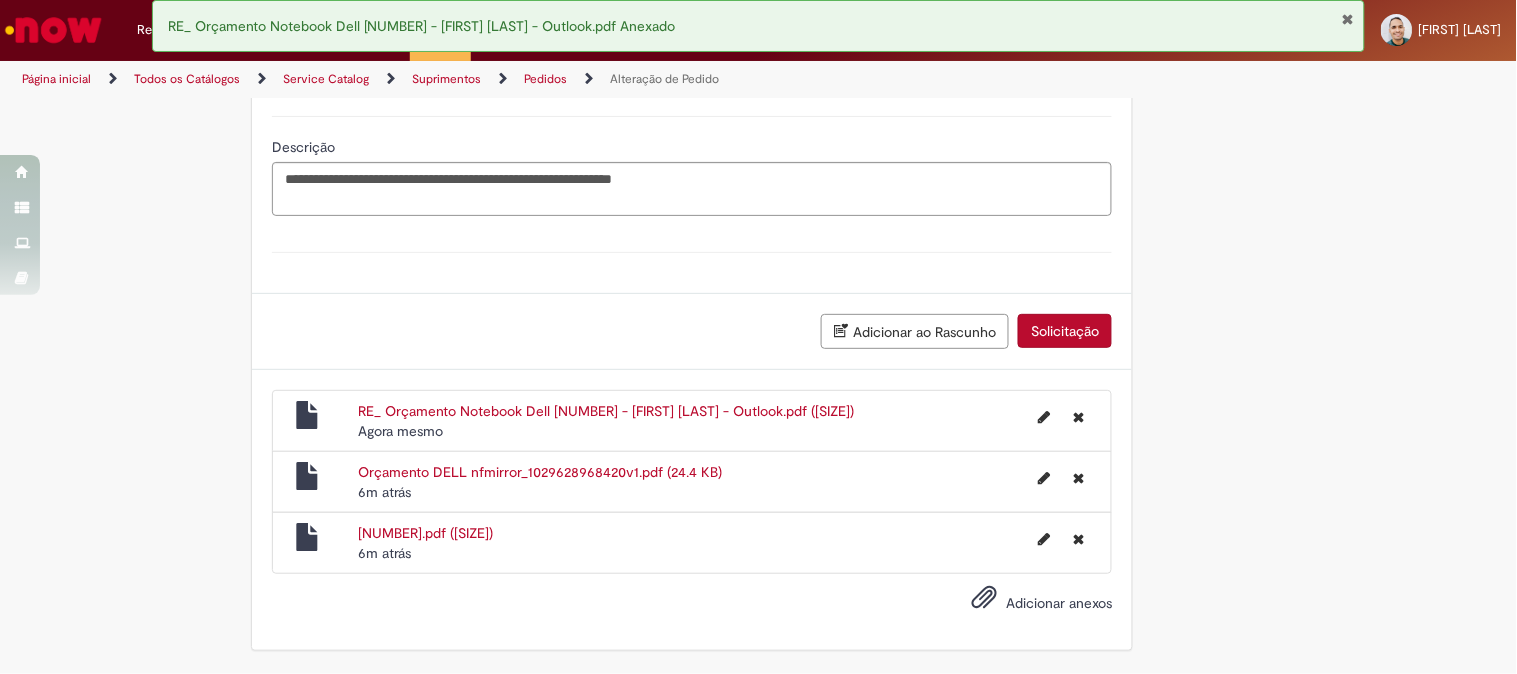 click on "Solicitação" at bounding box center (1065, 331) 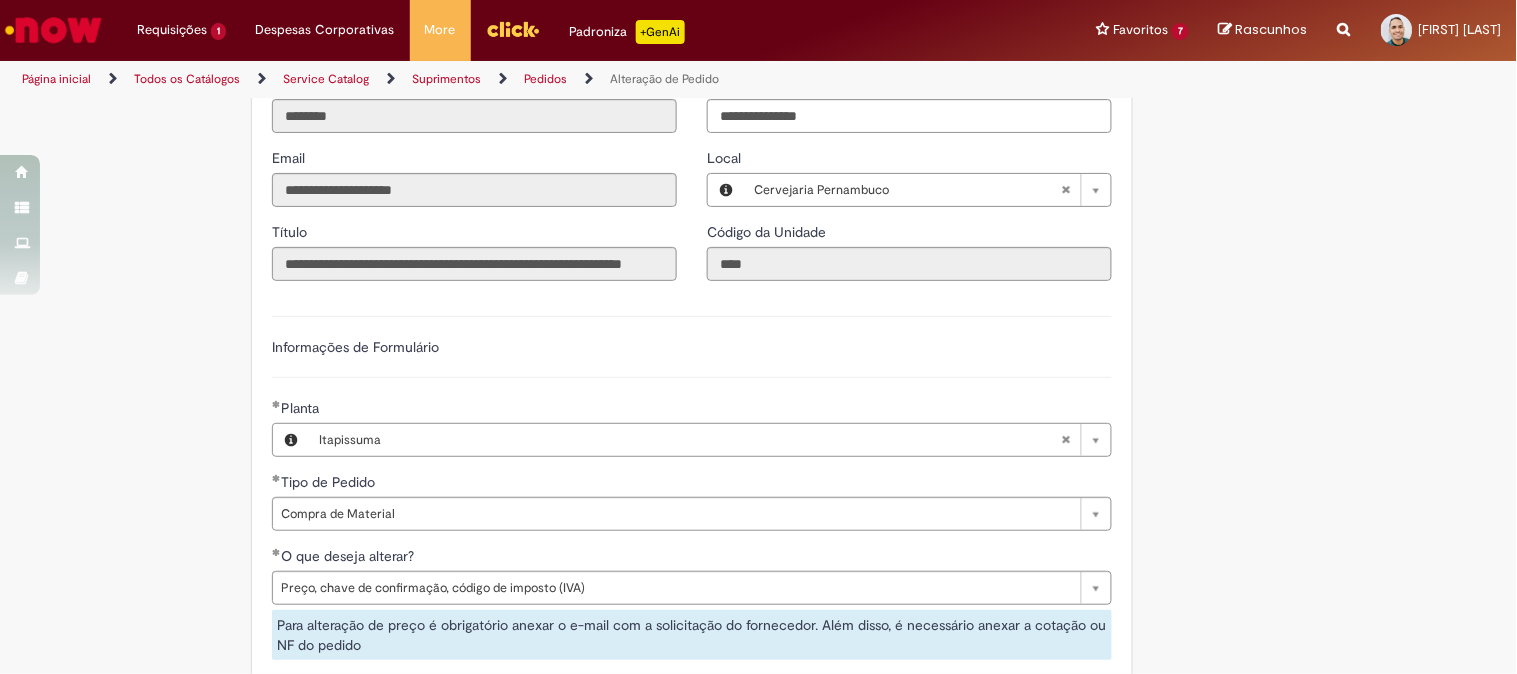 scroll, scrollTop: 1304, scrollLeft: 0, axis: vertical 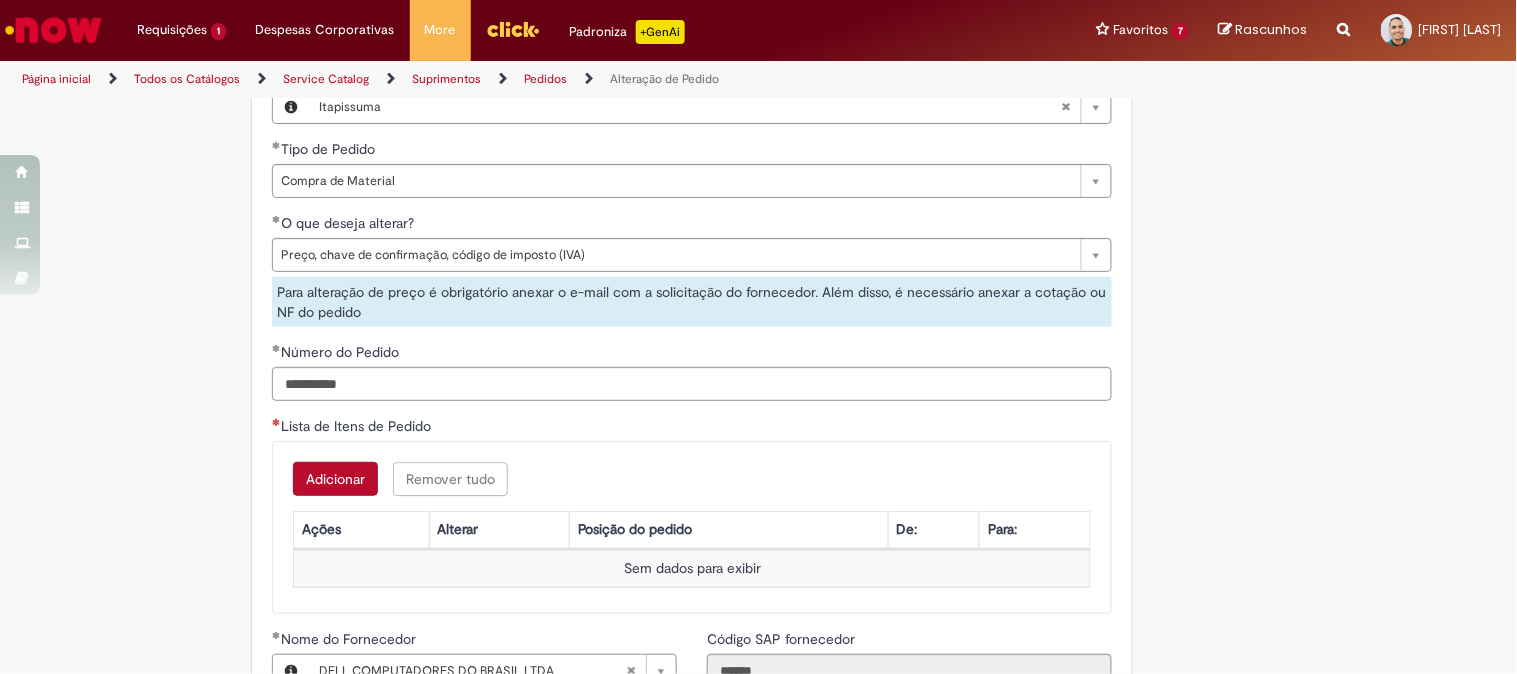 click on "Adicionar" at bounding box center [335, 479] 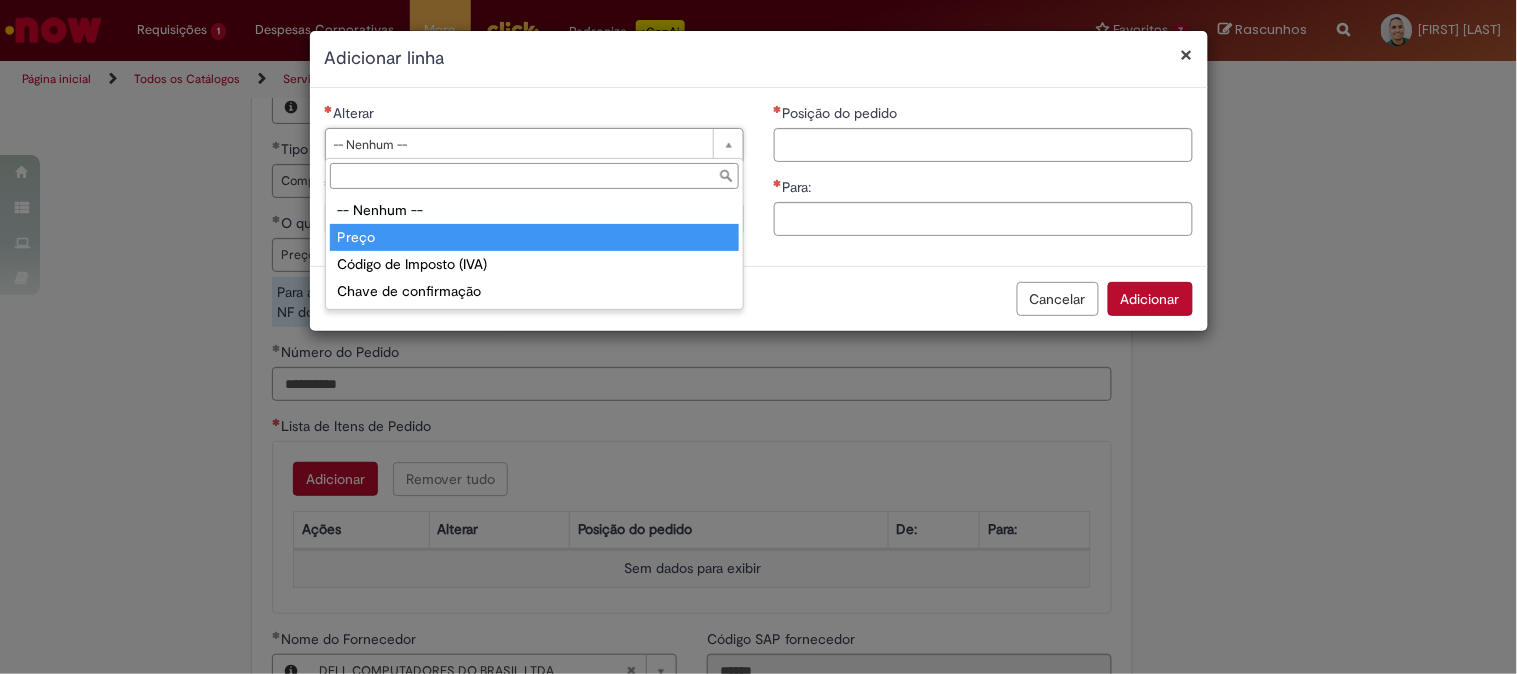 type on "*****" 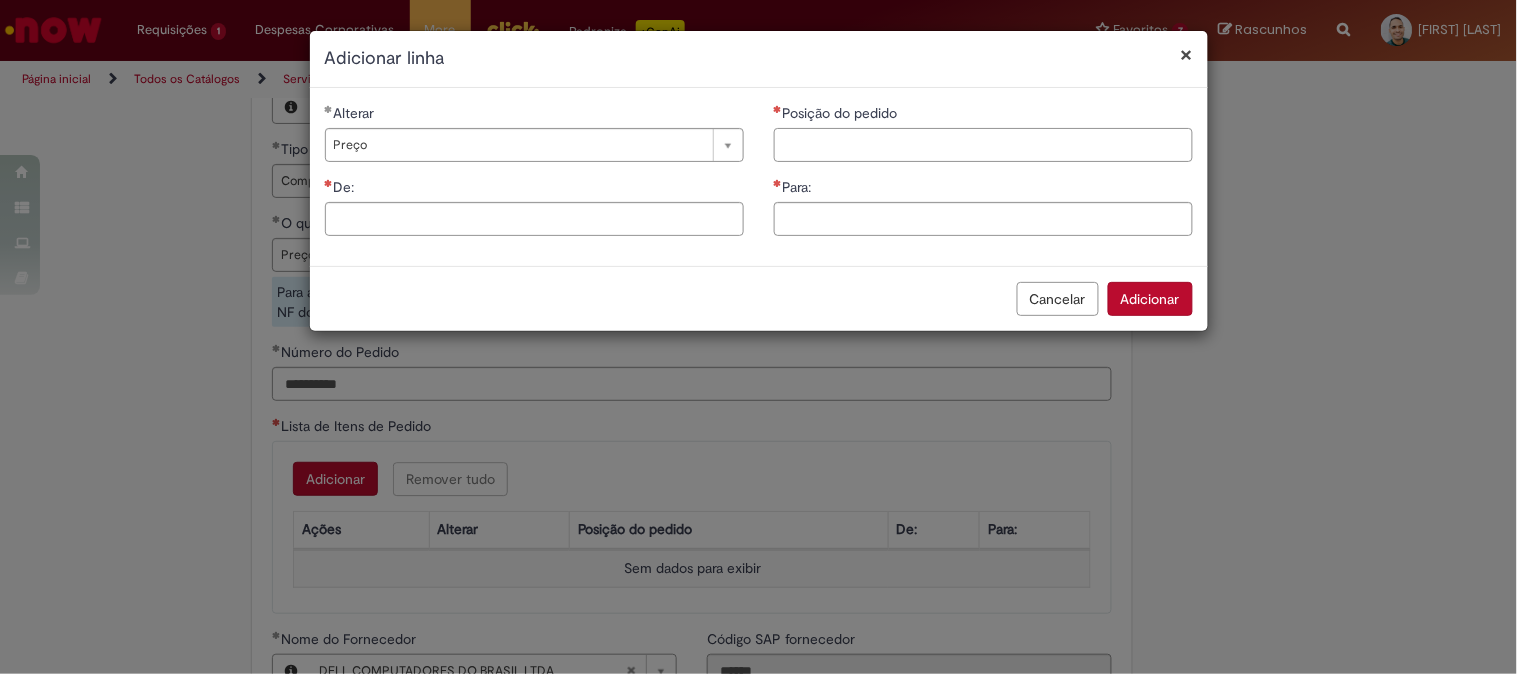 click on "Posição do pedido" at bounding box center (983, 145) 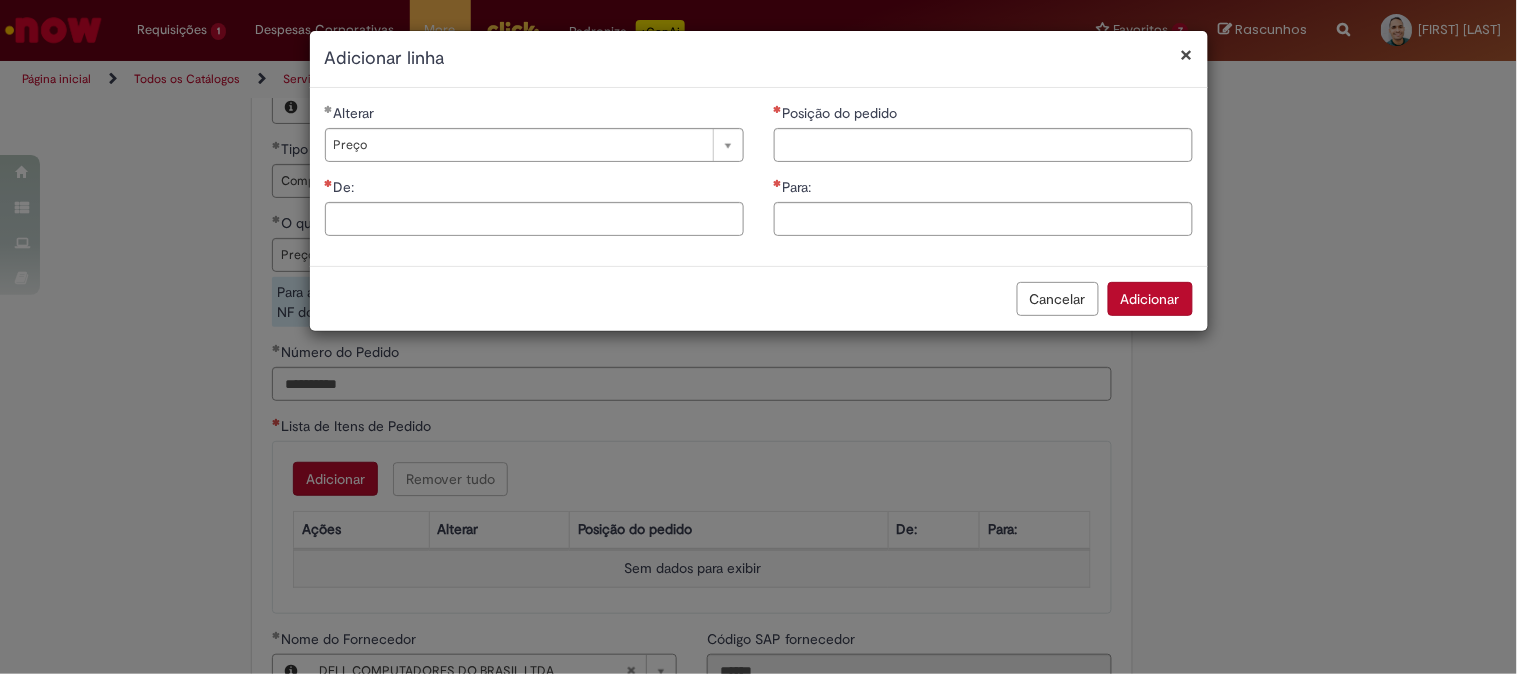 click on "**********" at bounding box center [534, 177] 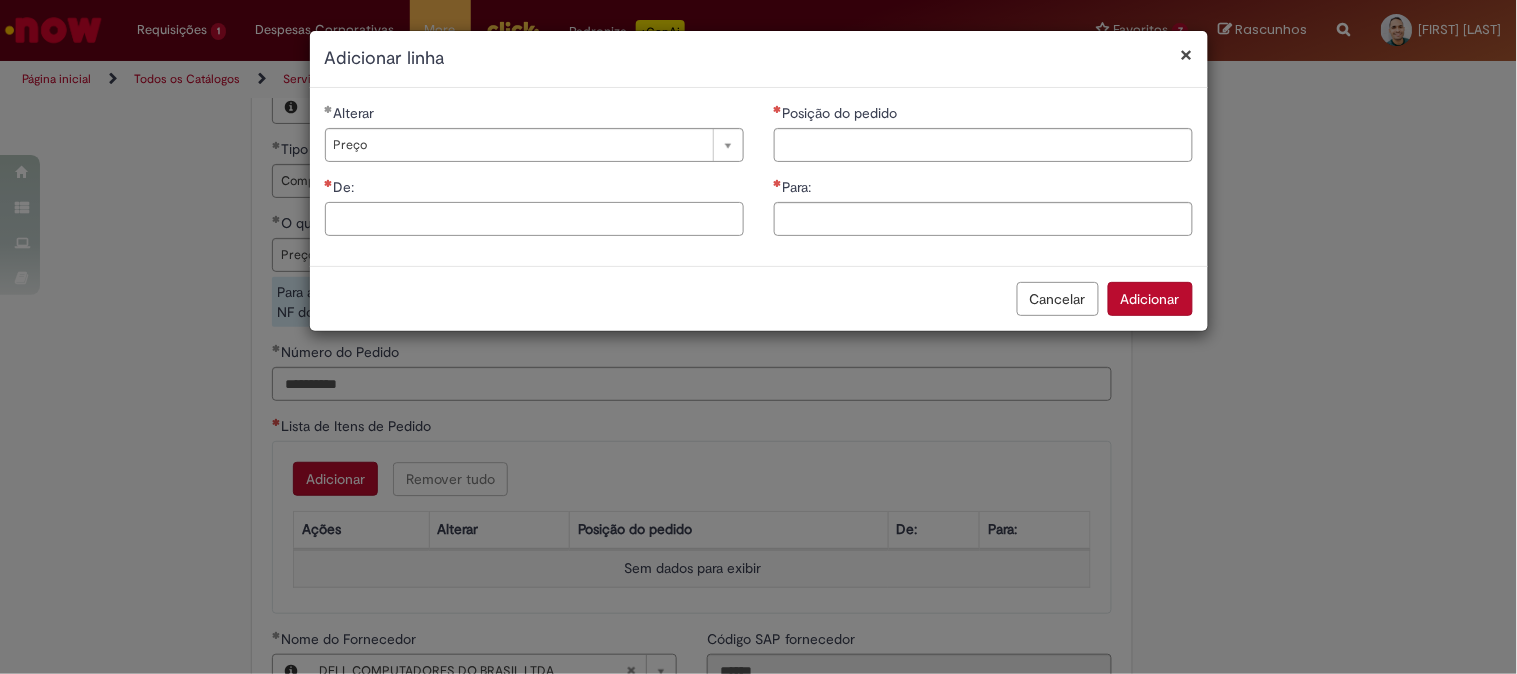 click on "De:" at bounding box center [534, 219] 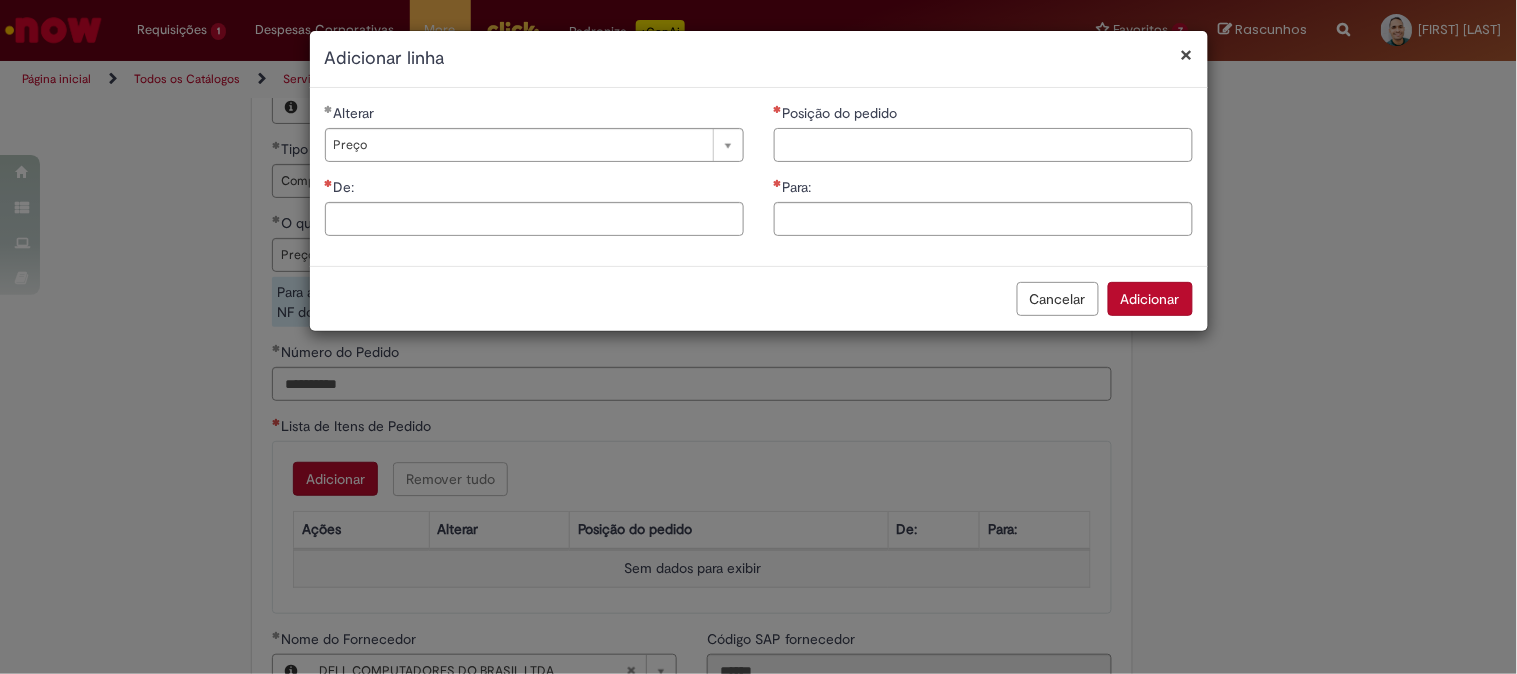 click on "Posição do pedido" at bounding box center [983, 145] 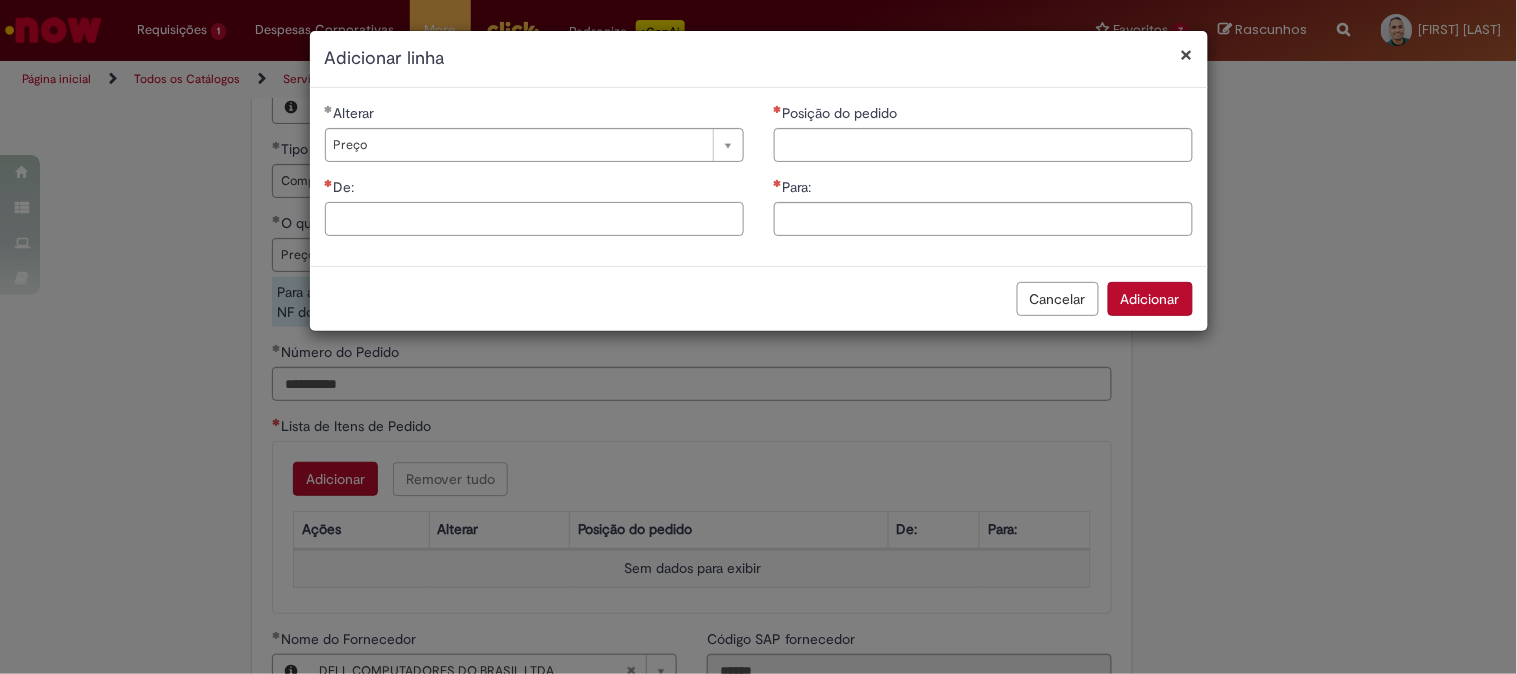 click on "De:" at bounding box center [534, 219] 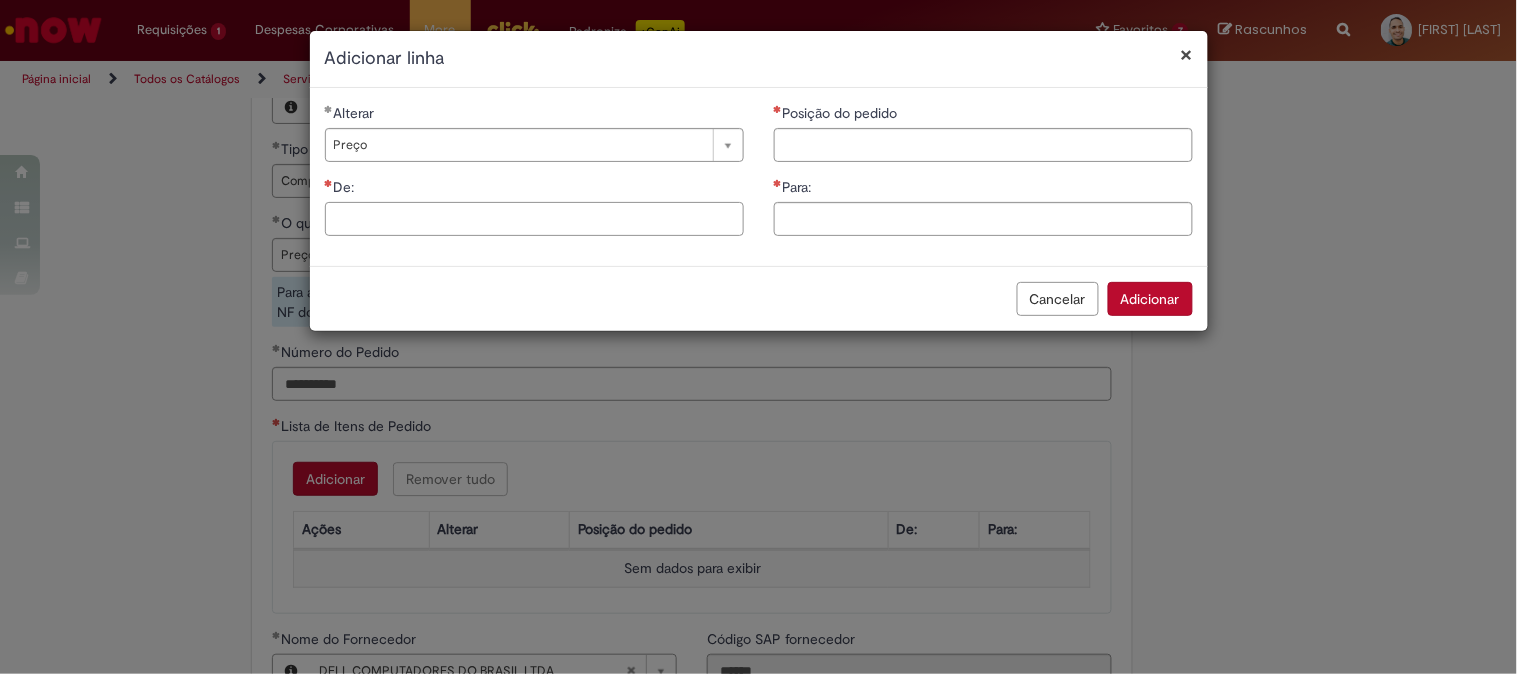 paste on "********" 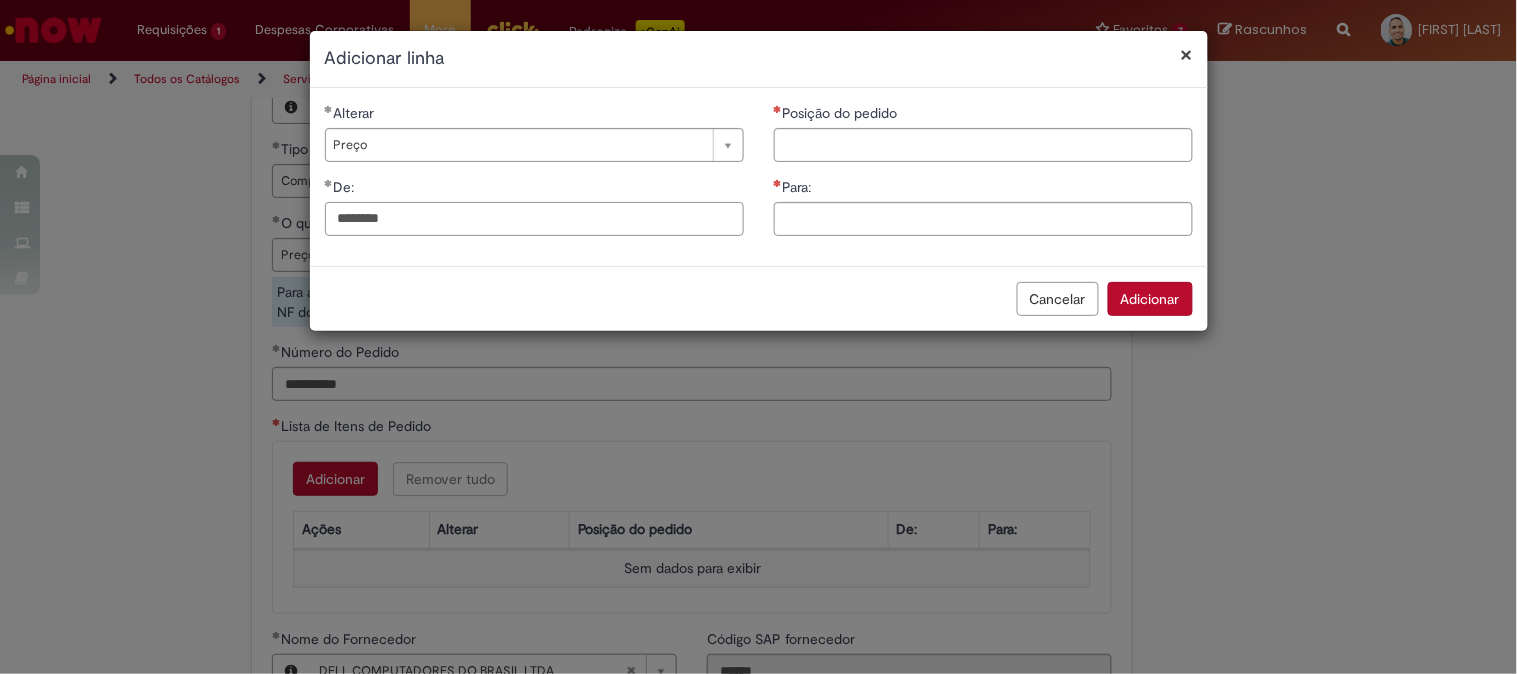 type on "********" 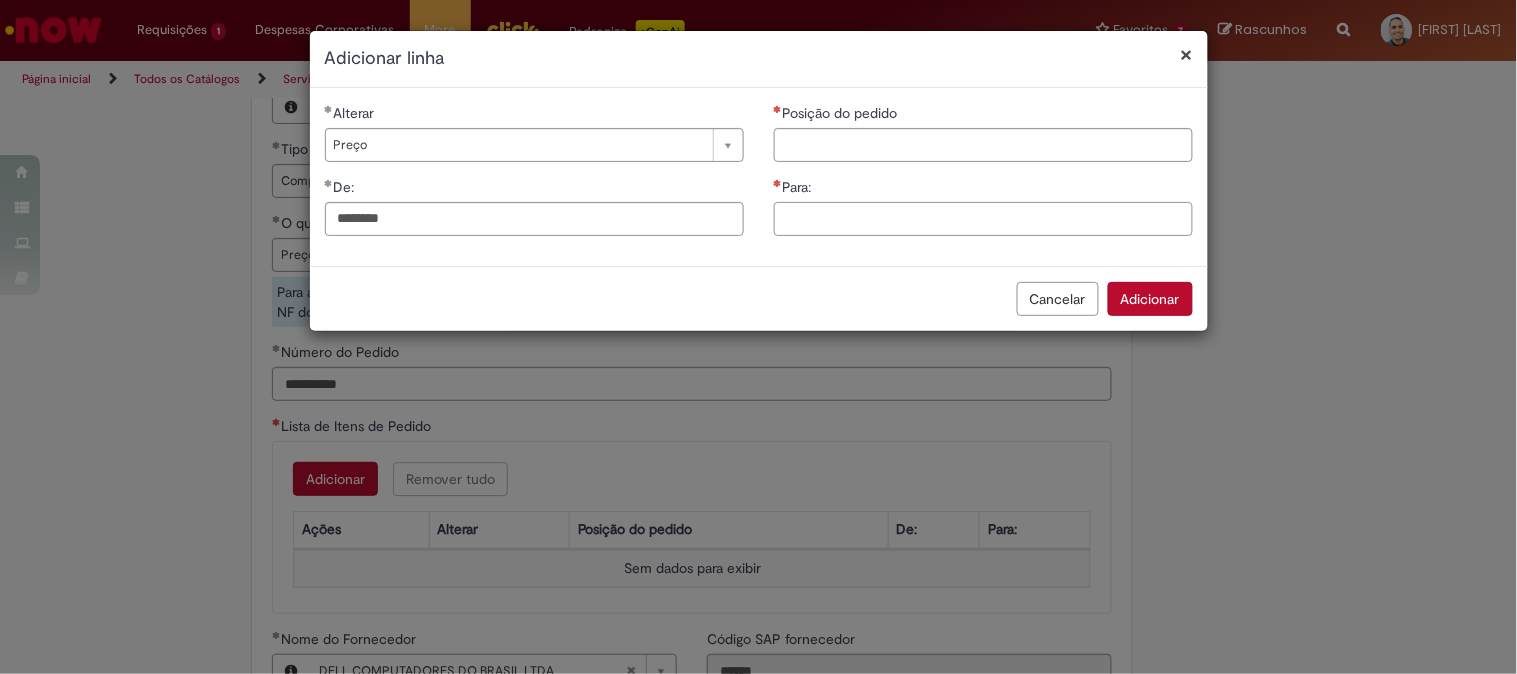 click on "Para:" at bounding box center (983, 219) 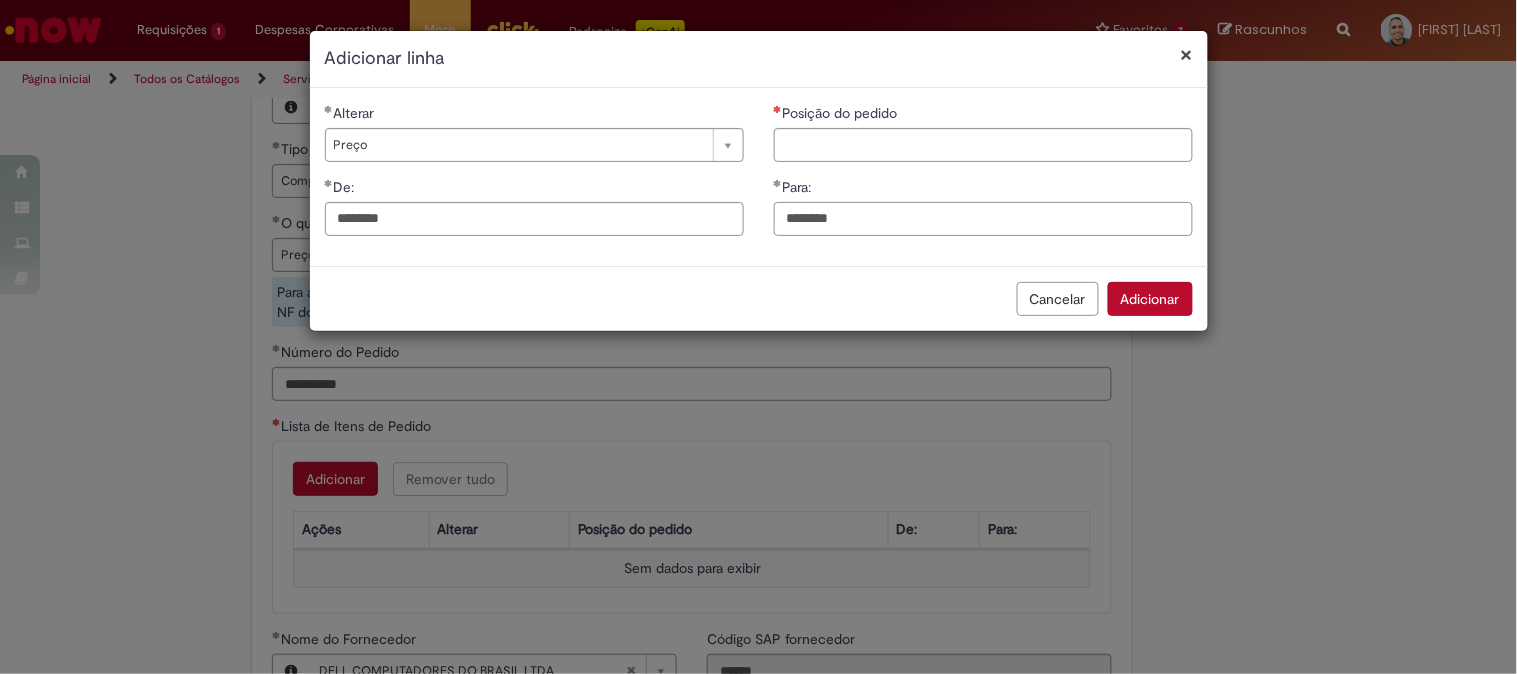 drag, startPoint x: 836, startPoint y: 225, endPoint x: 733, endPoint y: 220, distance: 103.121284 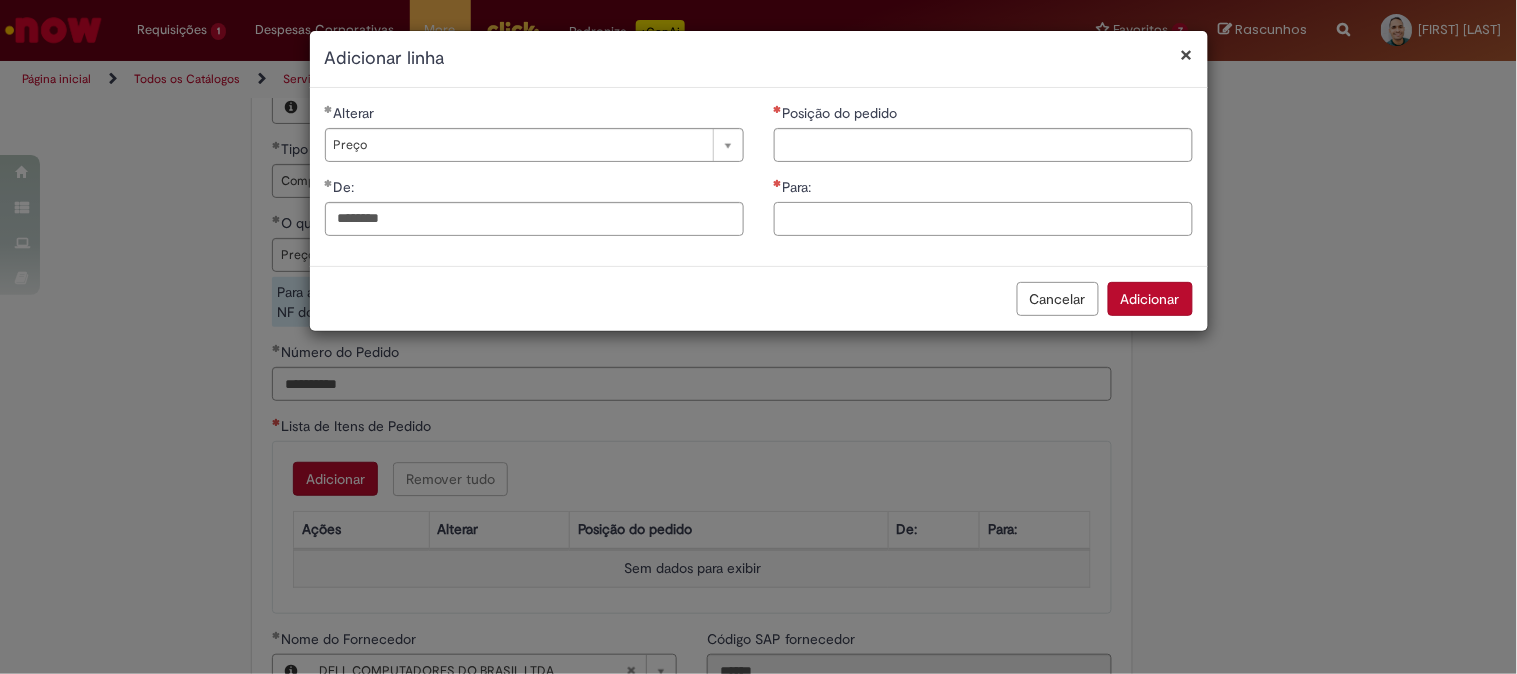 paste on "********" 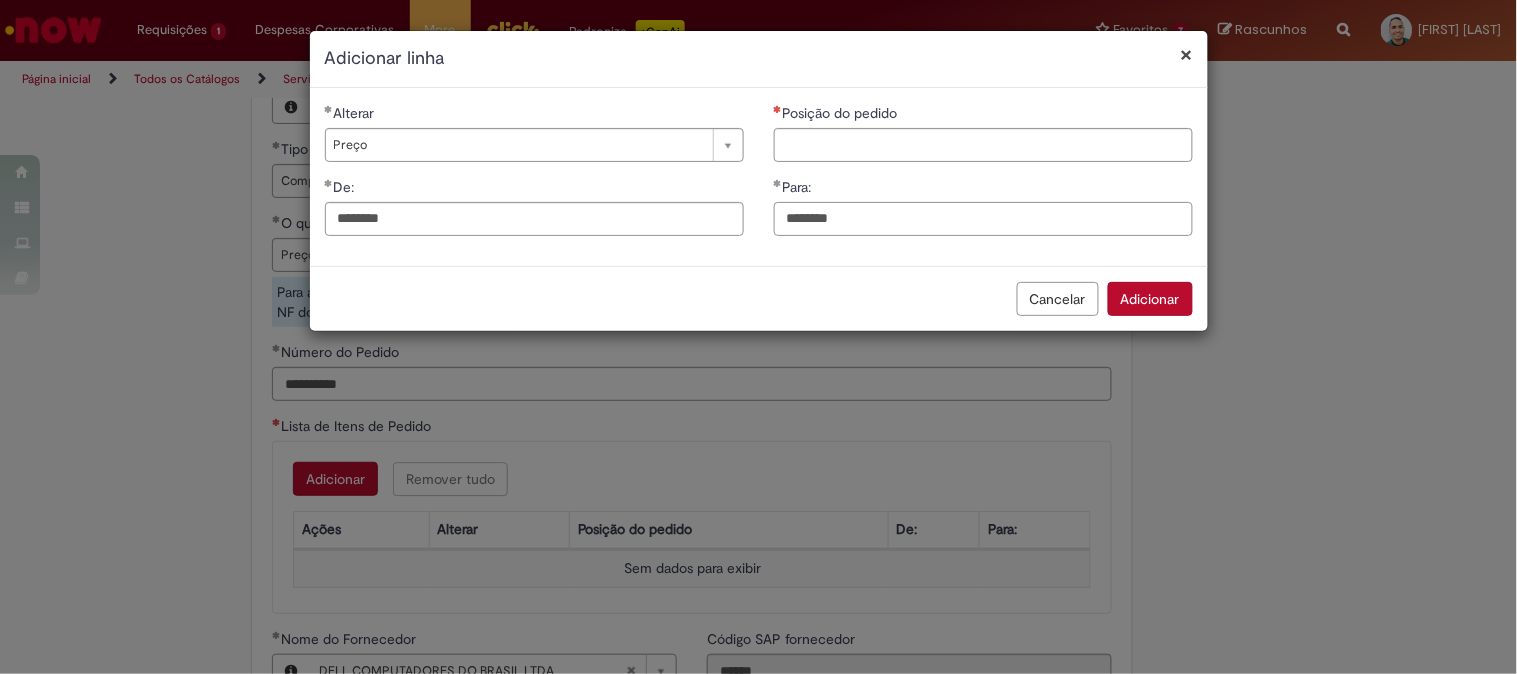click on "********" at bounding box center (983, 219) 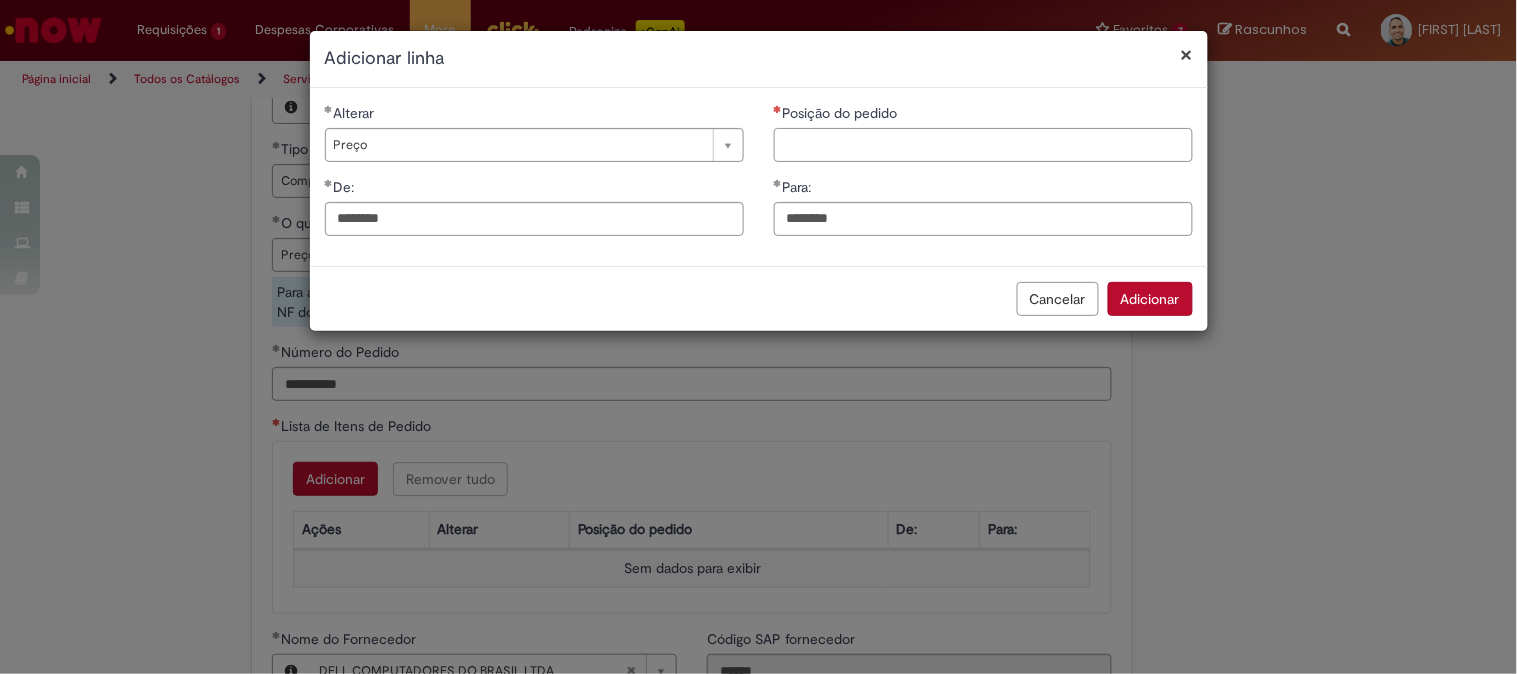 click on "Posição do pedido" at bounding box center [983, 145] 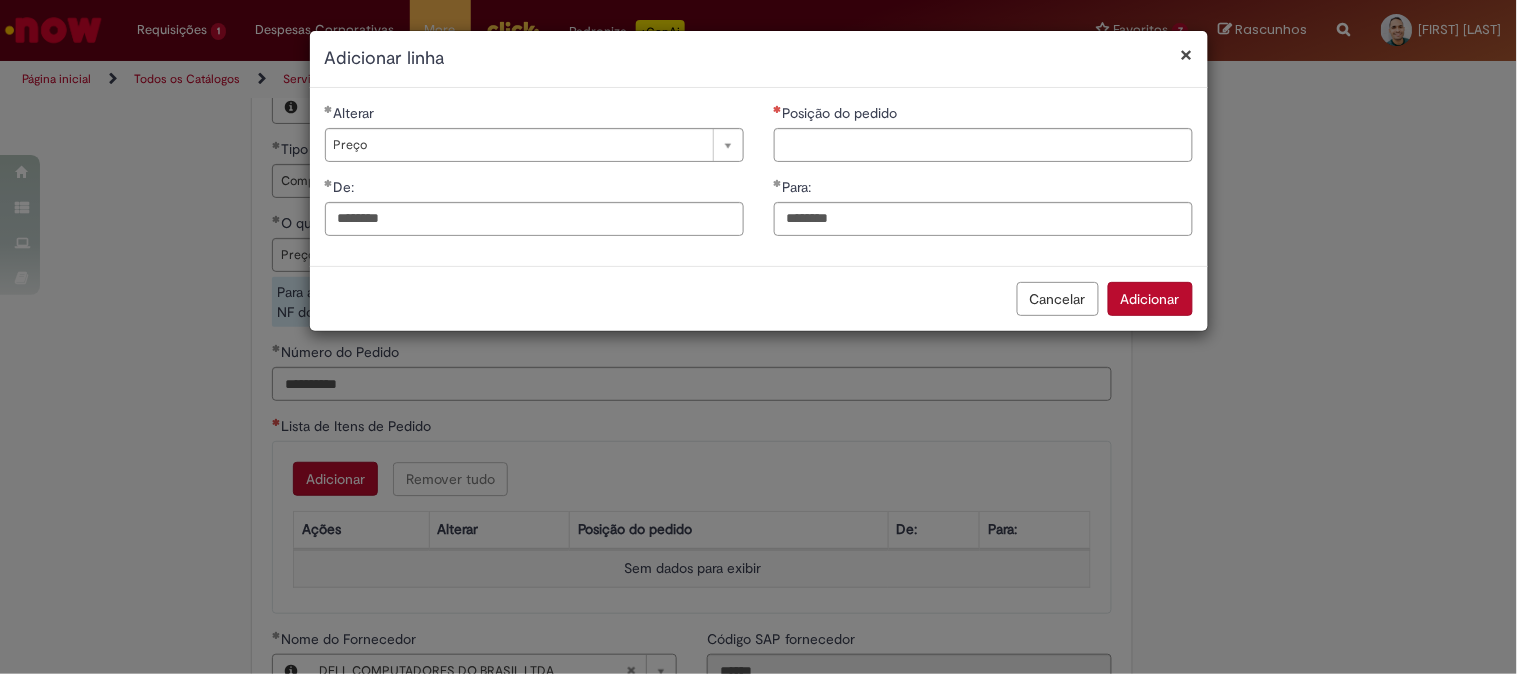 click on "Adicionar" at bounding box center [1150, 299] 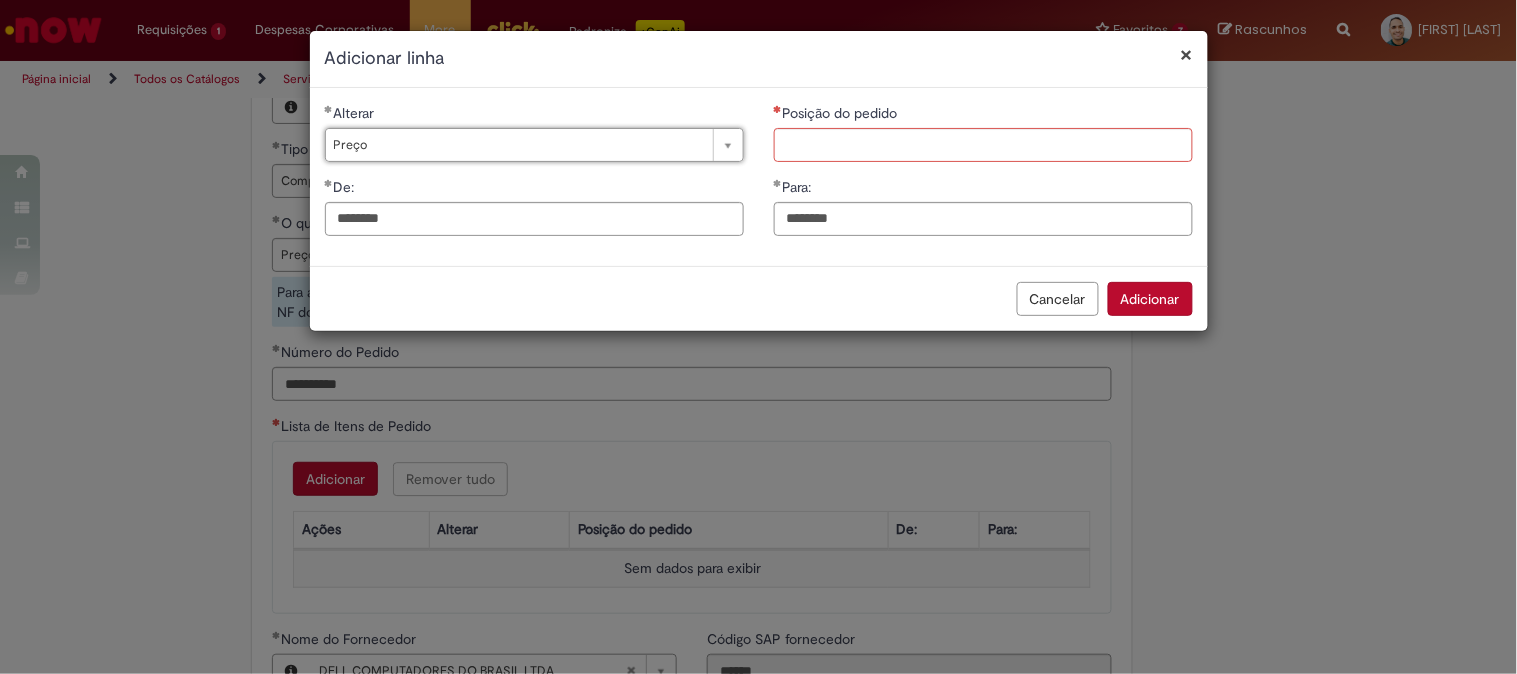 type on "*****" 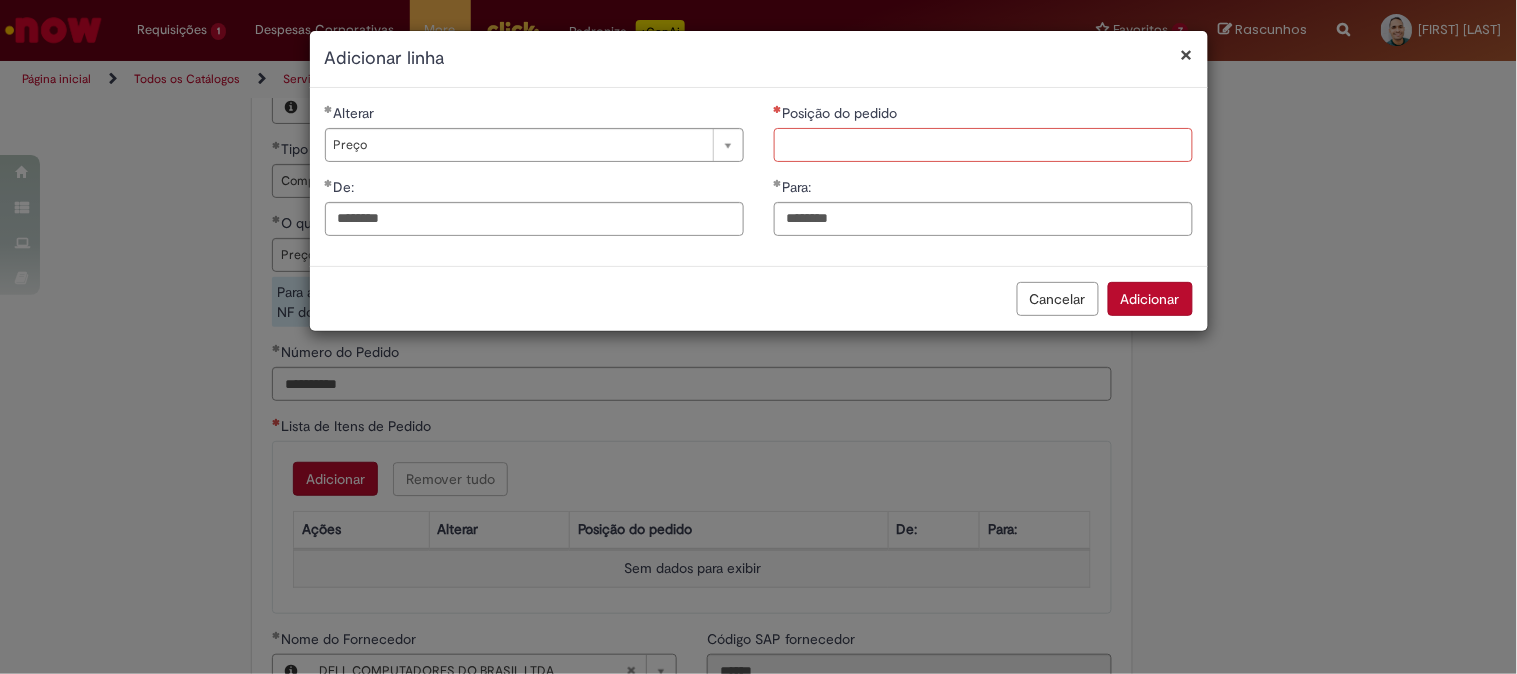 click on "Posição do pedido" at bounding box center (983, 145) 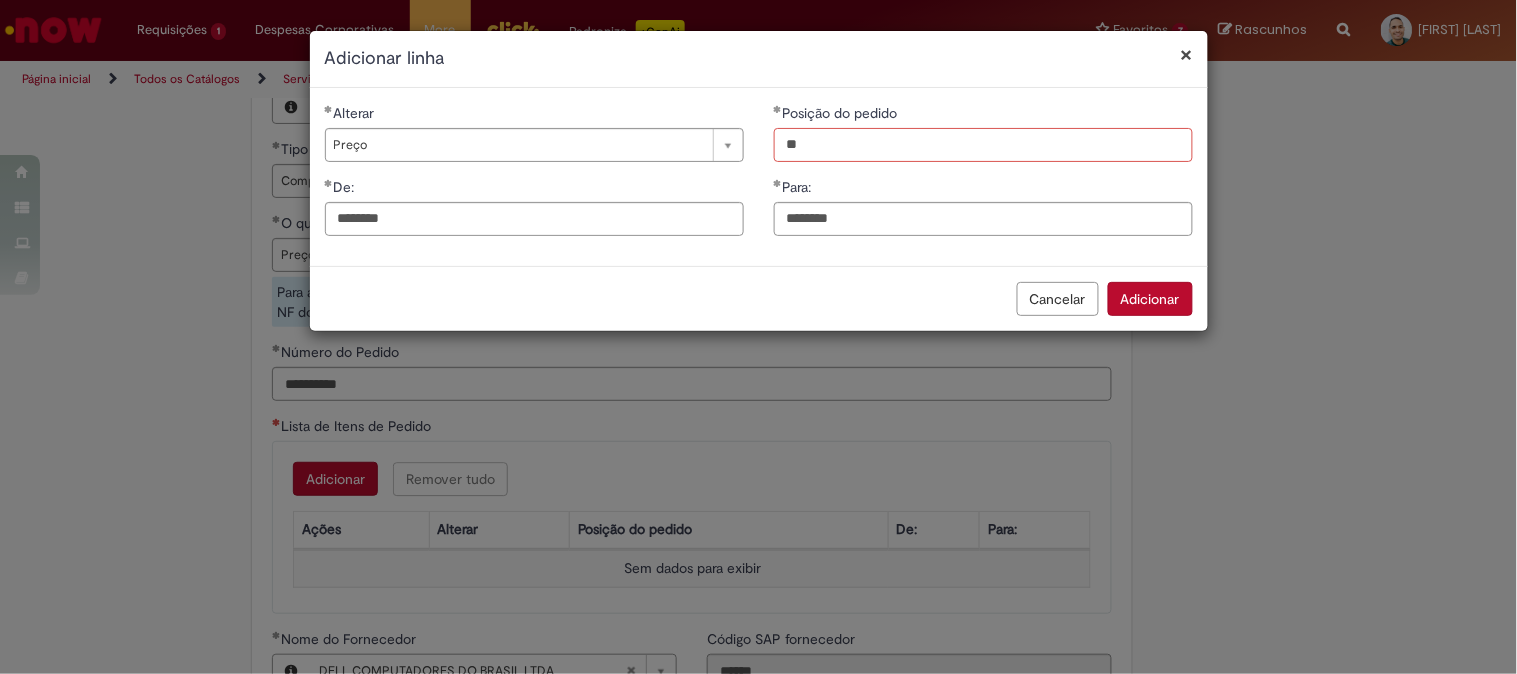 type on "**" 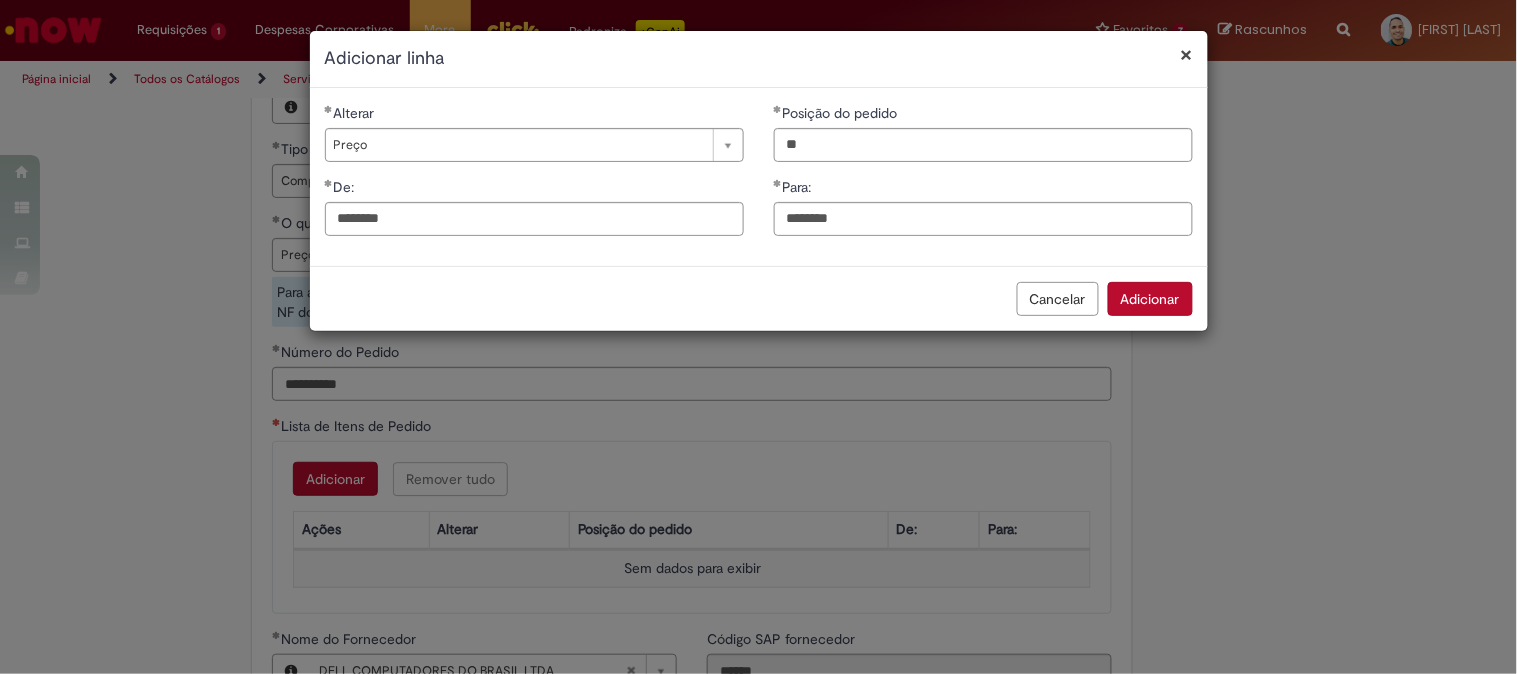 click on "**********" at bounding box center [758, 337] 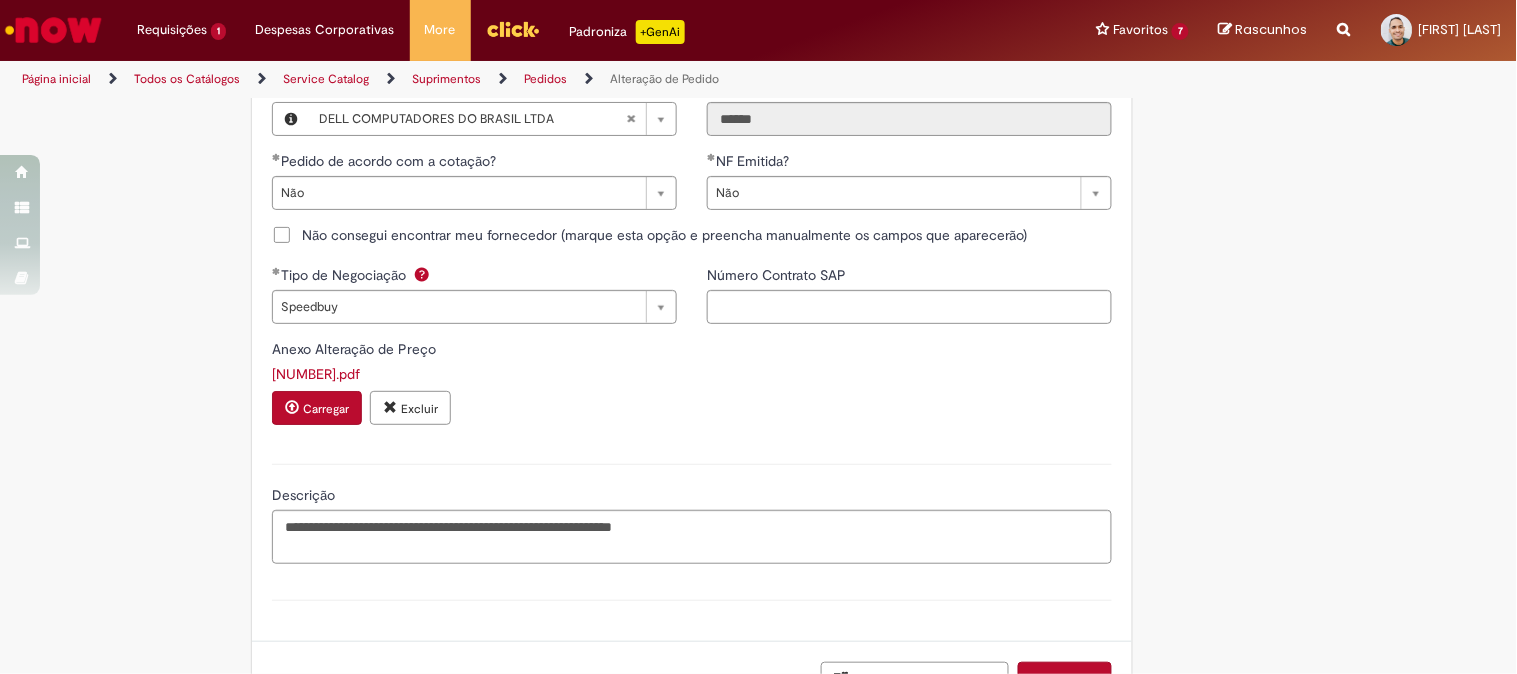 scroll, scrollTop: 2250, scrollLeft: 0, axis: vertical 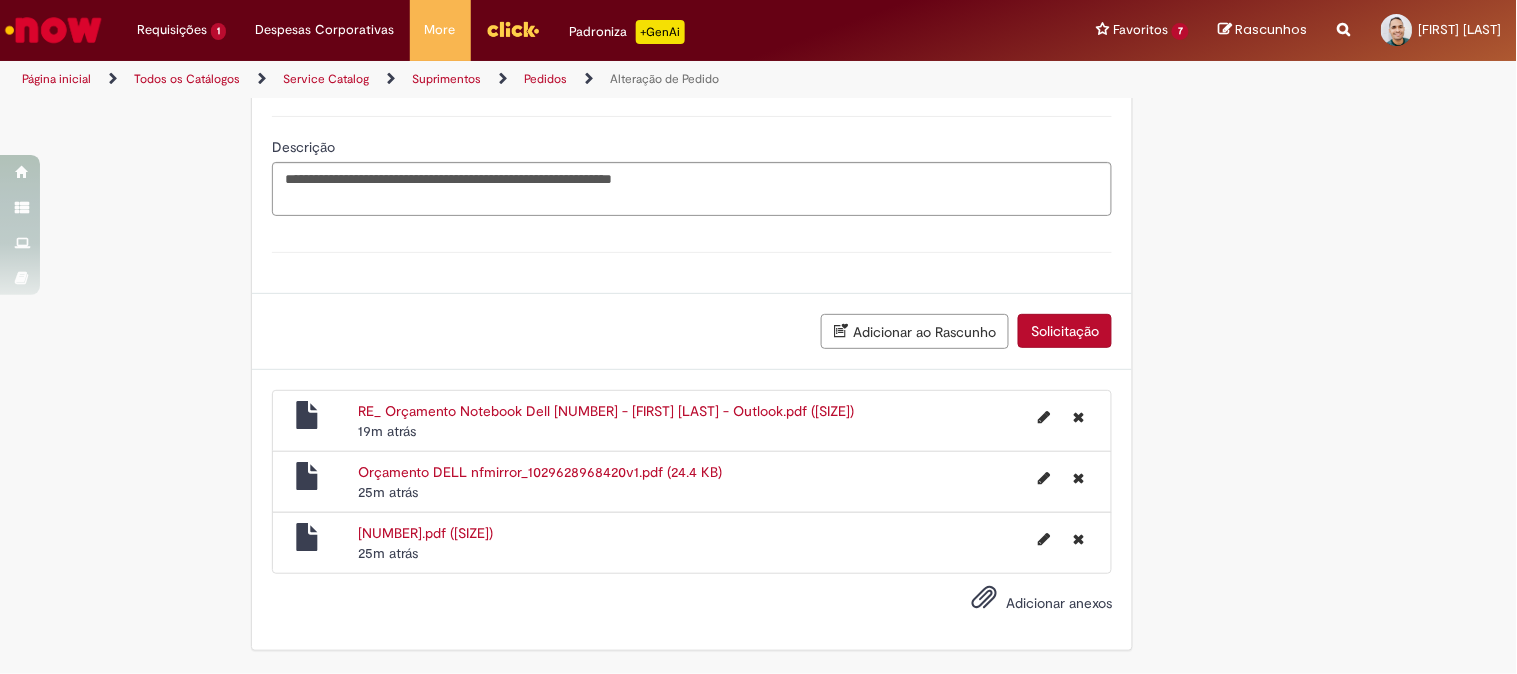 click on "Solicitação" at bounding box center (1065, 331) 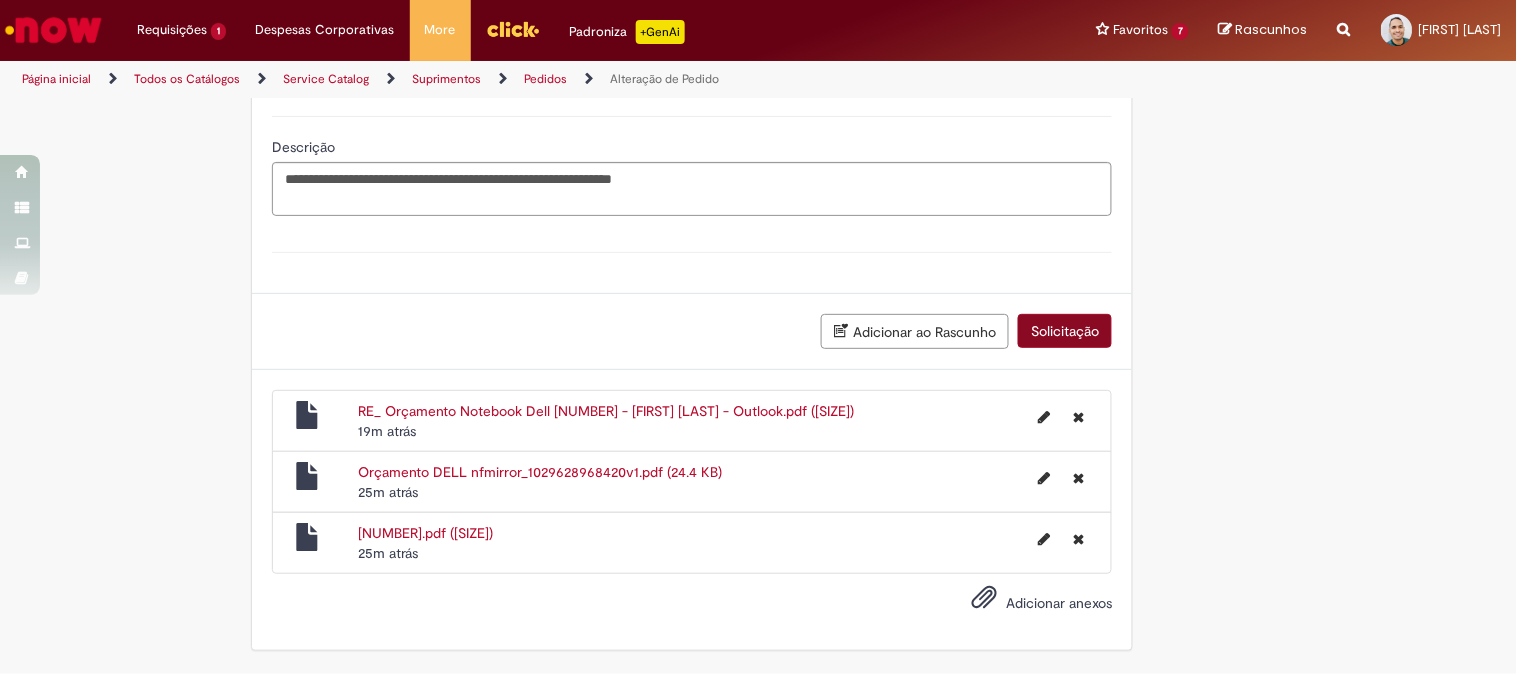 scroll, scrollTop: 2203, scrollLeft: 0, axis: vertical 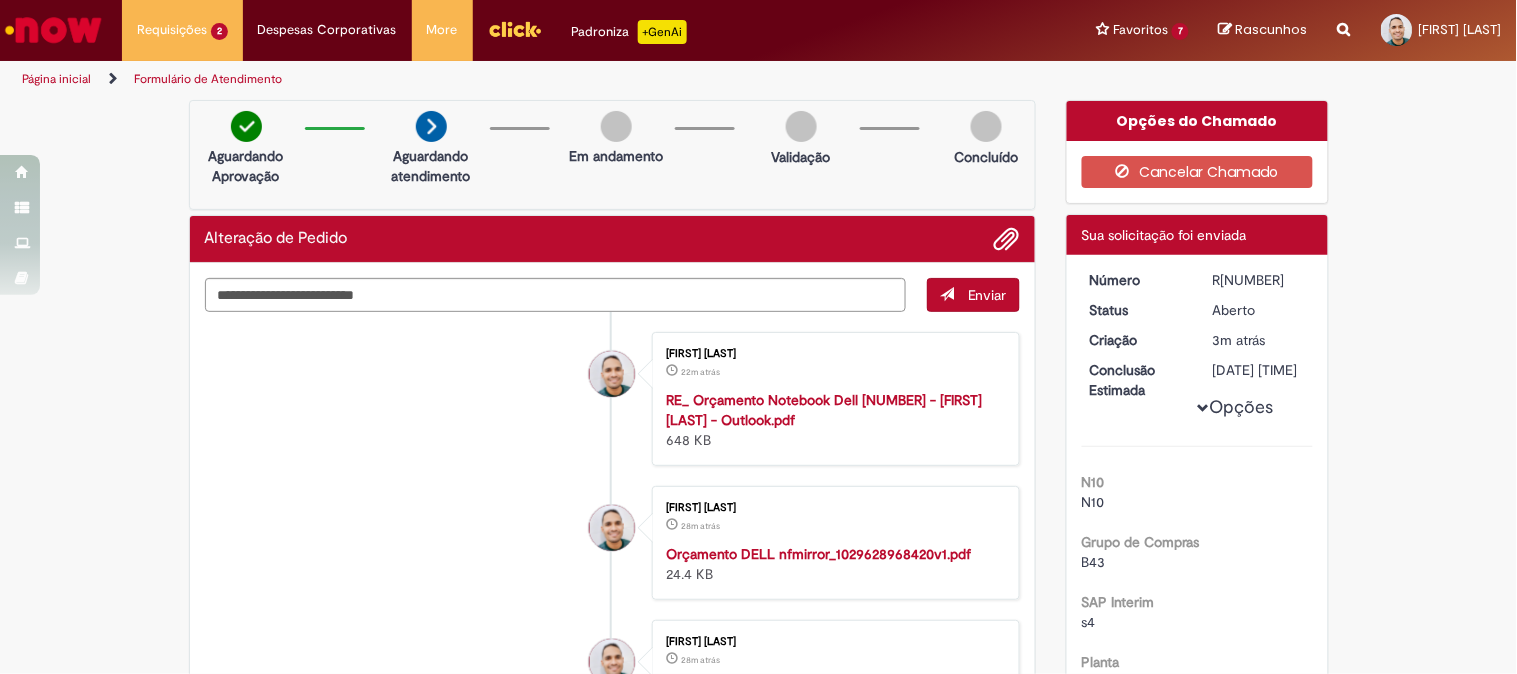 drag, startPoint x: 1276, startPoint y: 281, endPoint x: 1206, endPoint y: 277, distance: 70.11419 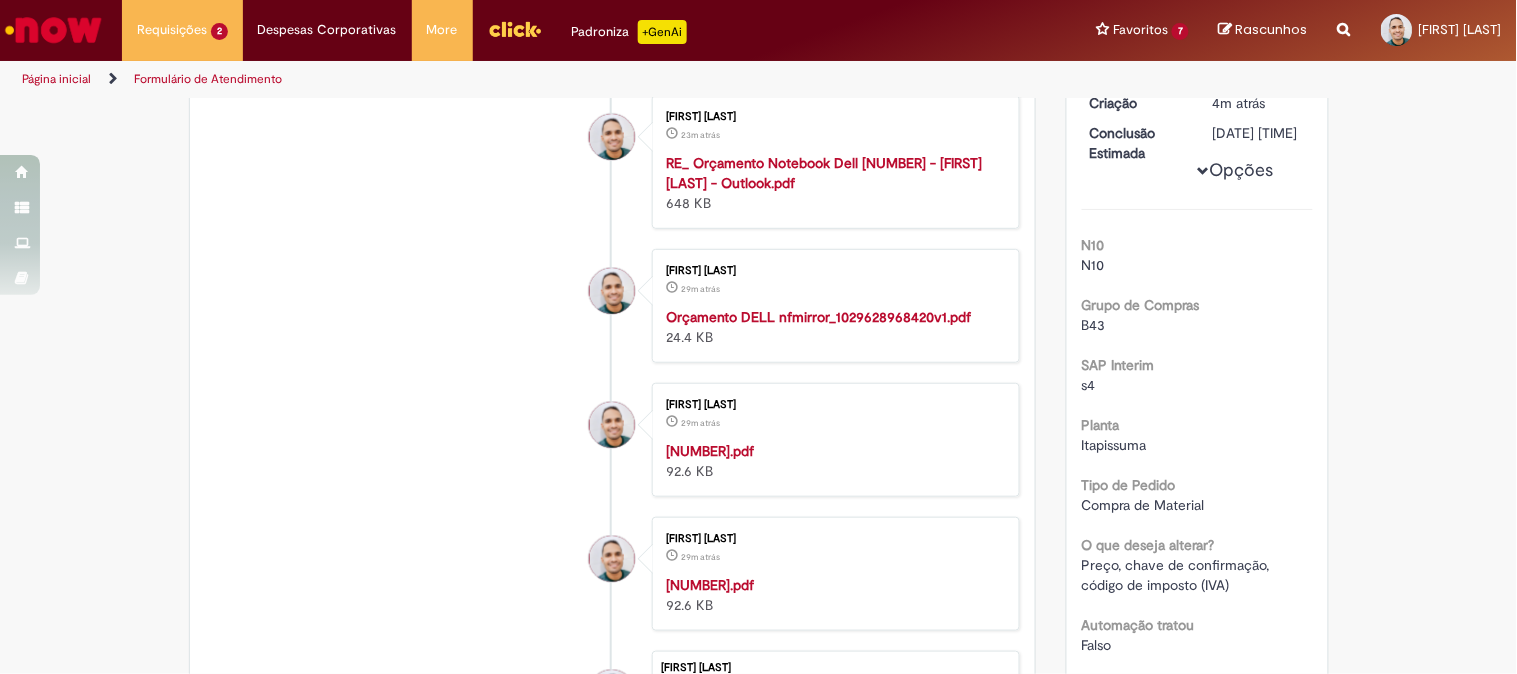 scroll, scrollTop: 15, scrollLeft: 0, axis: vertical 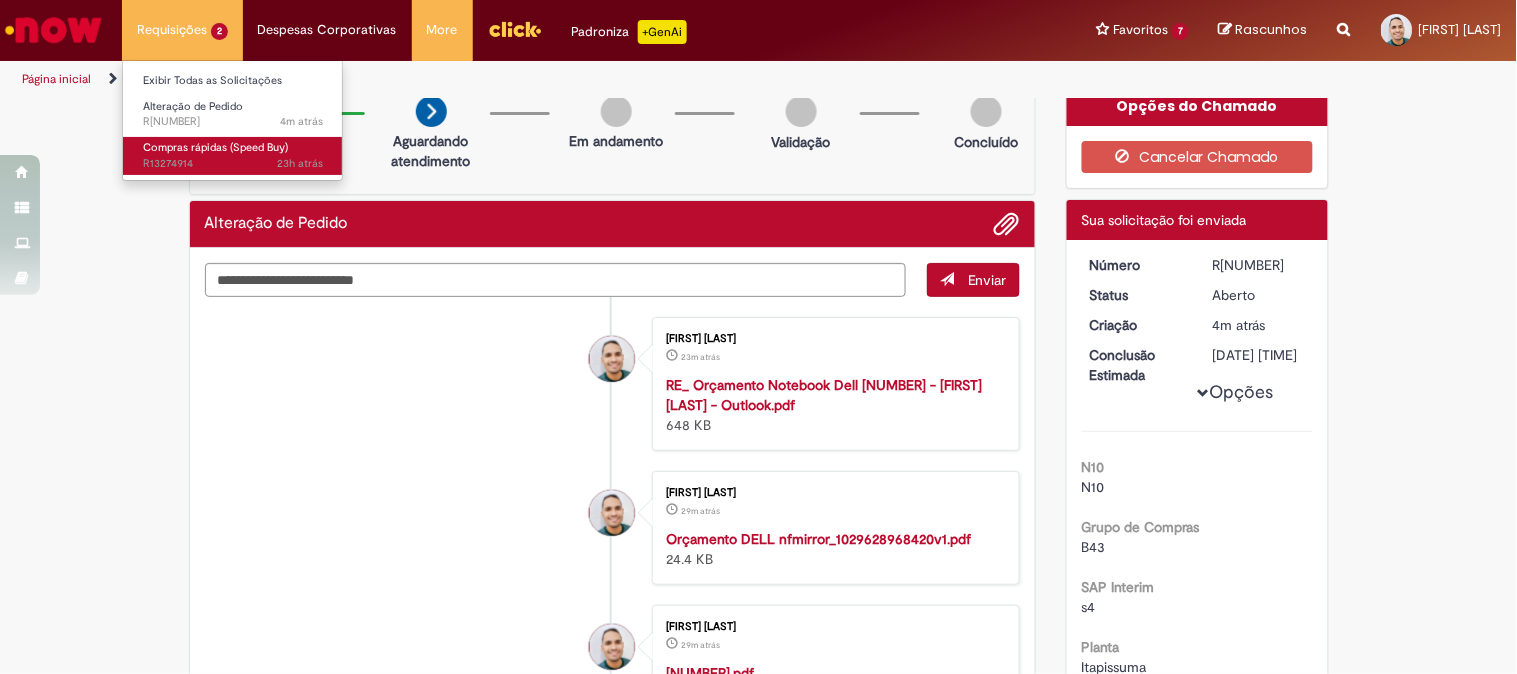click on "Compras rápidas (Speed Buy)" at bounding box center [215, 147] 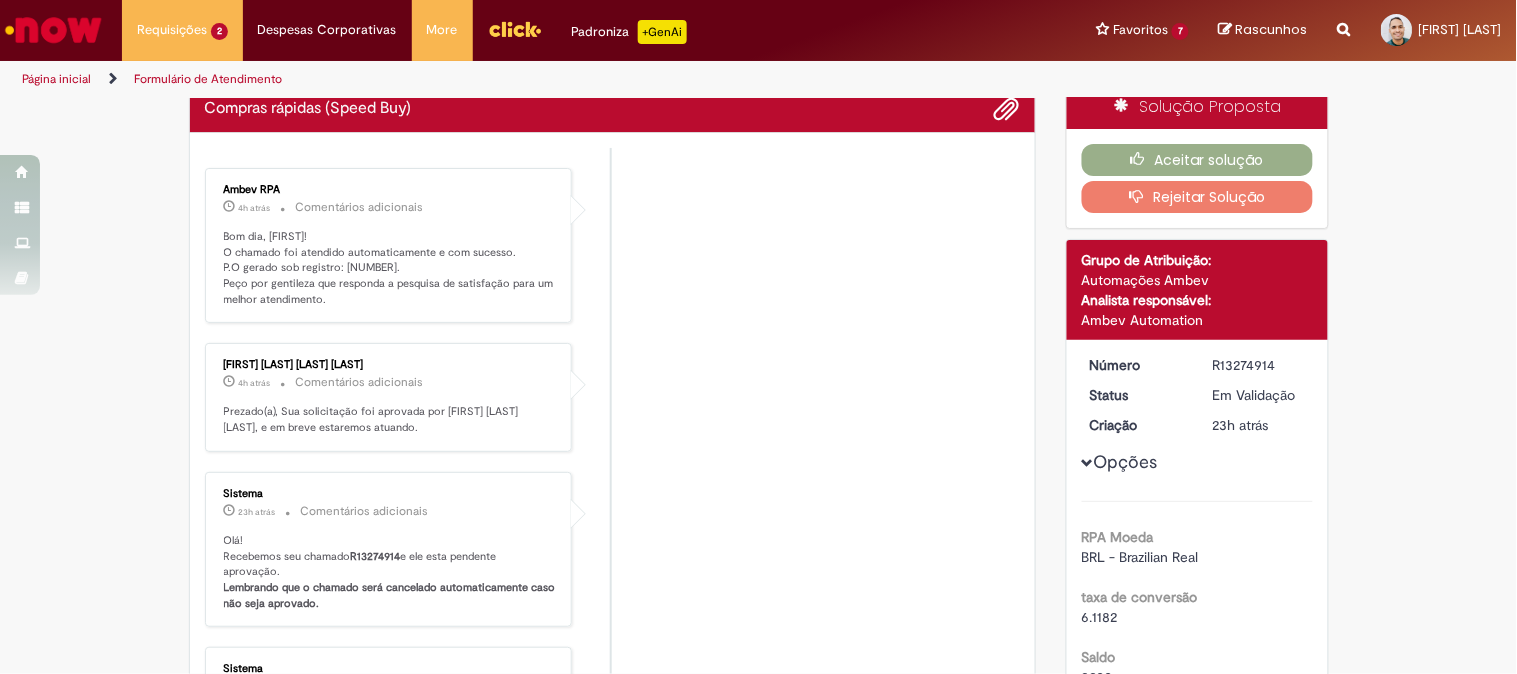 scroll, scrollTop: 0, scrollLeft: 0, axis: both 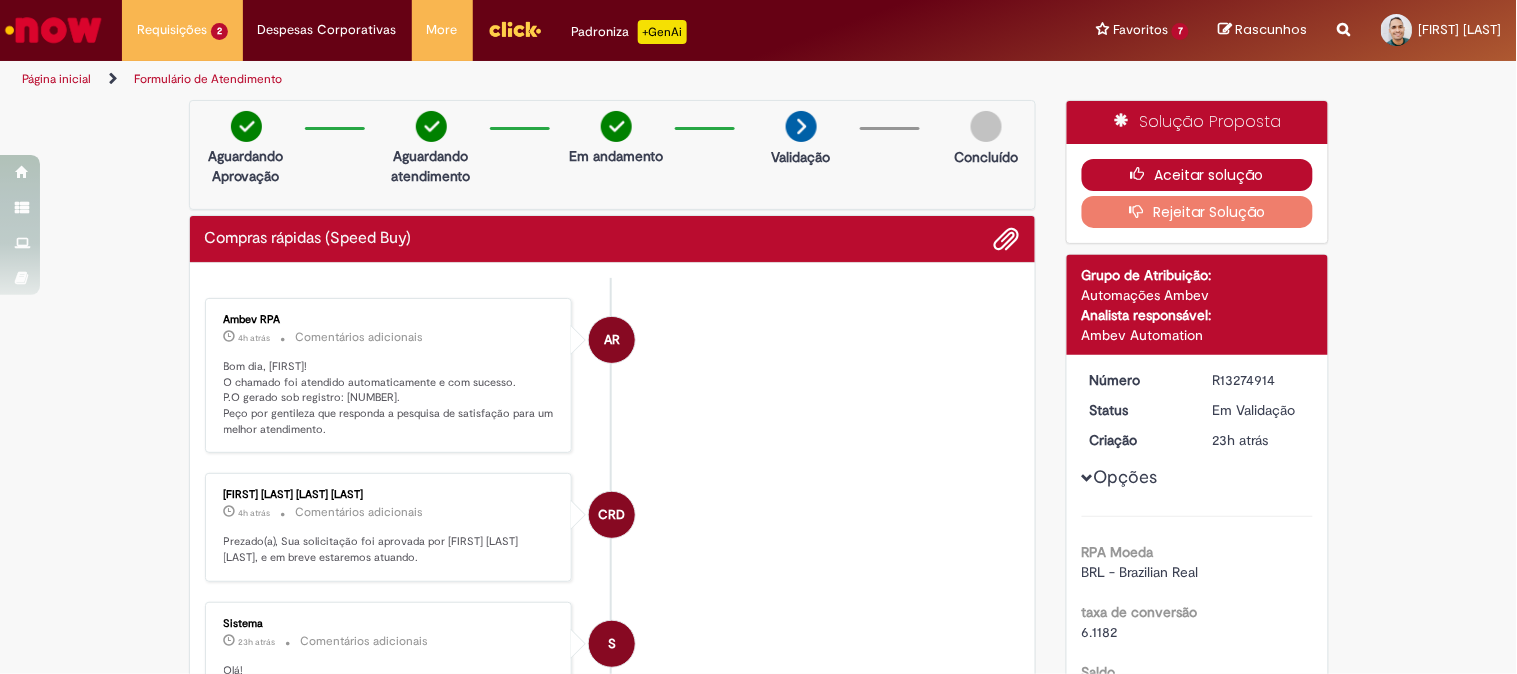 click on "Aceitar solução" at bounding box center [1197, 175] 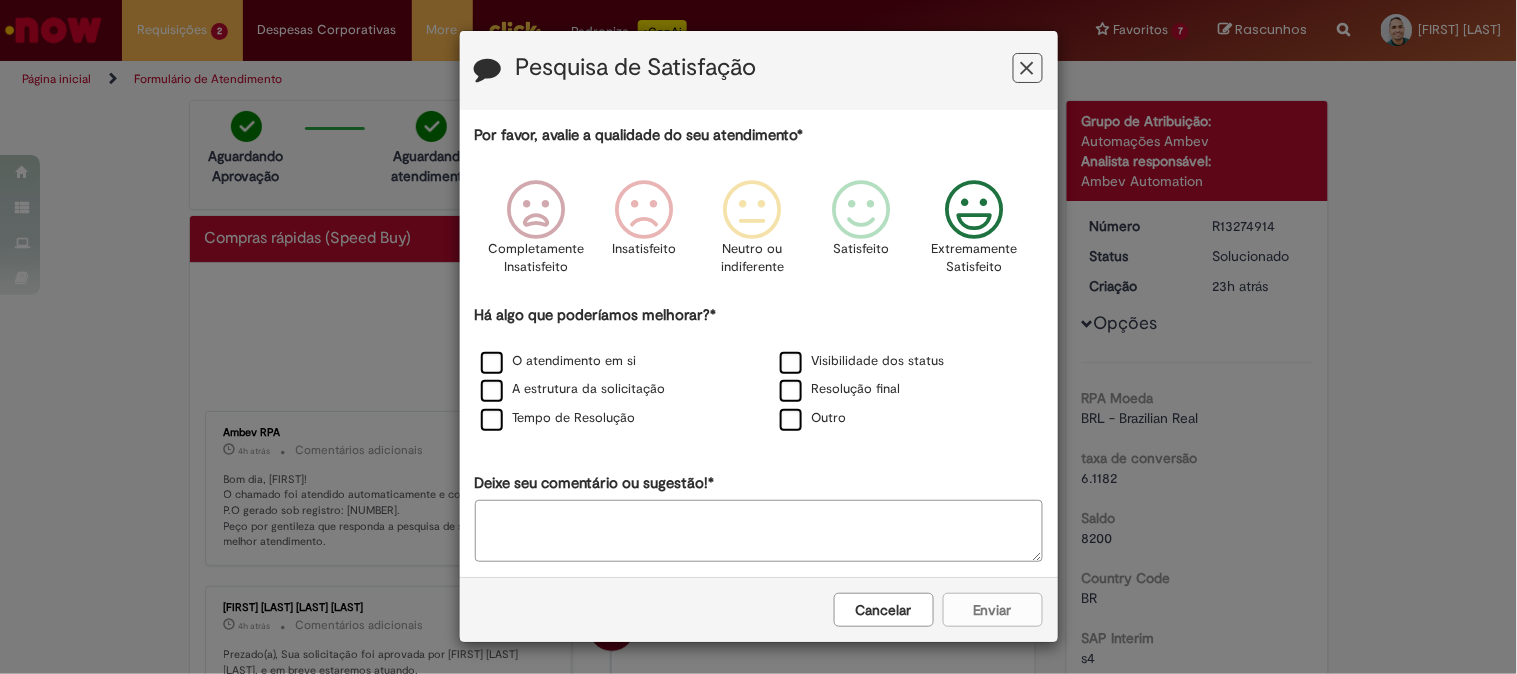 click at bounding box center (974, 210) 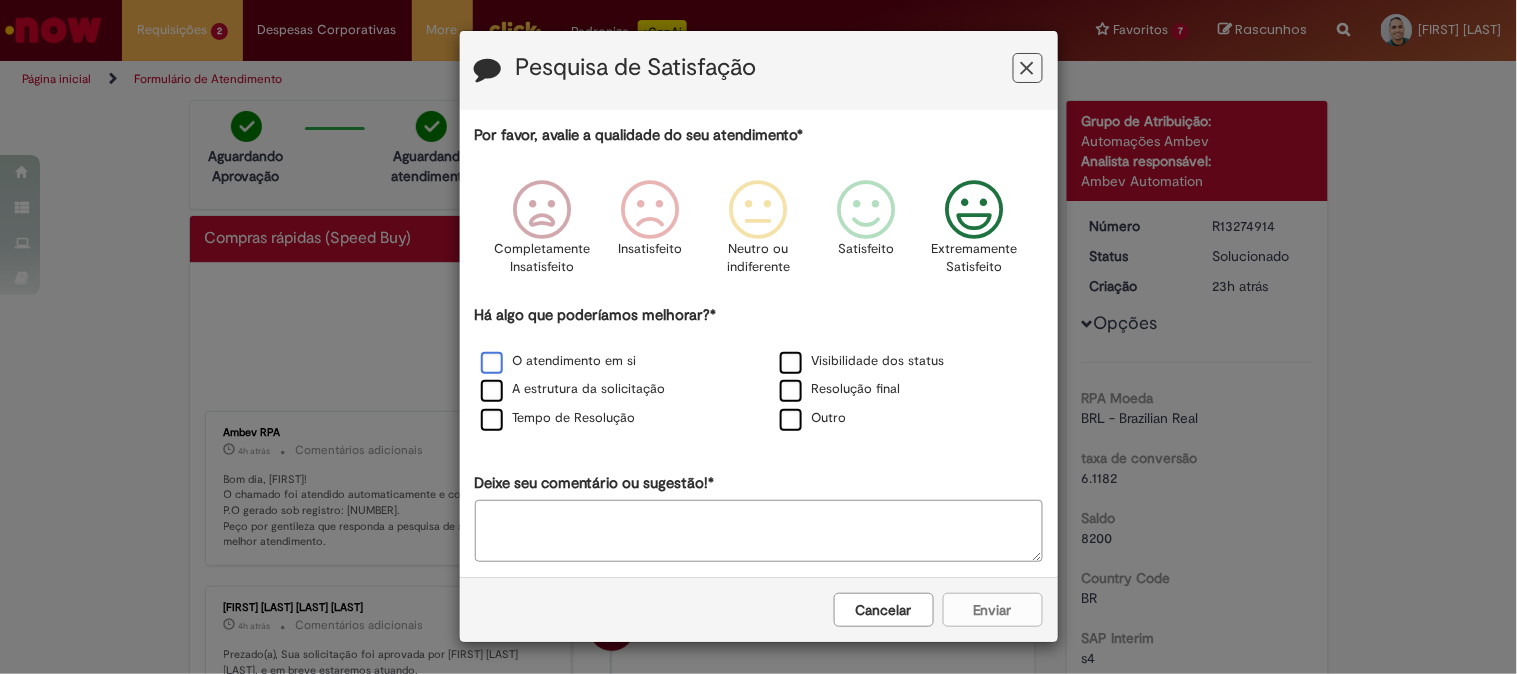 click on "O atendimento em si" at bounding box center (559, 361) 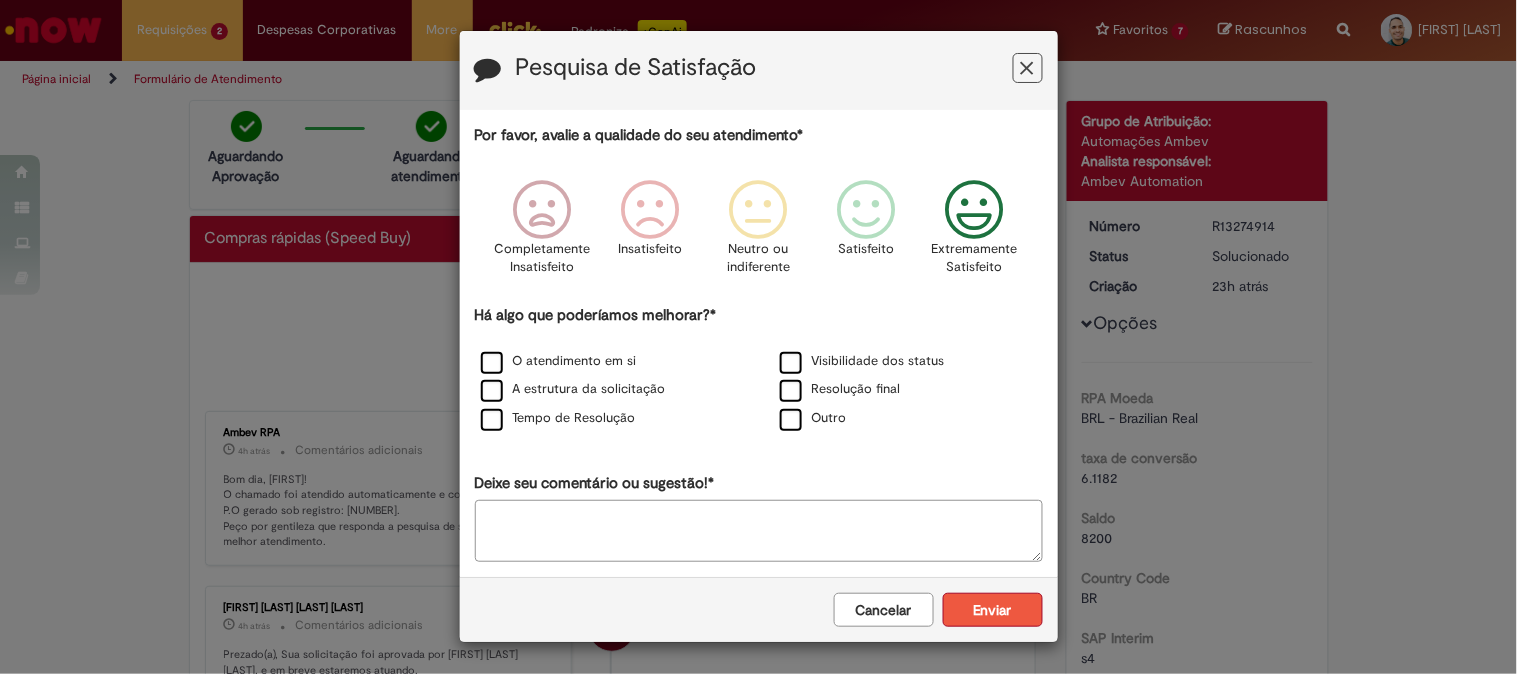 click on "Enviar" at bounding box center [993, 610] 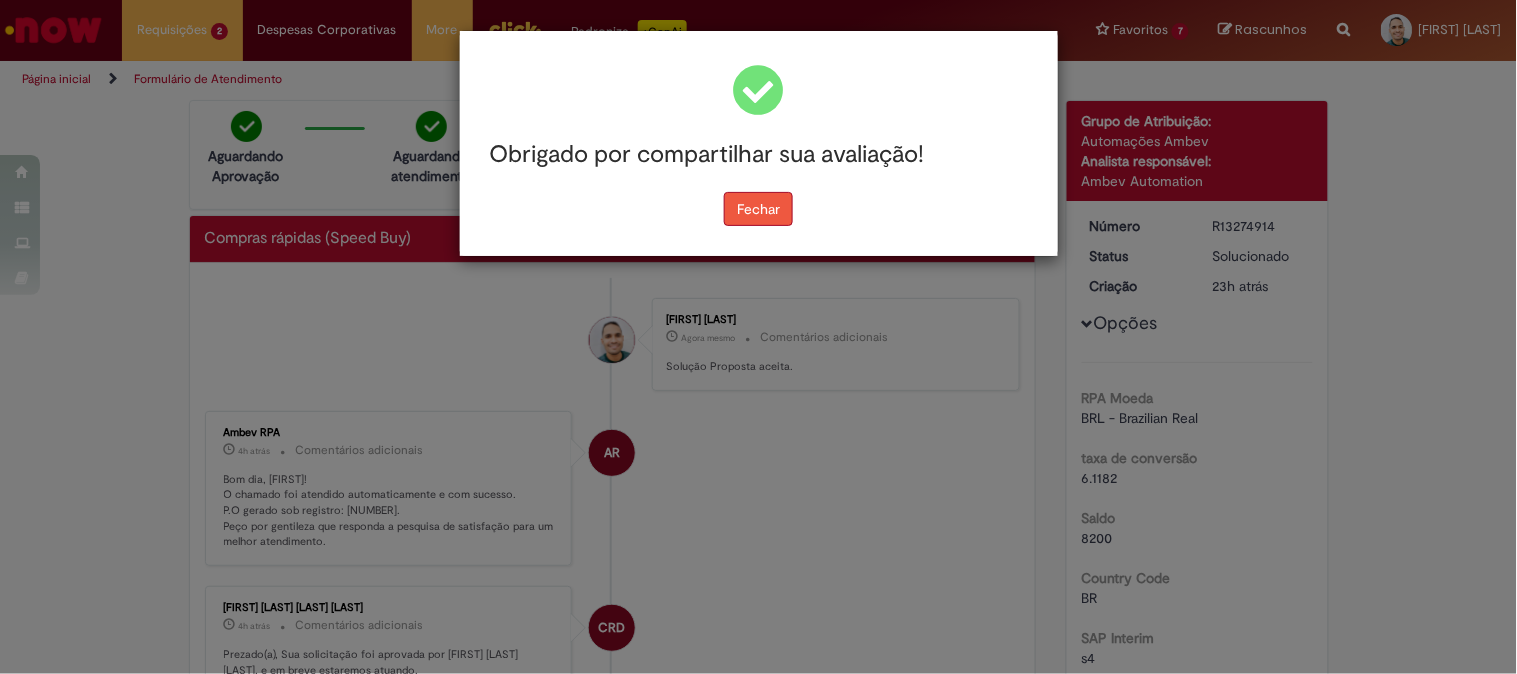 click on "Fechar" at bounding box center (758, 209) 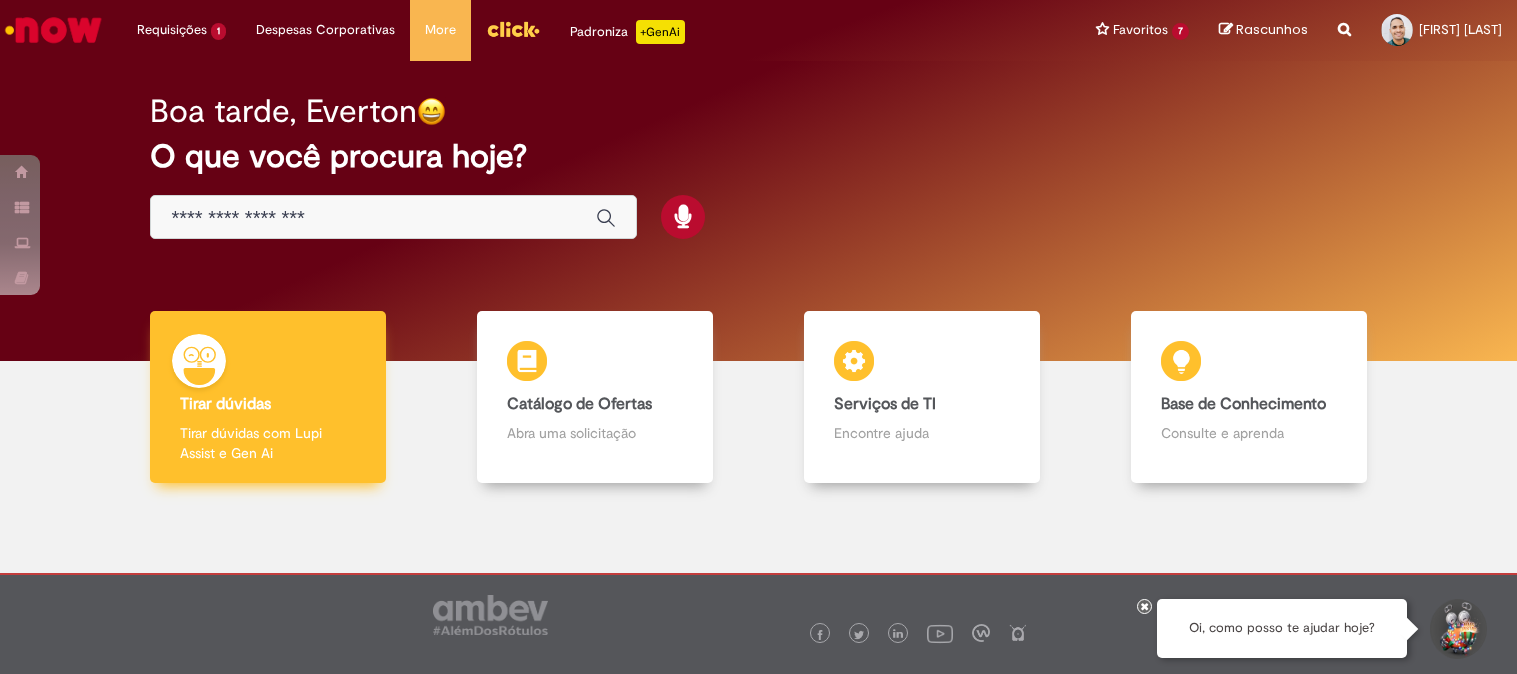 scroll, scrollTop: 0, scrollLeft: 0, axis: both 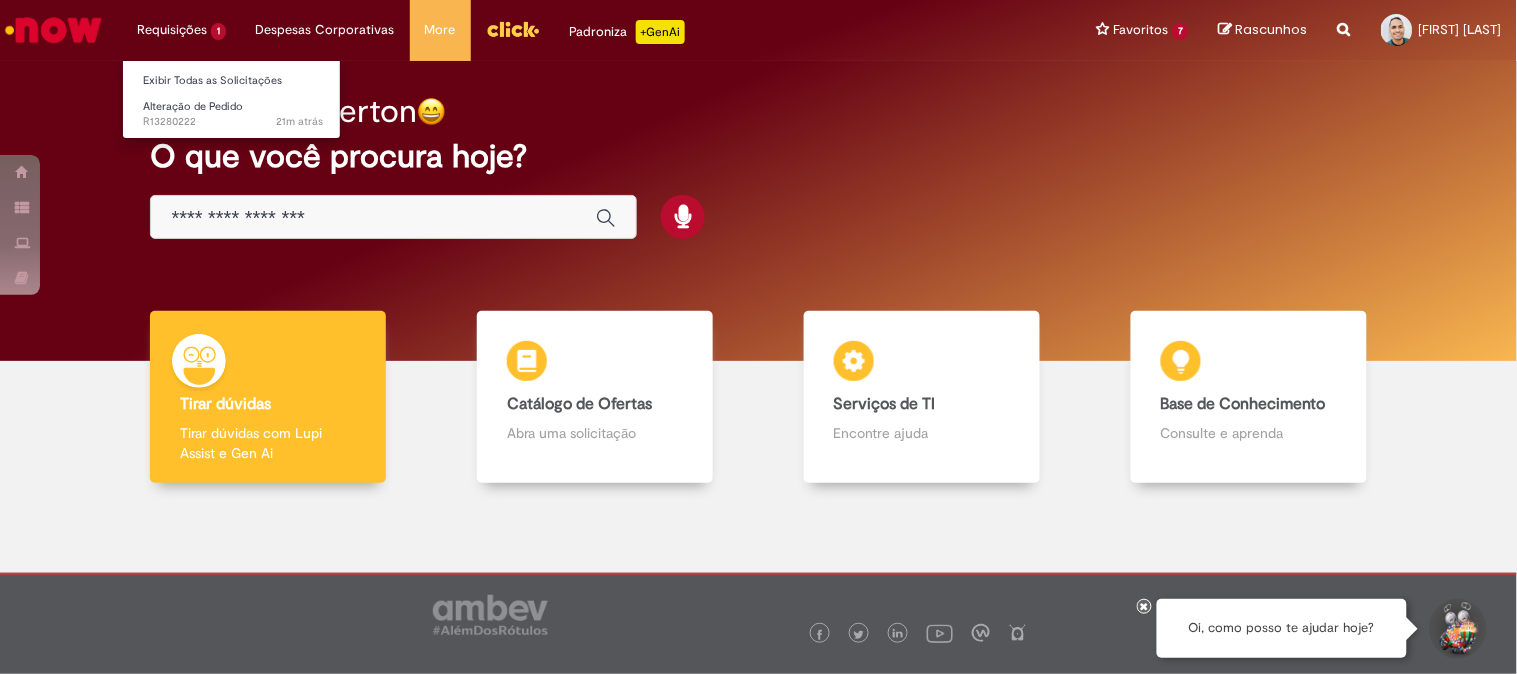 click on "Requisições   1
Exibir Todas as Solicitações
Alteração de Pedido
21m atrás 21 minutos atrás  R13280222" at bounding box center (181, 30) 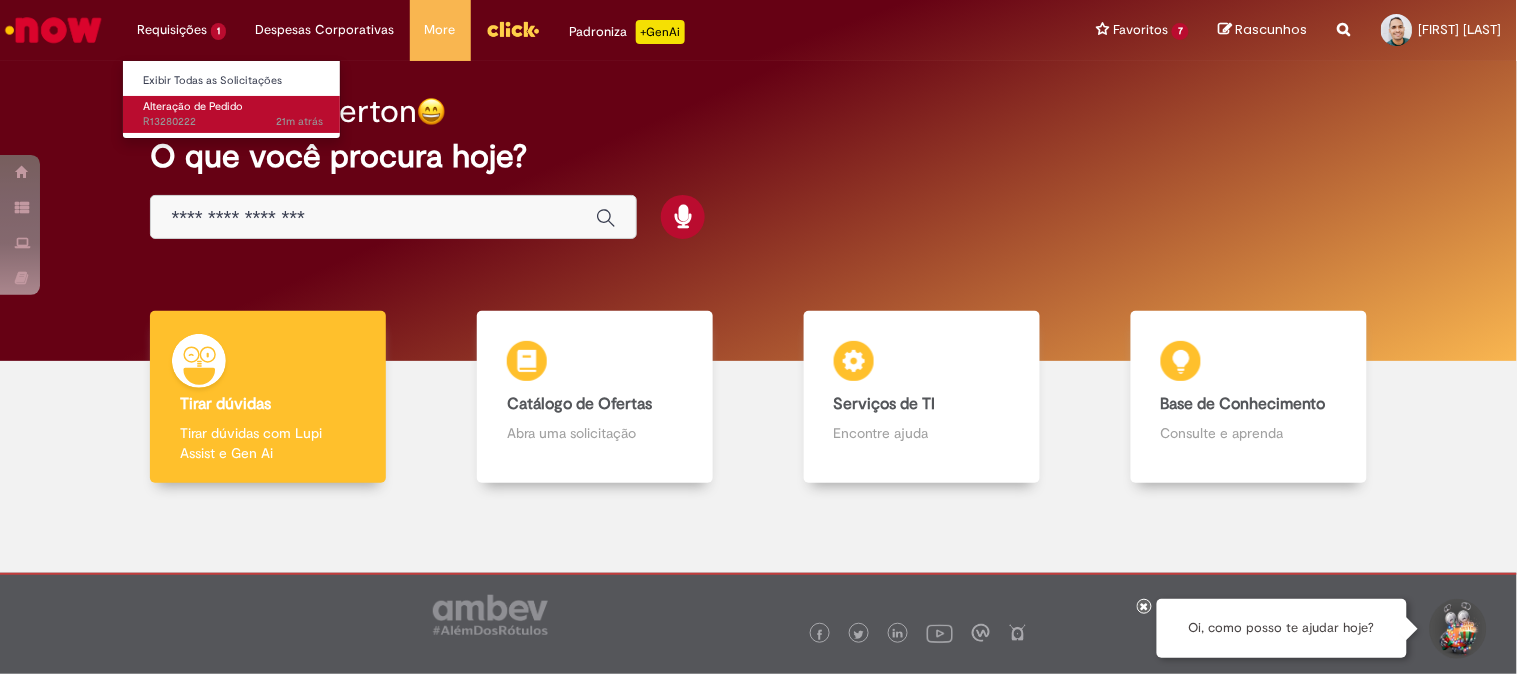 click on "21m atrás 21 minutos atrás  R13280222" at bounding box center (233, 122) 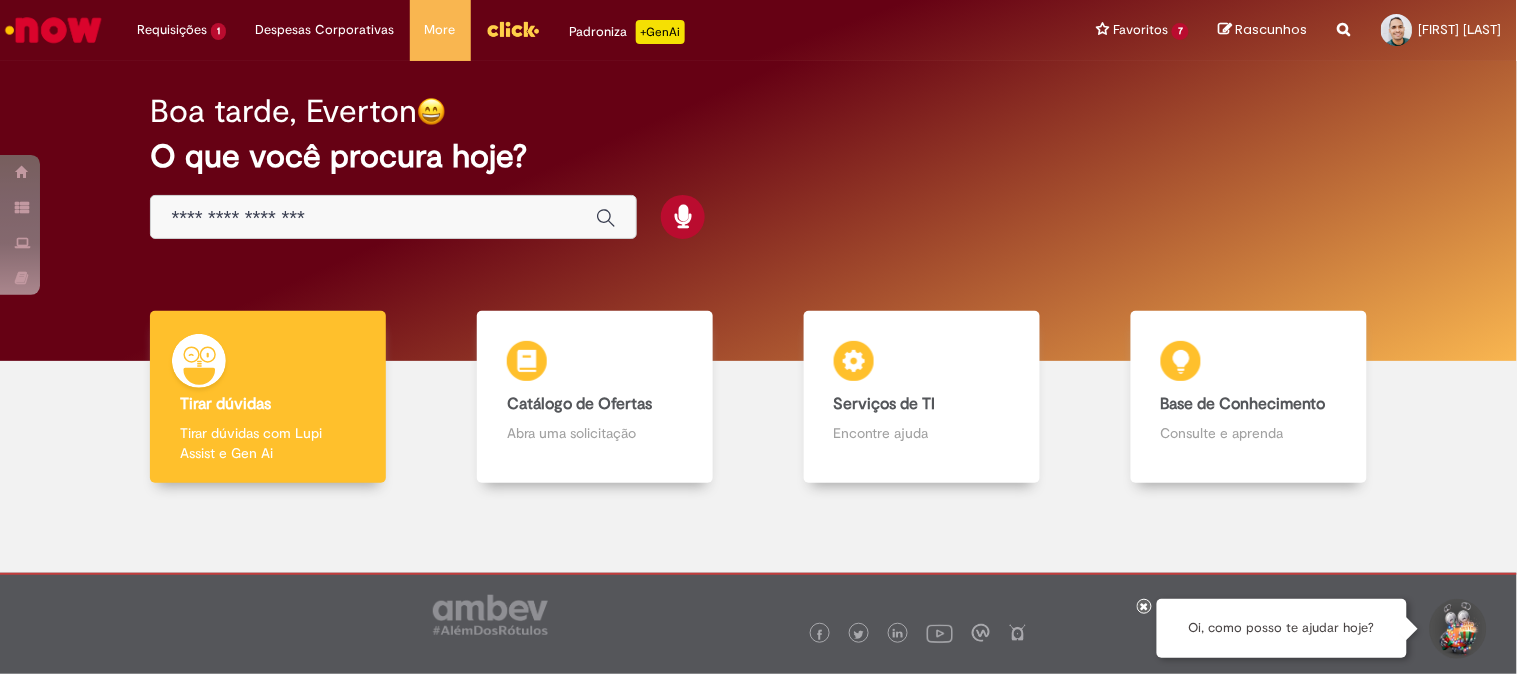 scroll, scrollTop: 52, scrollLeft: 0, axis: vertical 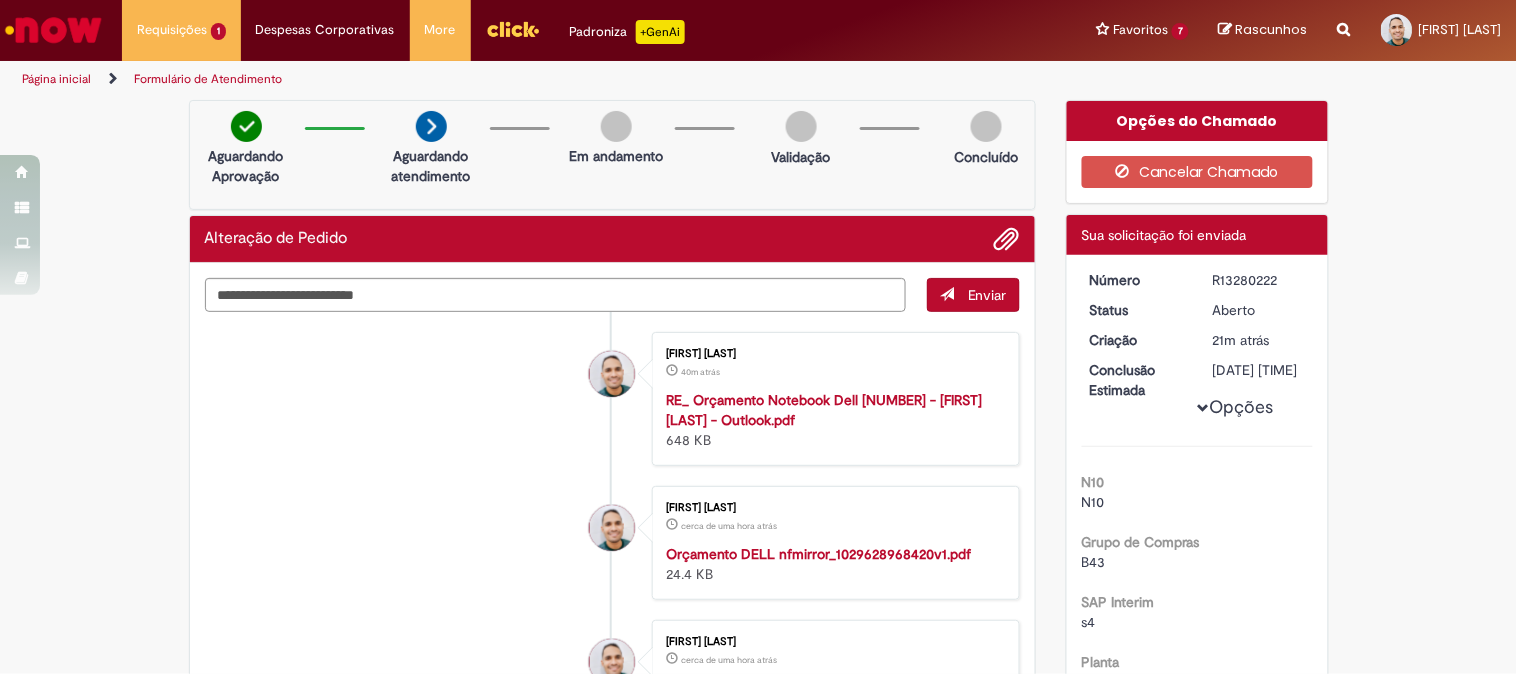 click on "Página inicial" at bounding box center [56, 79] 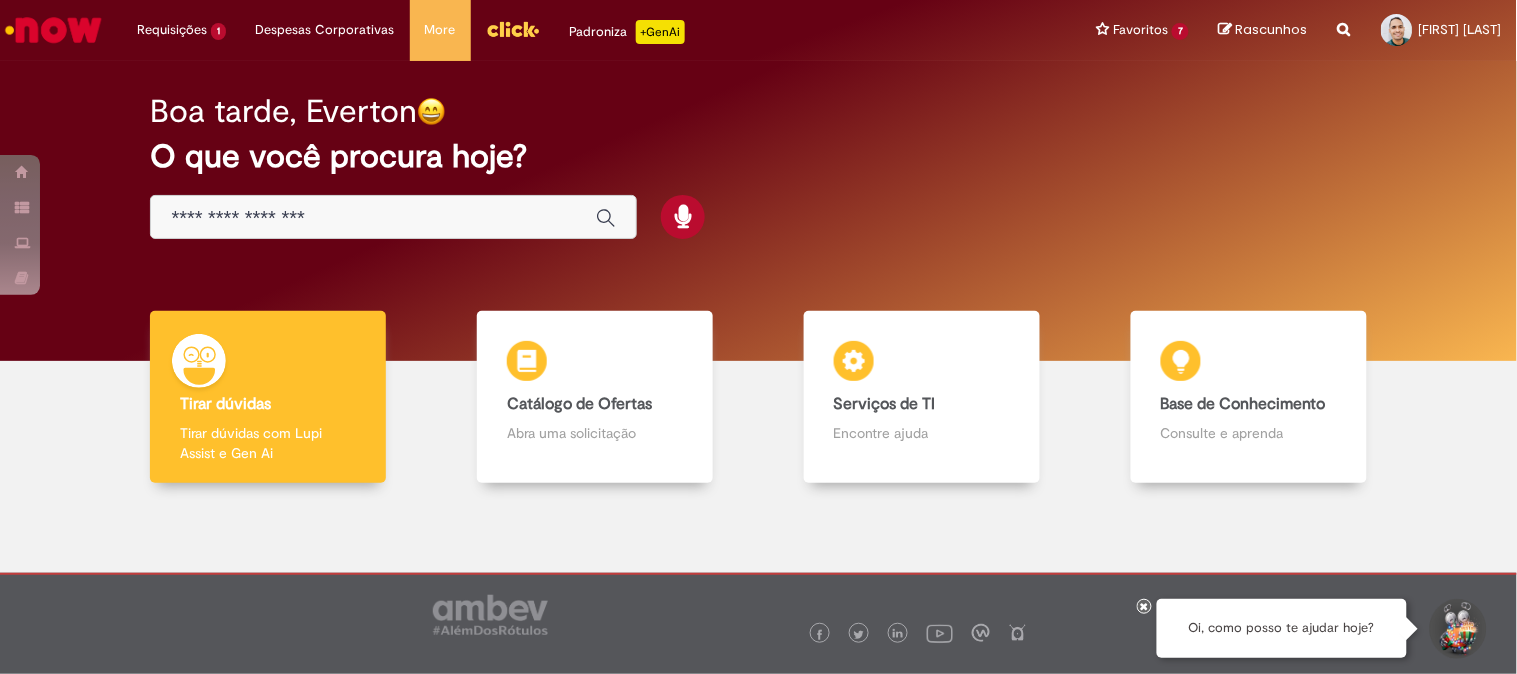 click at bounding box center [373, 218] 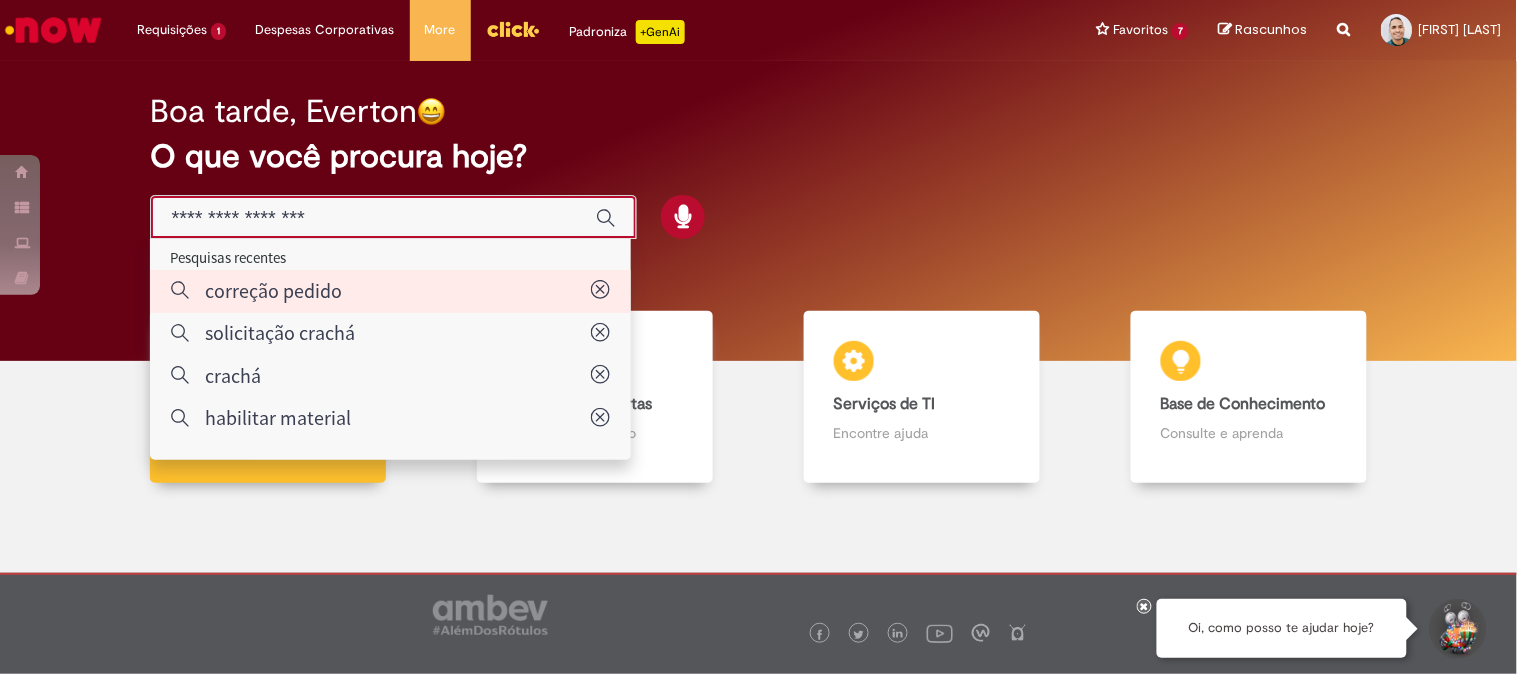 type on "**********" 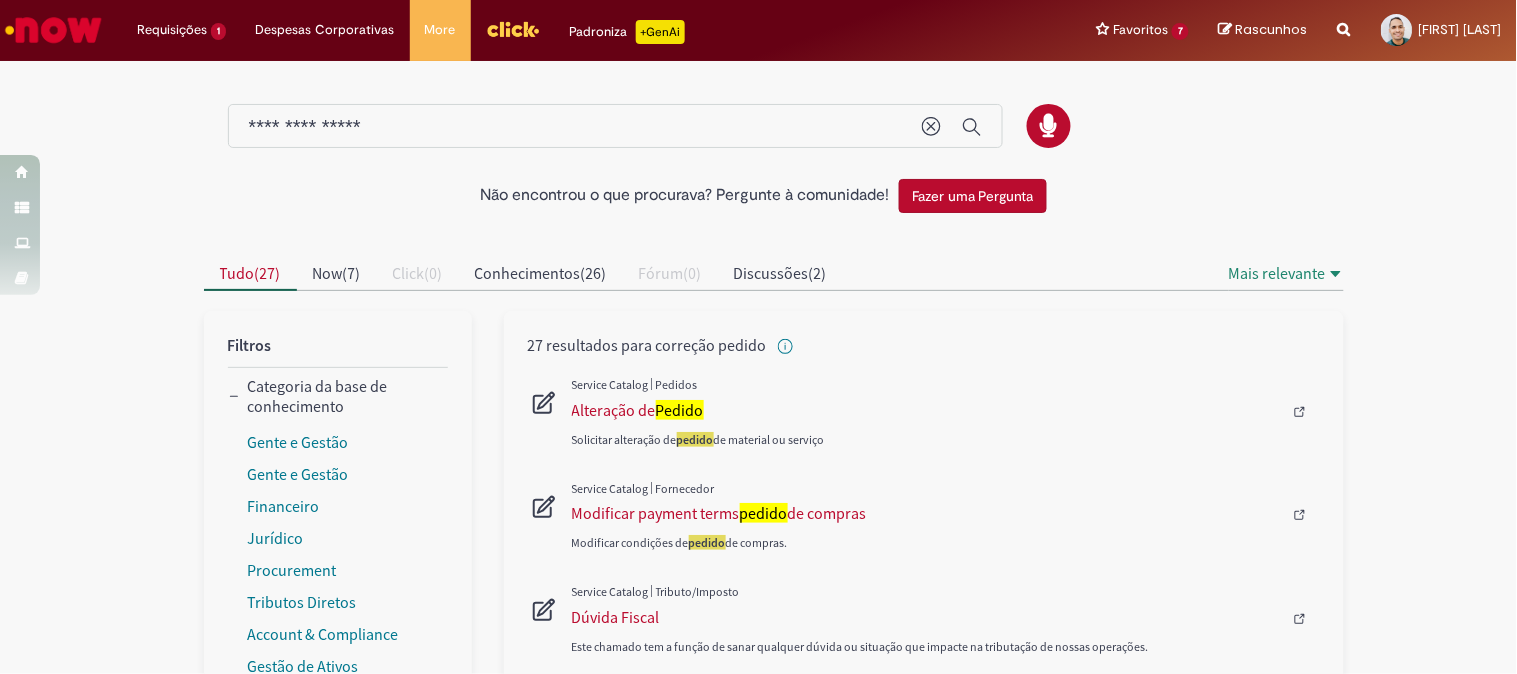 click at bounding box center (946, 412) 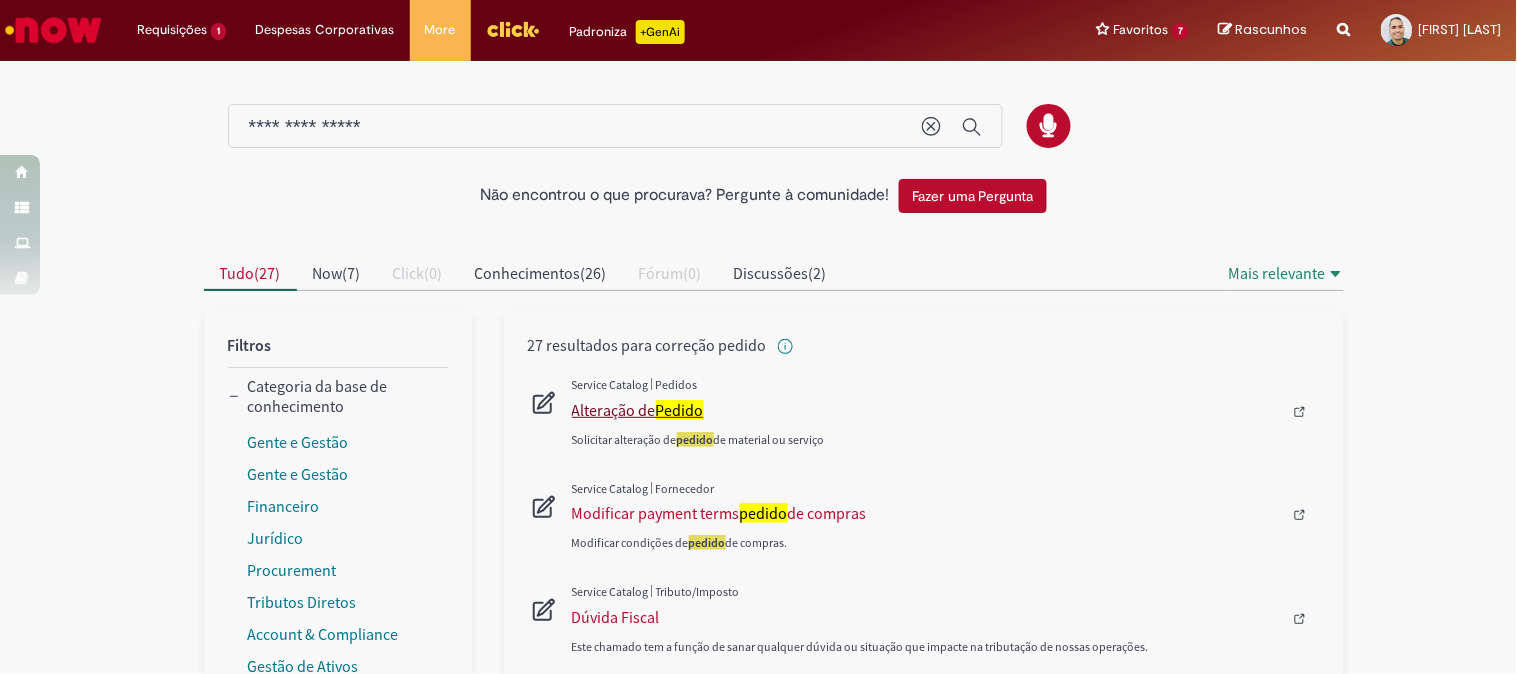 click on "Alteração de  Pedido" at bounding box center [927, 410] 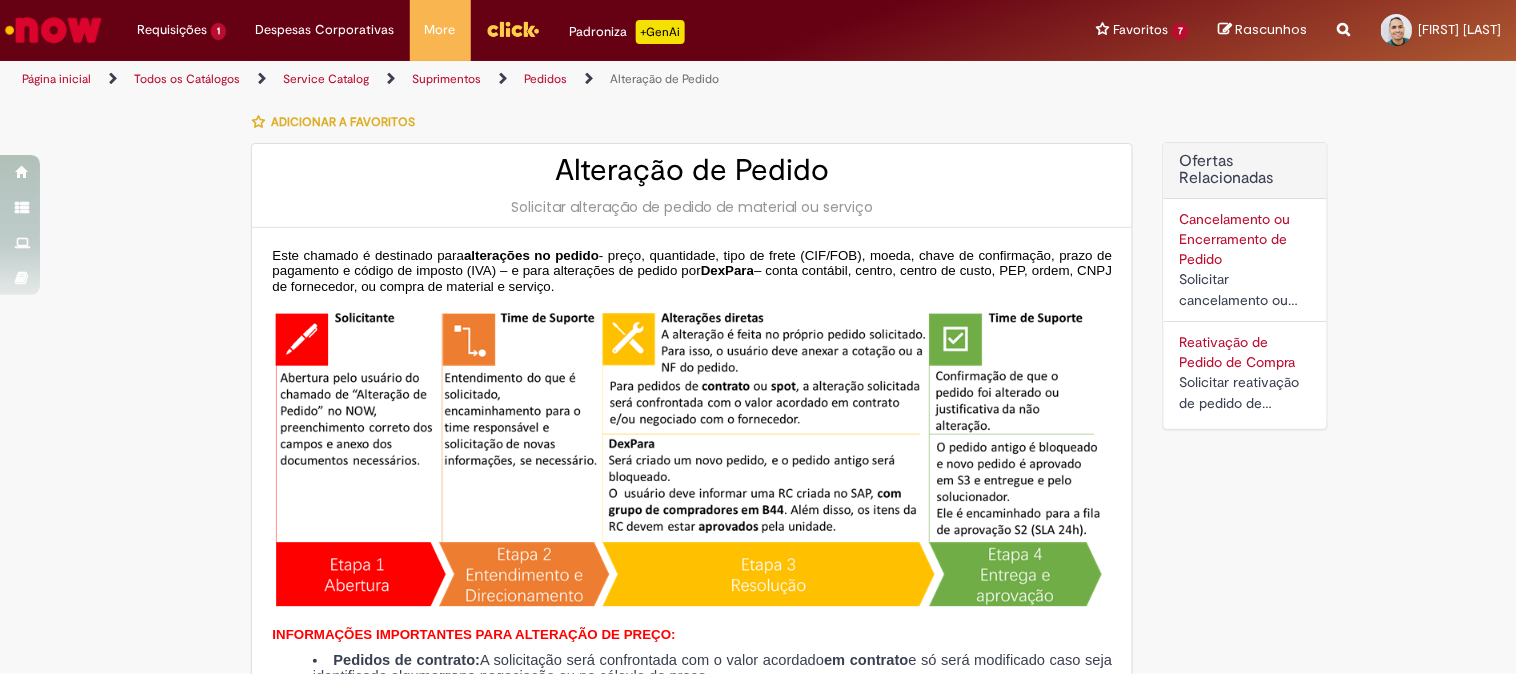 type on "********" 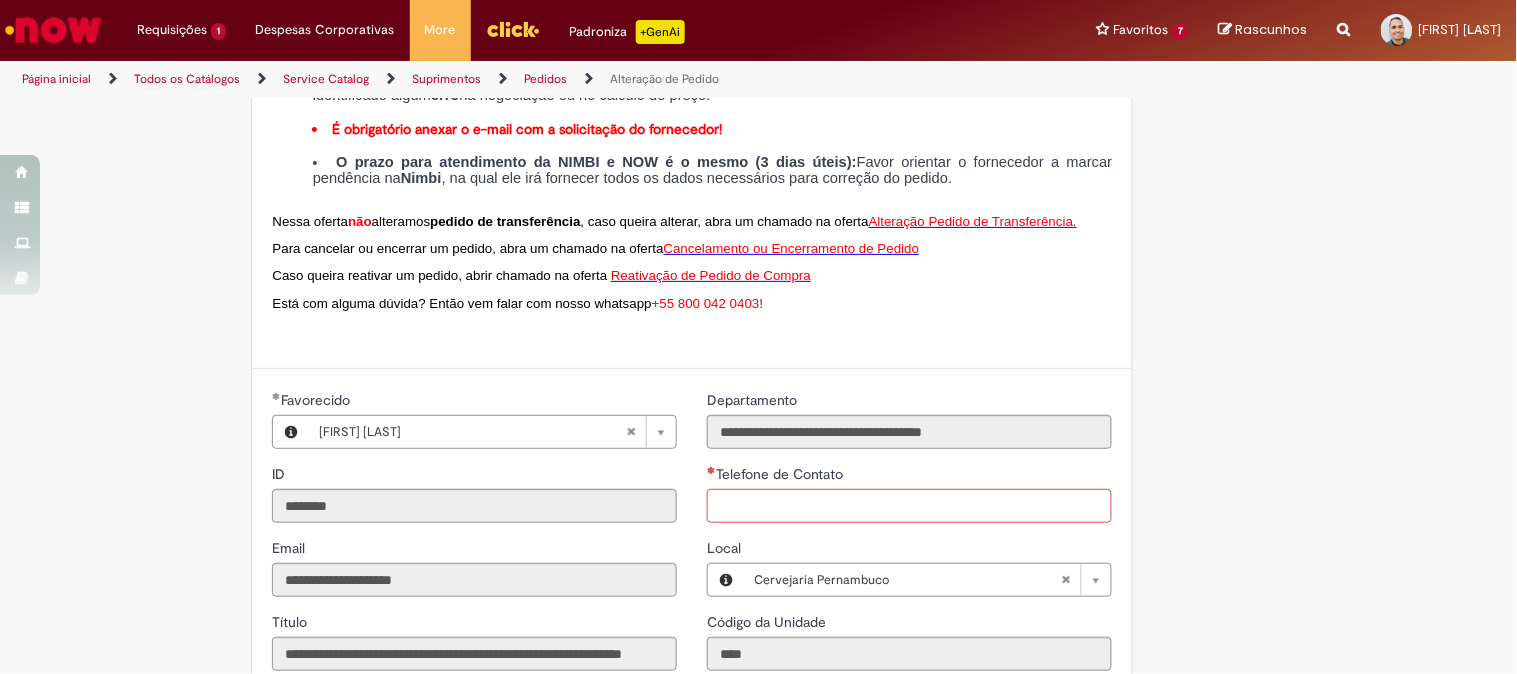scroll, scrollTop: 470, scrollLeft: 0, axis: vertical 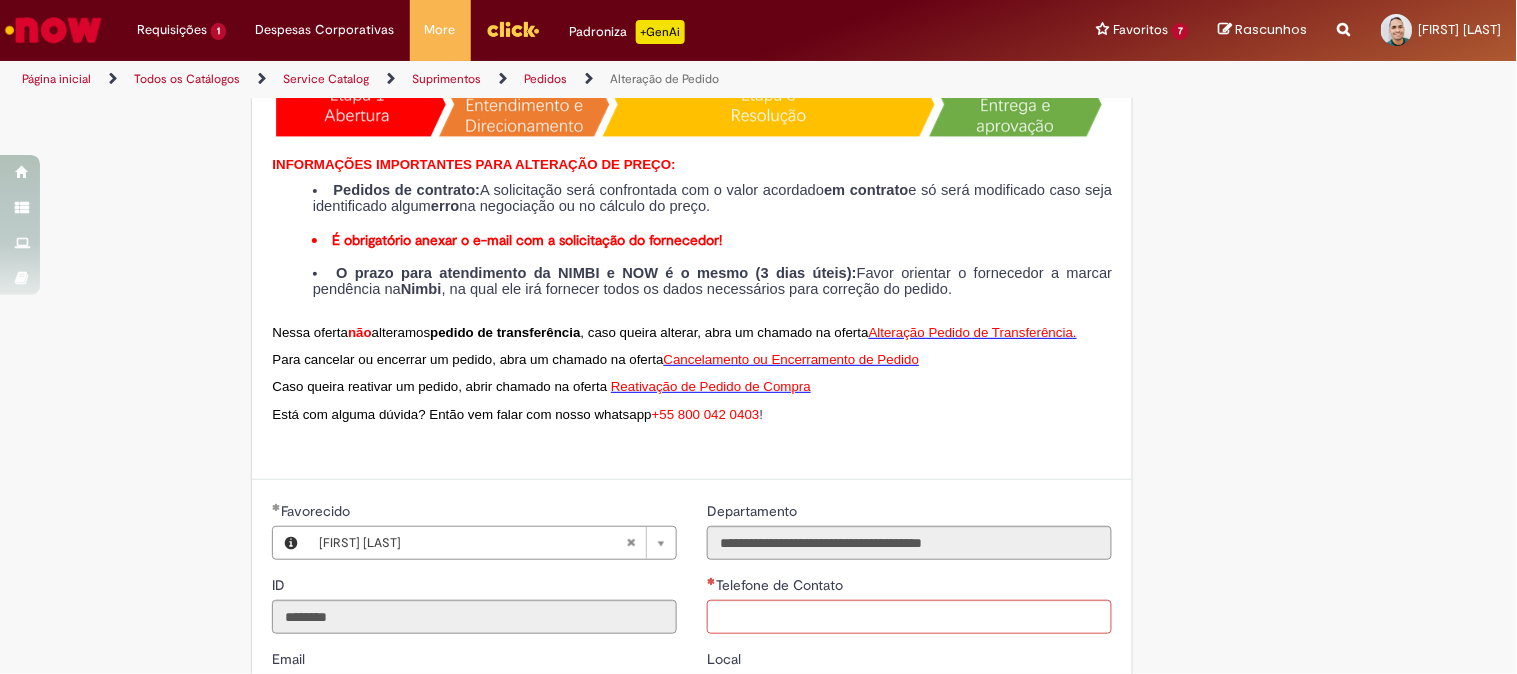 click on "Alteração Pedido de Transferência" at bounding box center (971, 332) 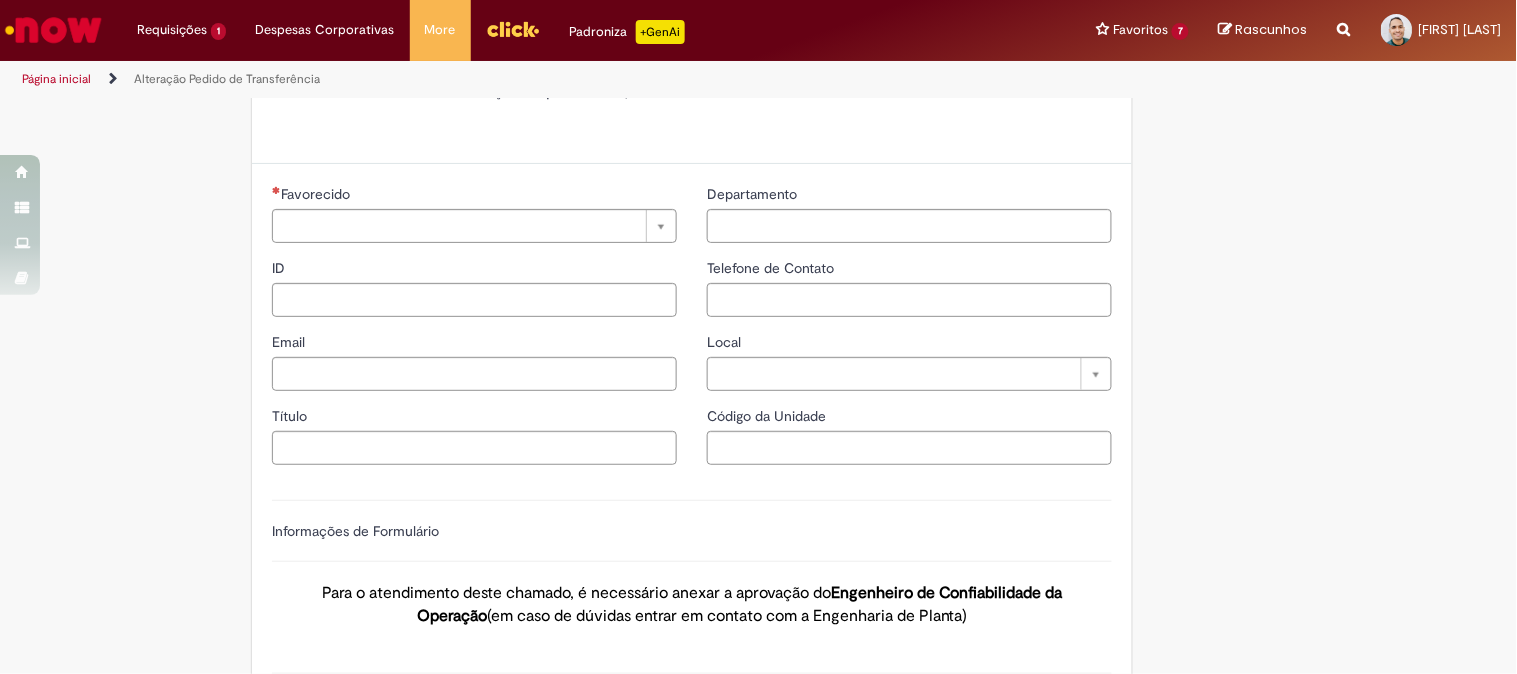 type on "********" 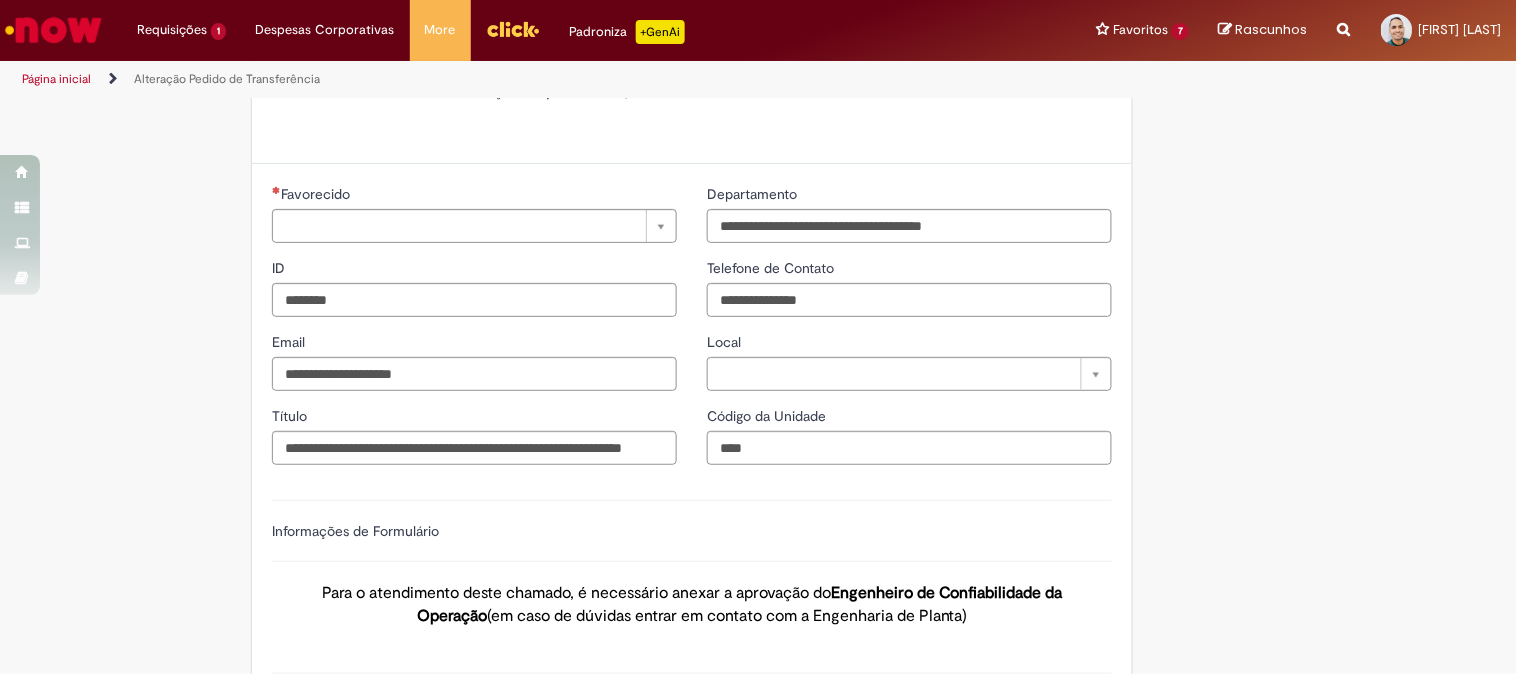 scroll, scrollTop: 0, scrollLeft: 0, axis: both 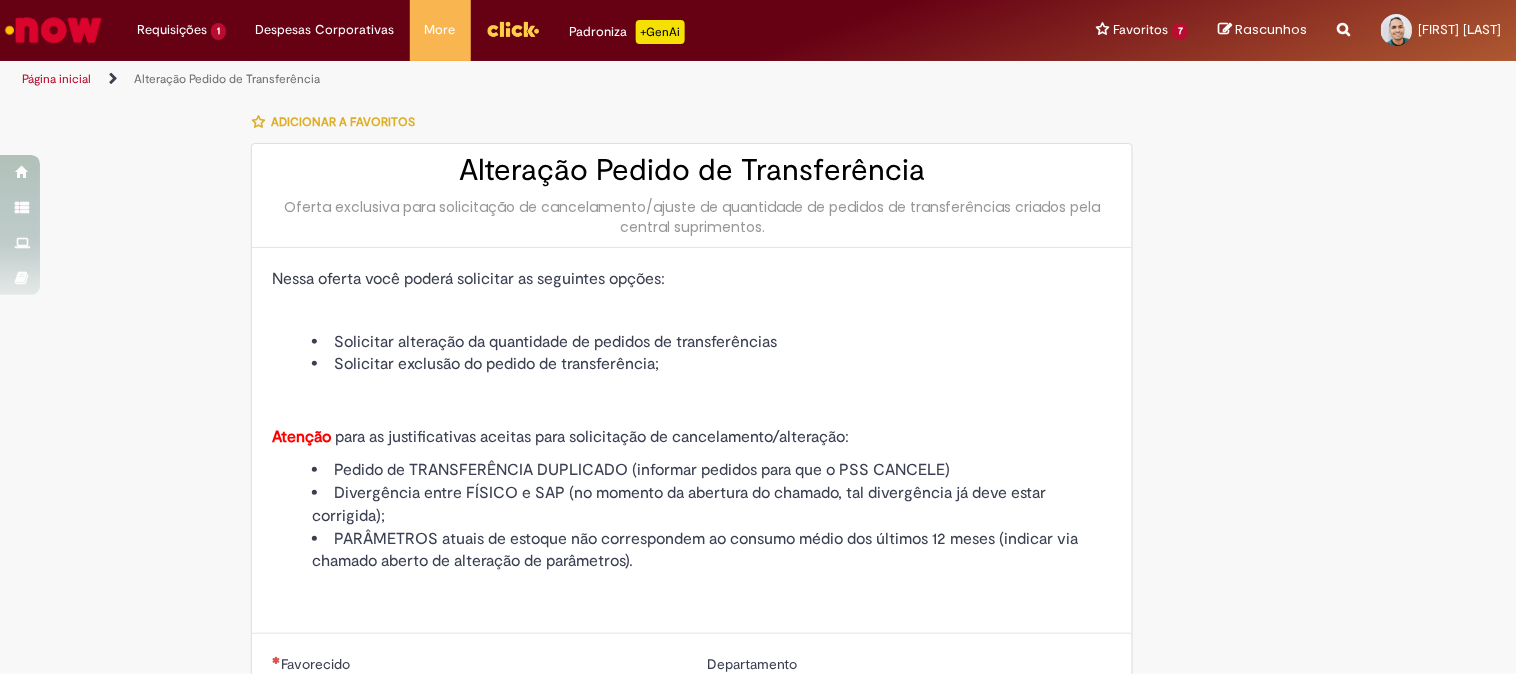 type on "**********" 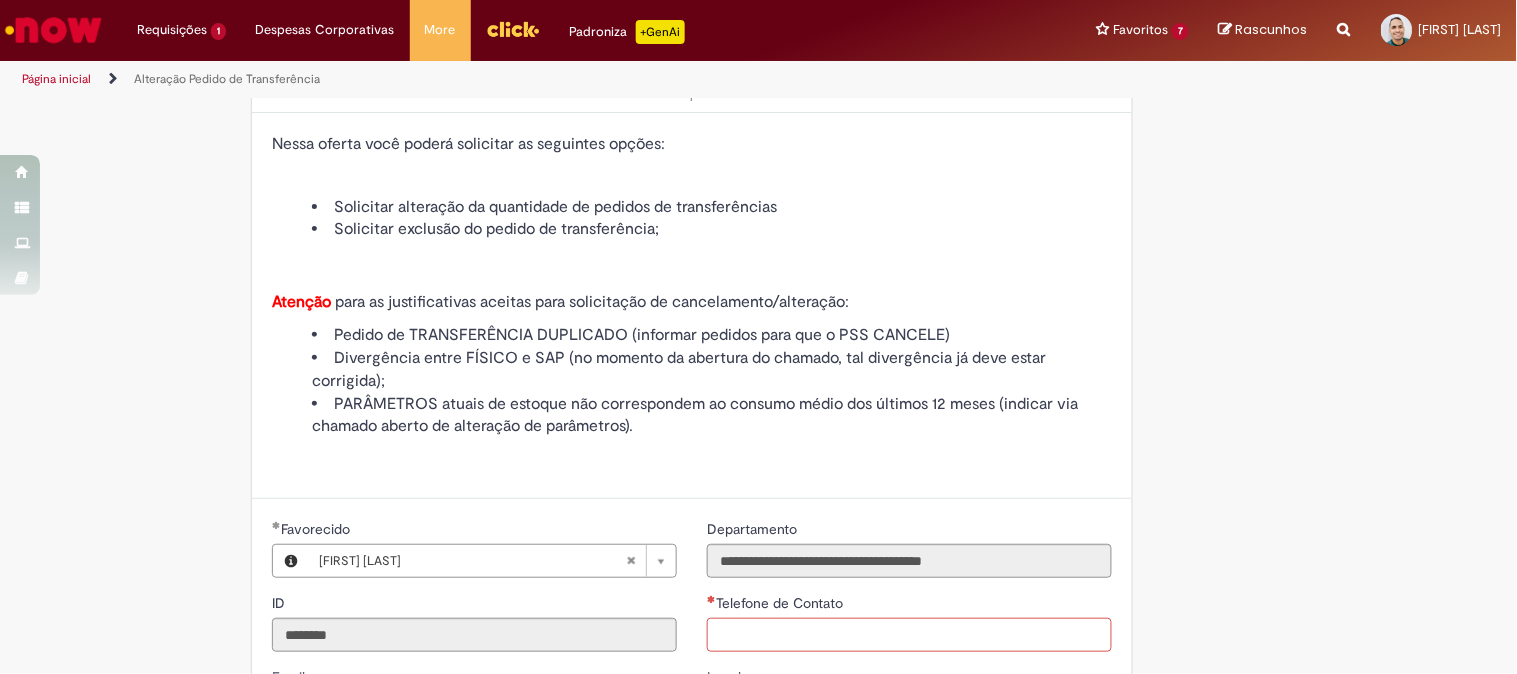 scroll, scrollTop: 0, scrollLeft: 0, axis: both 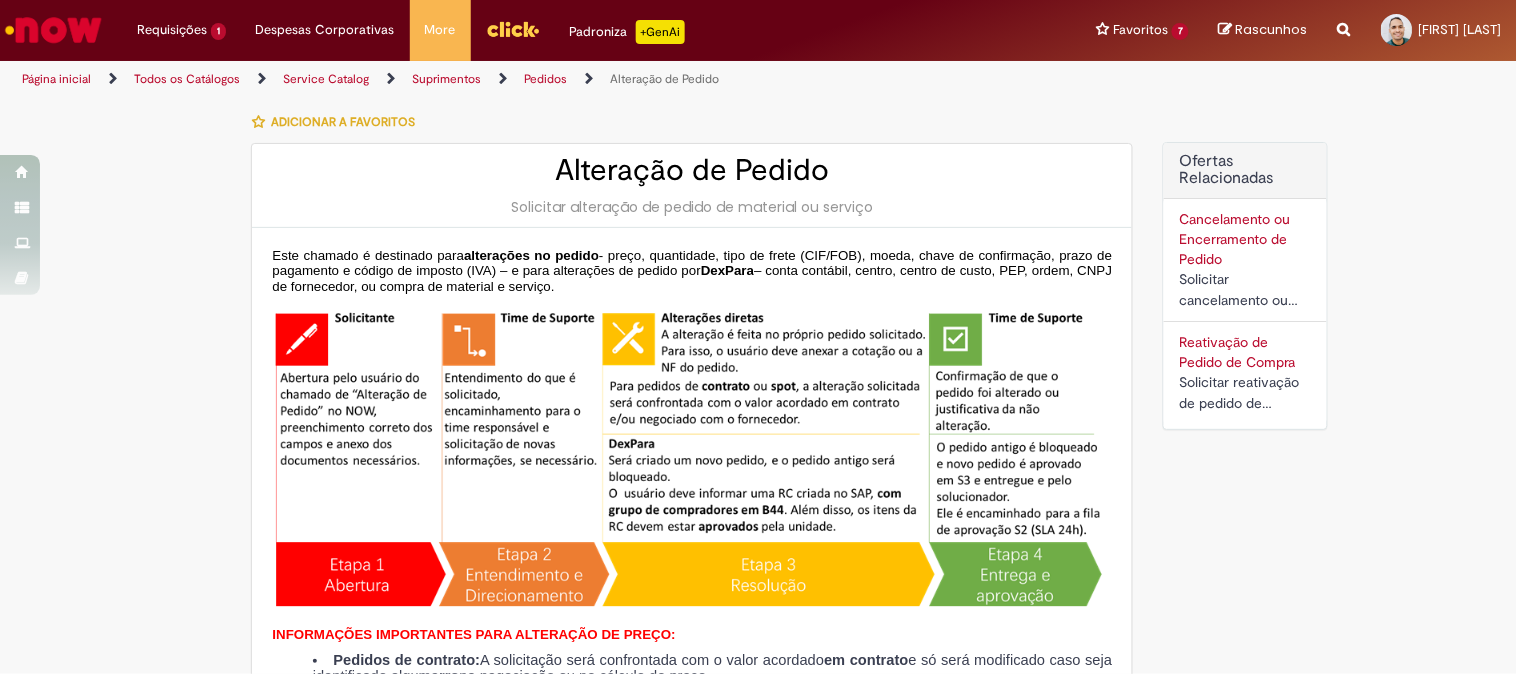 type on "********" 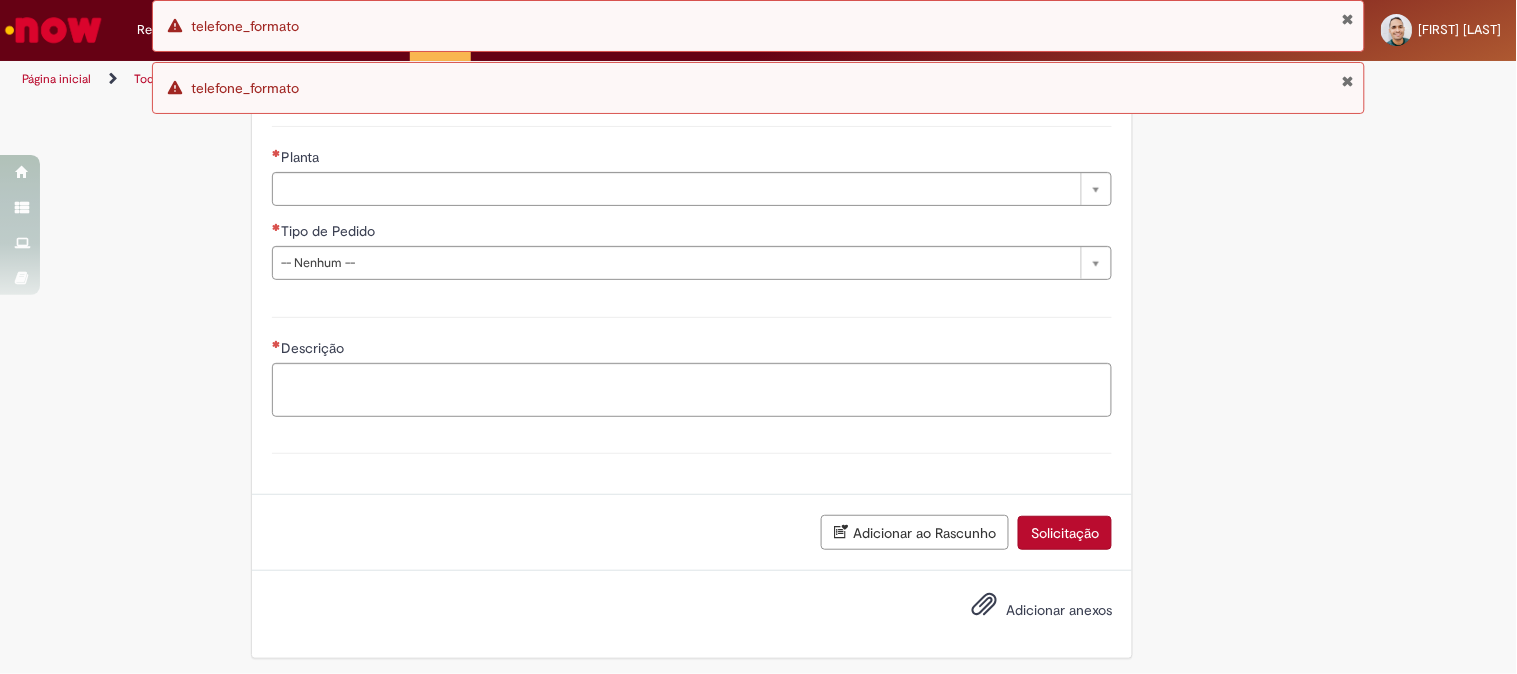 scroll, scrollTop: 1247, scrollLeft: 0, axis: vertical 